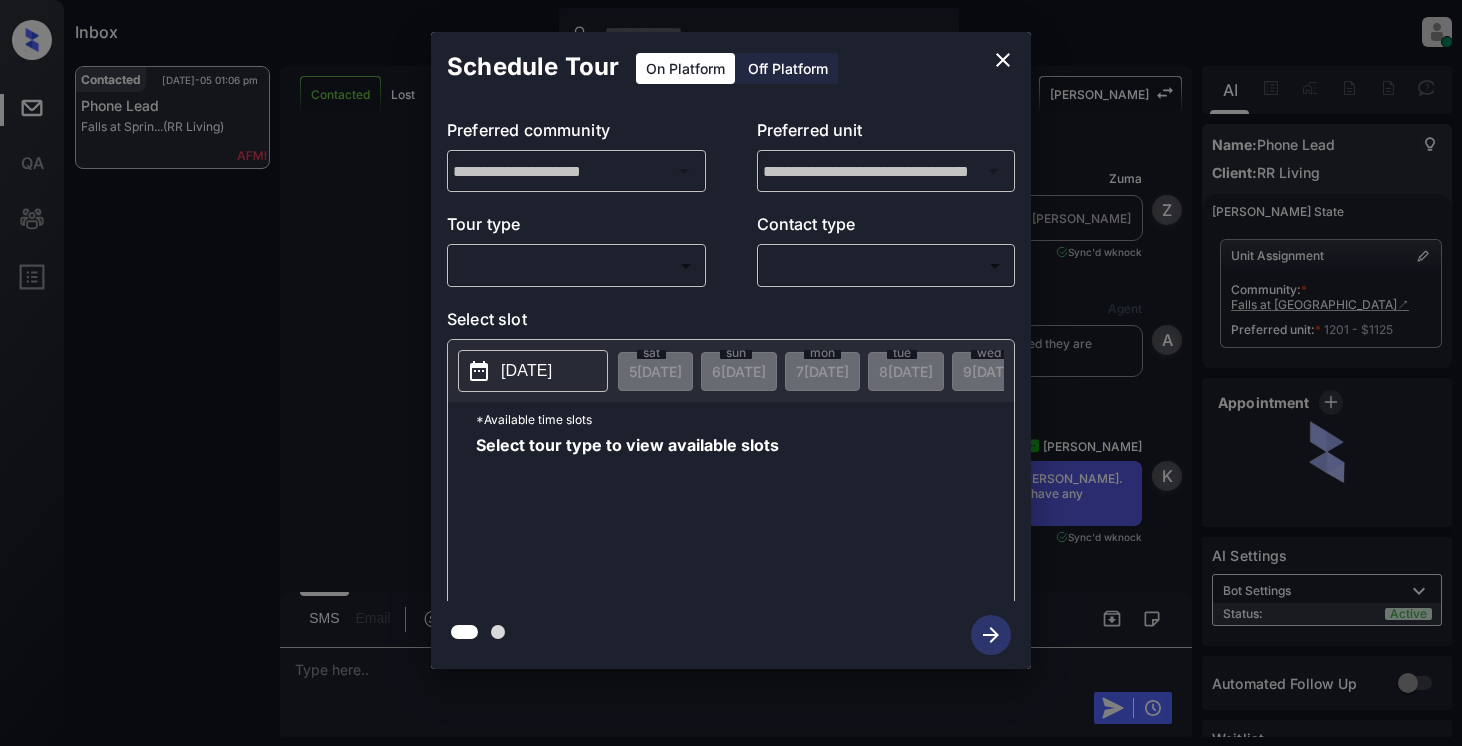 scroll, scrollTop: 0, scrollLeft: 0, axis: both 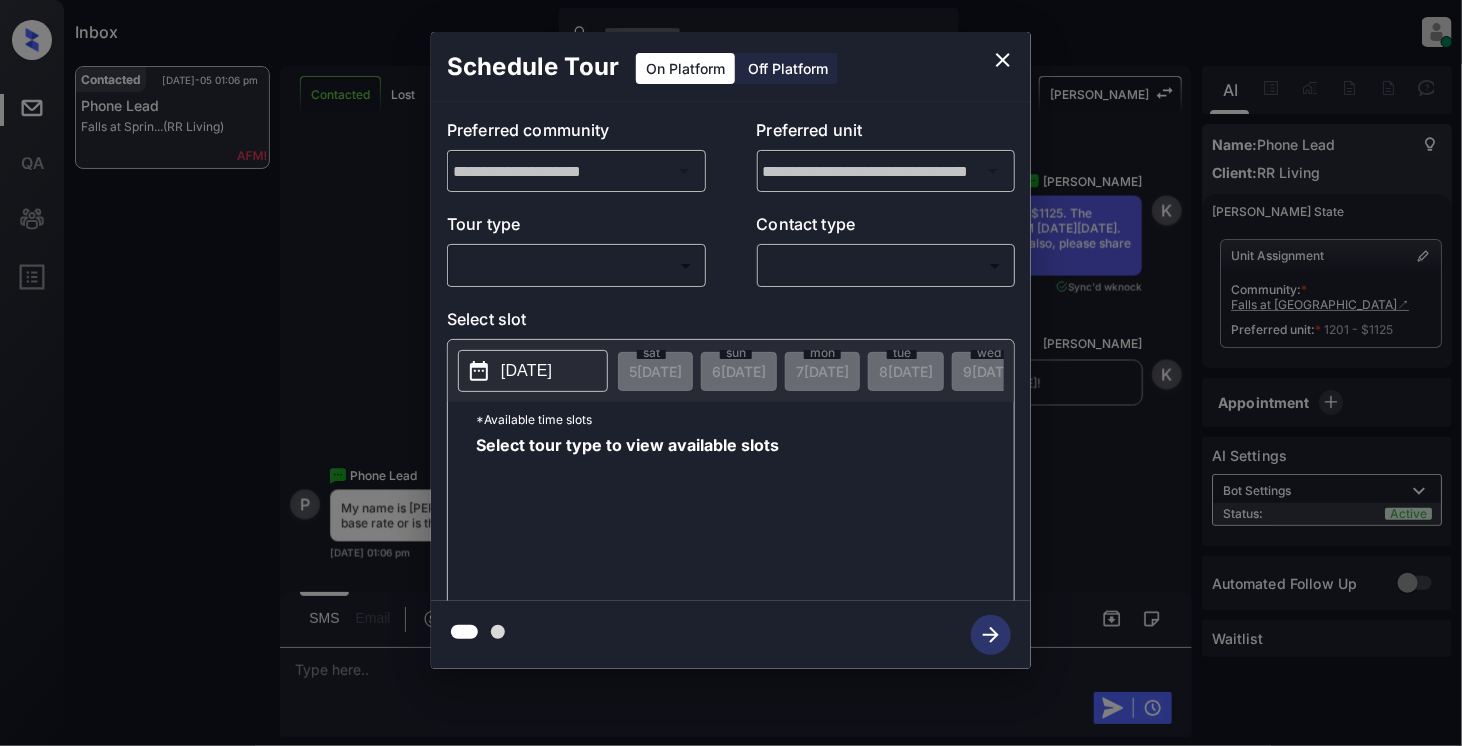 click on "Inbox [PERSON_NAME] Online Set yourself   offline Set yourself   on break Profile Switch to  light  mode Sign out Contacted [DATE]-05 01:06 pm   Phone Lead Falls at [GEOGRAPHIC_DATA]...  (RR Living) Contacted Lost Lead Sentiment: Angry Upon sliding the acknowledgement:  Lead will move to lost stage. * ​ SMS and call option will be set to opt out. AFM will be turned off for the lead. [PERSON_NAME] New Message [PERSON_NAME] Lead transferred to leasing agent: [PERSON_NAME] [DATE] 12:46 pm  Sync'd w  knock Z New Message Agent Lead created because they indicated they are interested in leasing via Zuma IVR. [DATE] 12:46 pm A New Message [PERSON_NAME] Thank you for calling Falls at [GEOGRAPHIC_DATA]! This is [PERSON_NAME]. I’d love to help—let me know if you’d like to schedule a tour or have any questions about our apartment homes. [DATE] 12:46 pm   | conversationalSms  Sync'd w  knock K New Message Leasing office missed call, AFM sent [DATE] 12:46 pm K New Message Kelsey Notes Note: [DATE] 12:47 pm  Sync'd w  knock K New Message" at bounding box center (731, 373) 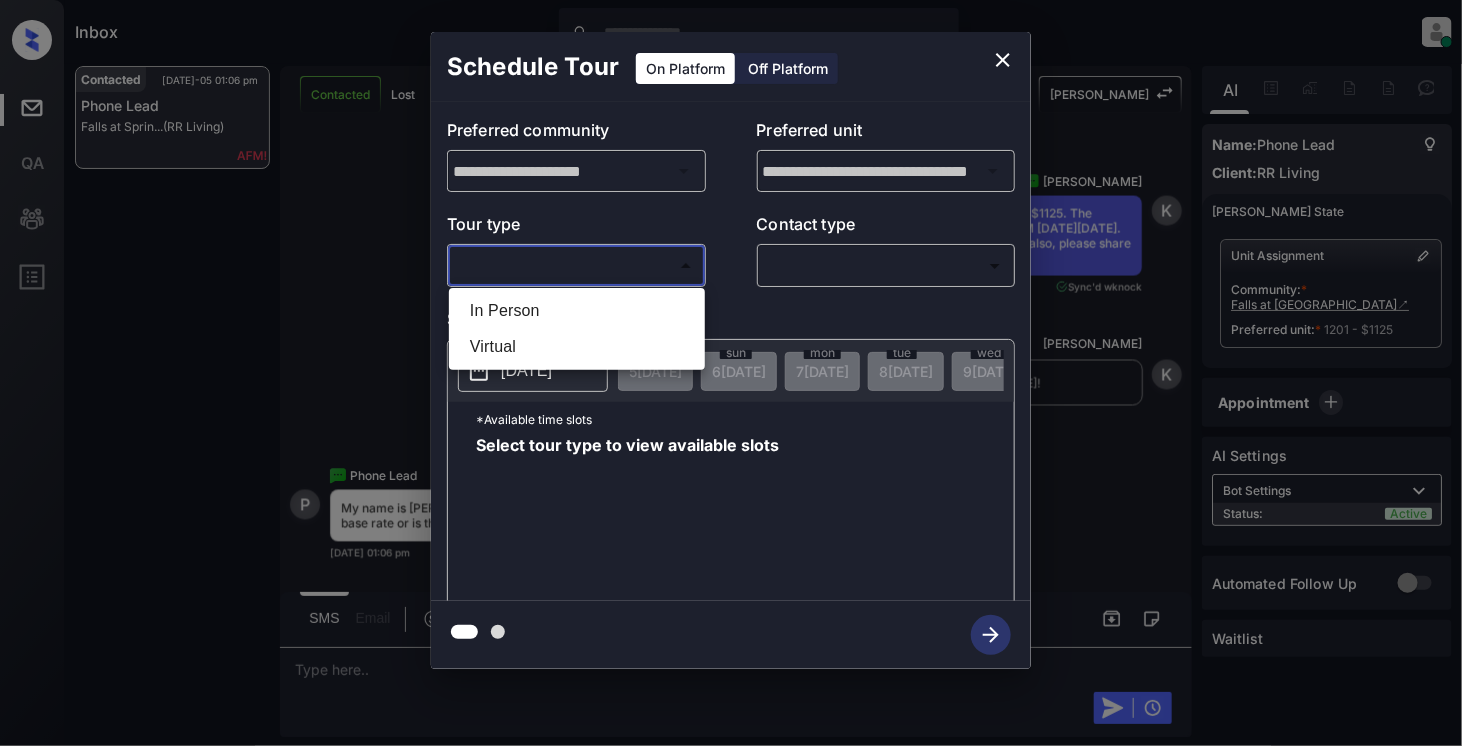 click on "In Person" at bounding box center [577, 311] 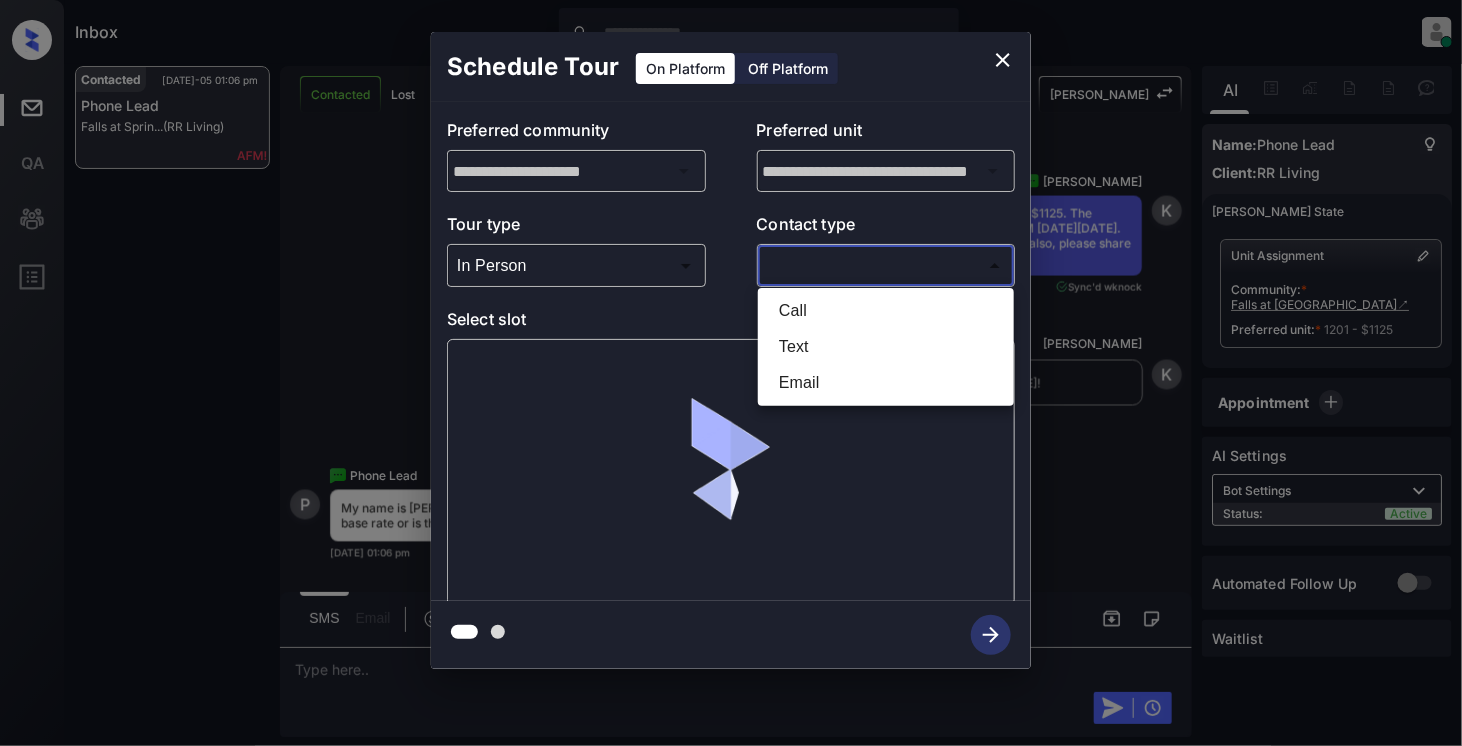 click on "Inbox Cynthia Montañez Online Set yourself   offline Set yourself   on break Profile Switch to  light  mode Sign out Contacted Jul-05 01:06 pm   Phone Lead Falls at Sprin...  (RR Living) Contacted Lost Lead Sentiment: Angry Upon sliding the acknowledgement:  Lead will move to lost stage. * ​ SMS and call option will be set to opt out. AFM will be turned off for the lead. Kelsey New Message Zuma Lead transferred to leasing agent: kelsey Jul 05, 2025 12:46 pm  Sync'd w  knock Z New Message Agent Lead created because they indicated they are interested in leasing via Zuma IVR. Jul 05, 2025 12:46 pm A New Message Kelsey Thank you for calling Falls at Spring Creek! This is Kelsey. I’d love to help—let me know if you’d like to schedule a tour or have any questions about our apartment homes. Jul 05, 2025 12:46 pm   | conversationalSms  Sync'd w  knock K New Message Leasing office missed call, AFM sent Jul 05, 2025 12:46 pm K New Message Kelsey Notes Note: Jul 05, 2025 12:47 pm  Sync'd w  knock K New Message" at bounding box center (731, 373) 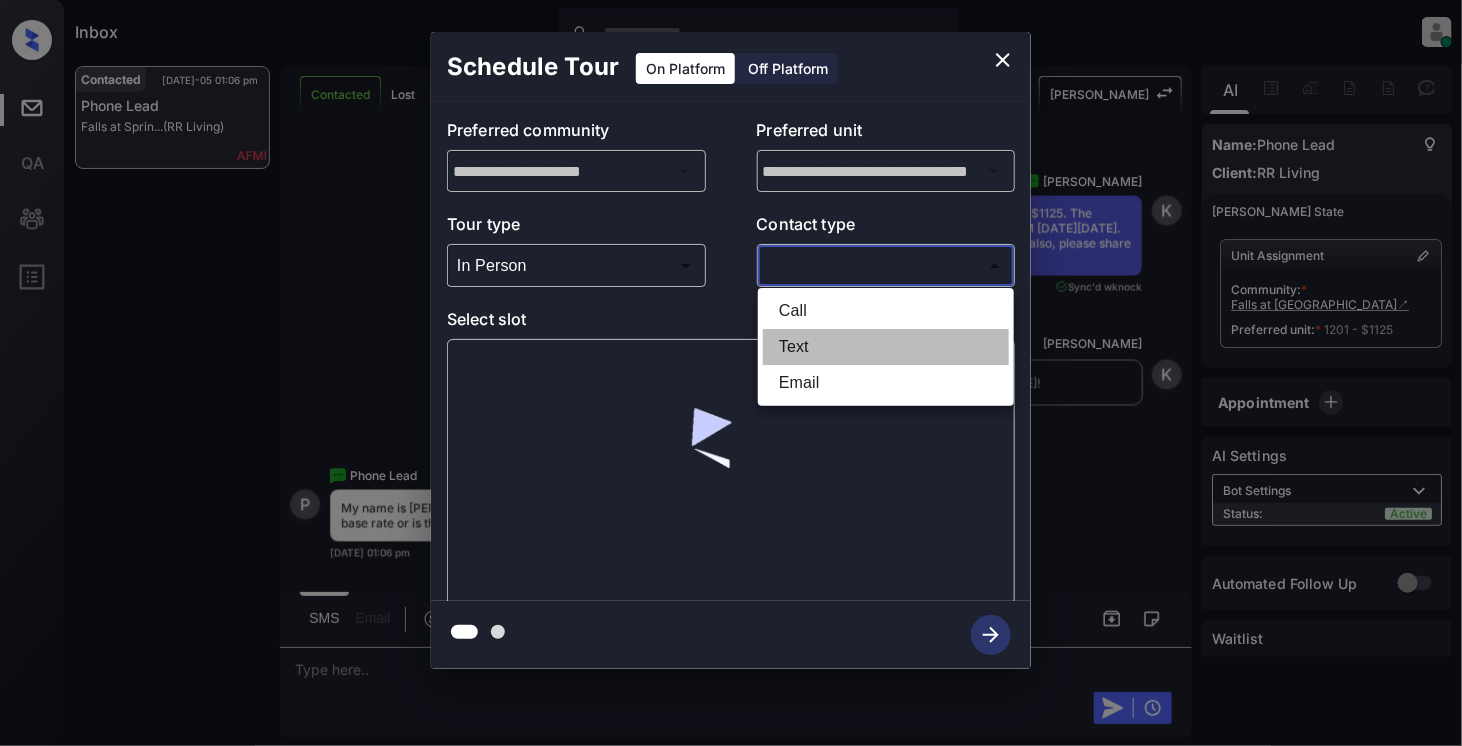click on "Text" at bounding box center (886, 347) 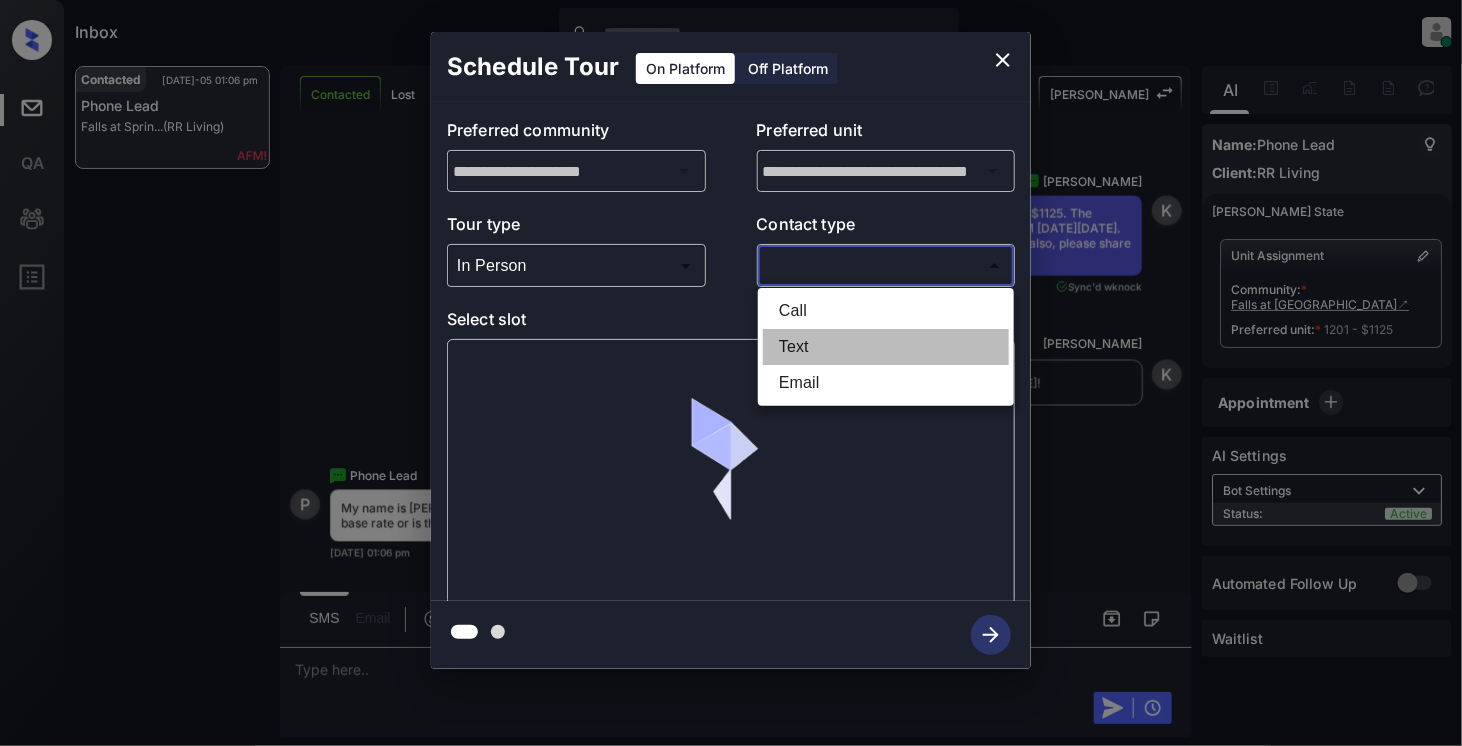 type on "****" 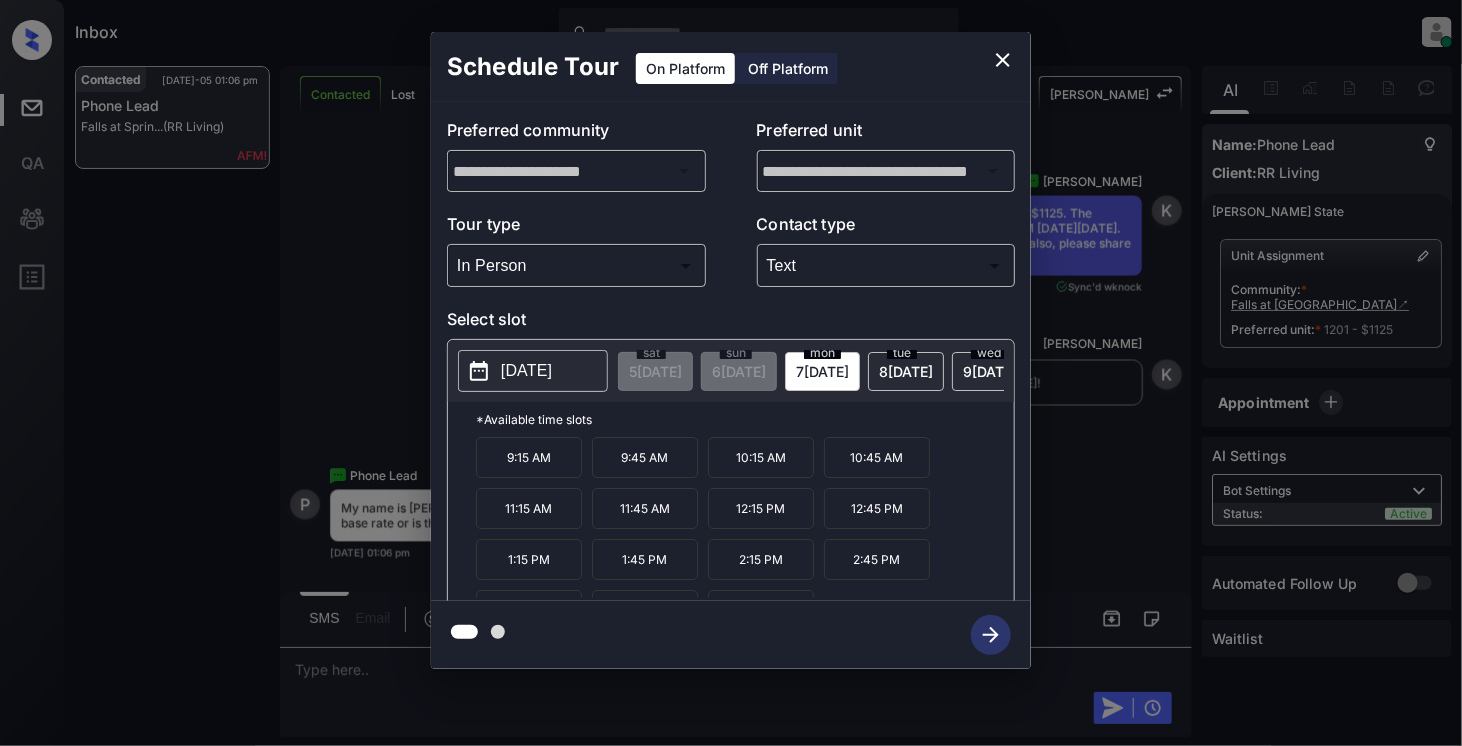 click on "2025-07-07" at bounding box center [526, 371] 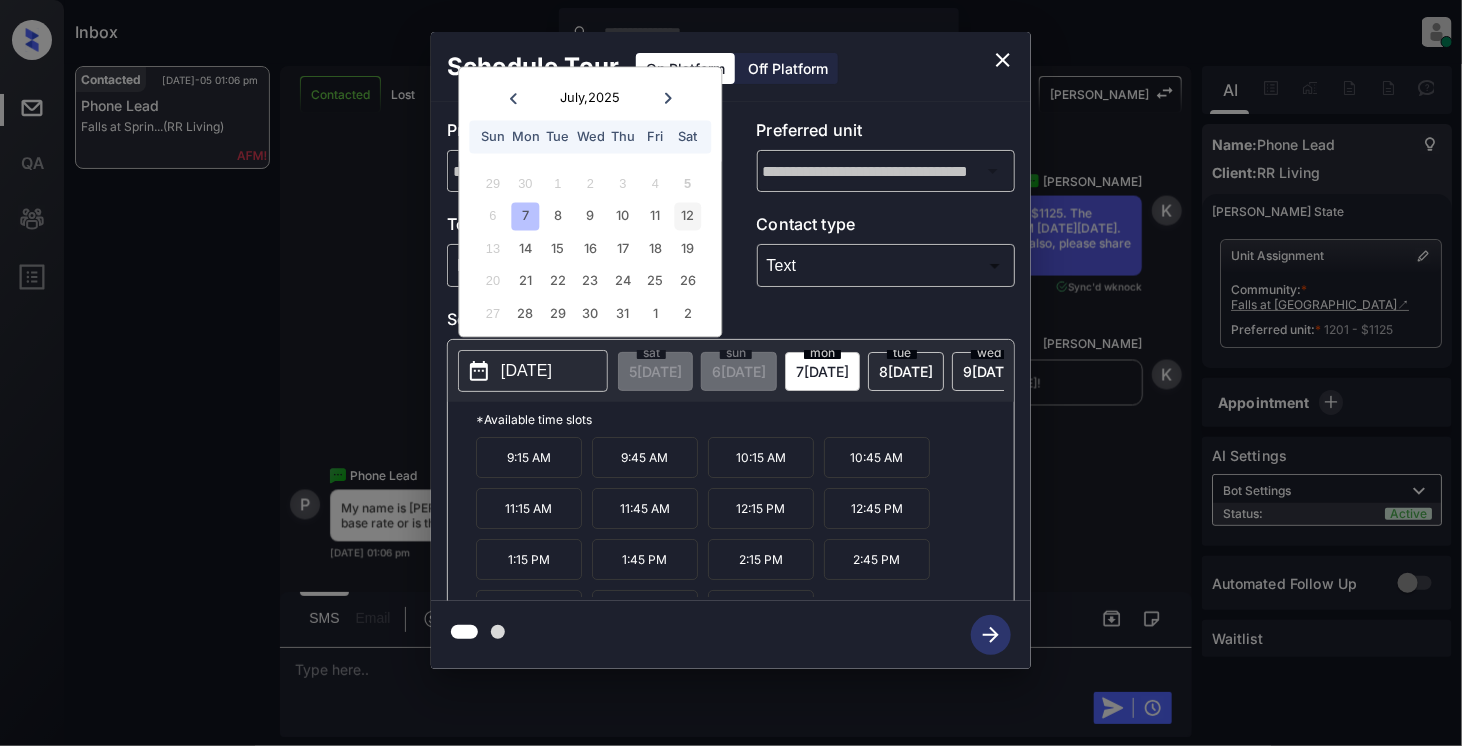 click on "12" at bounding box center (687, 216) 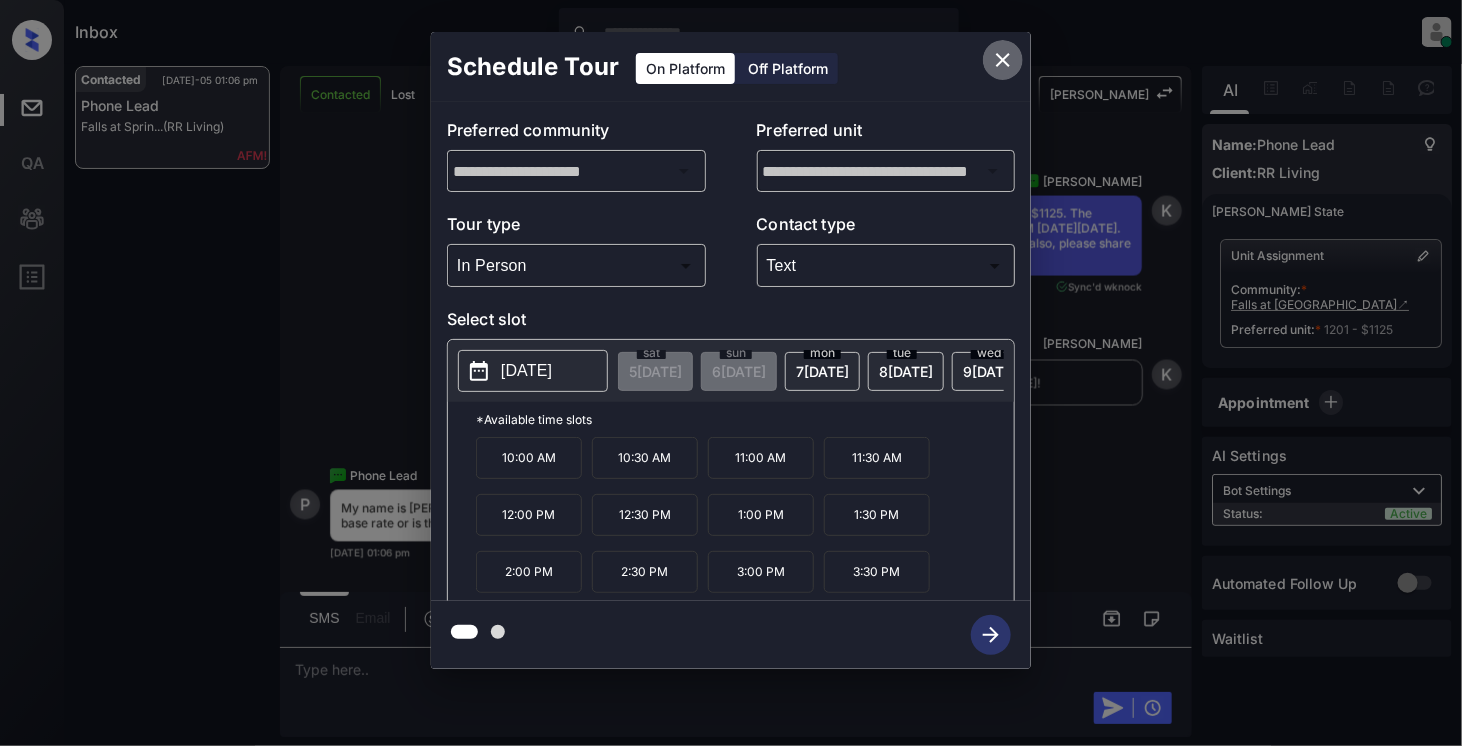 click 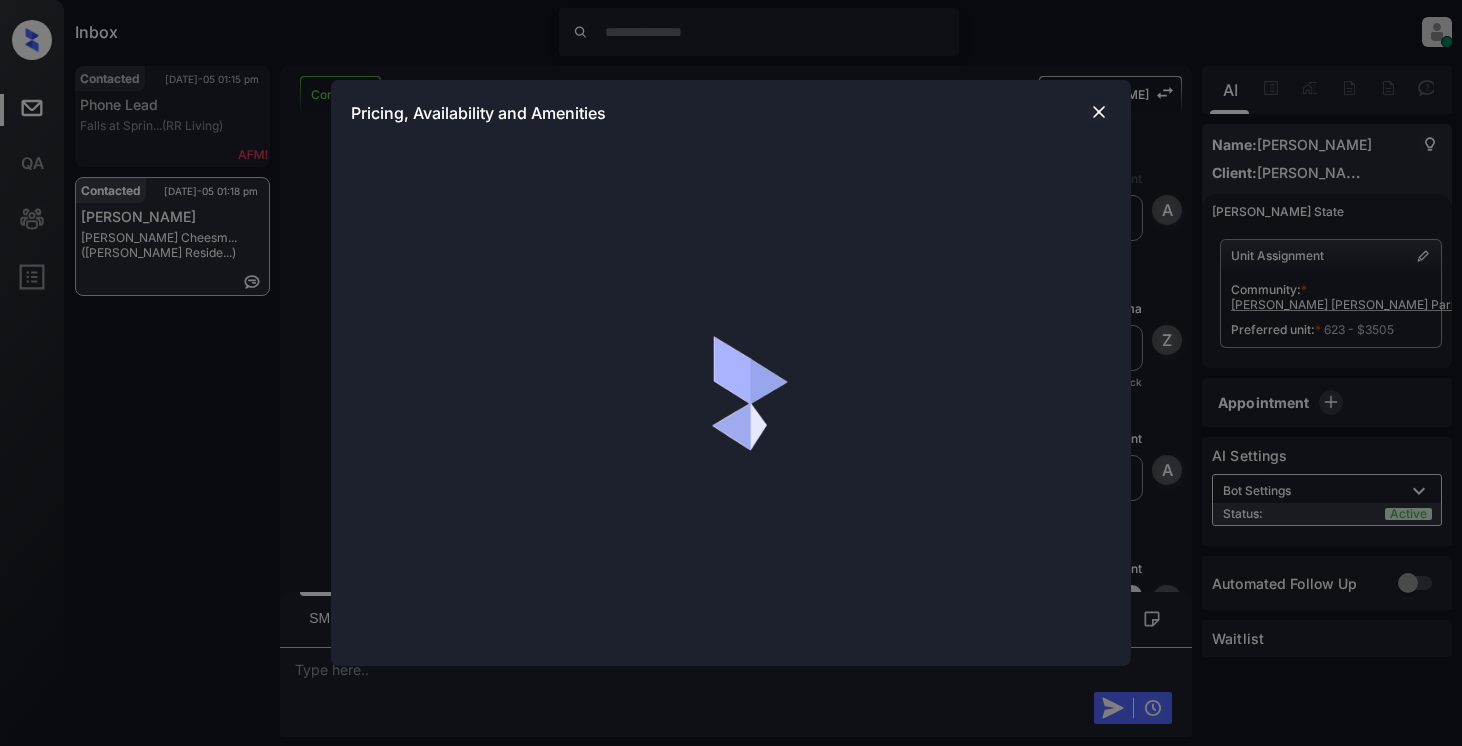scroll, scrollTop: 0, scrollLeft: 0, axis: both 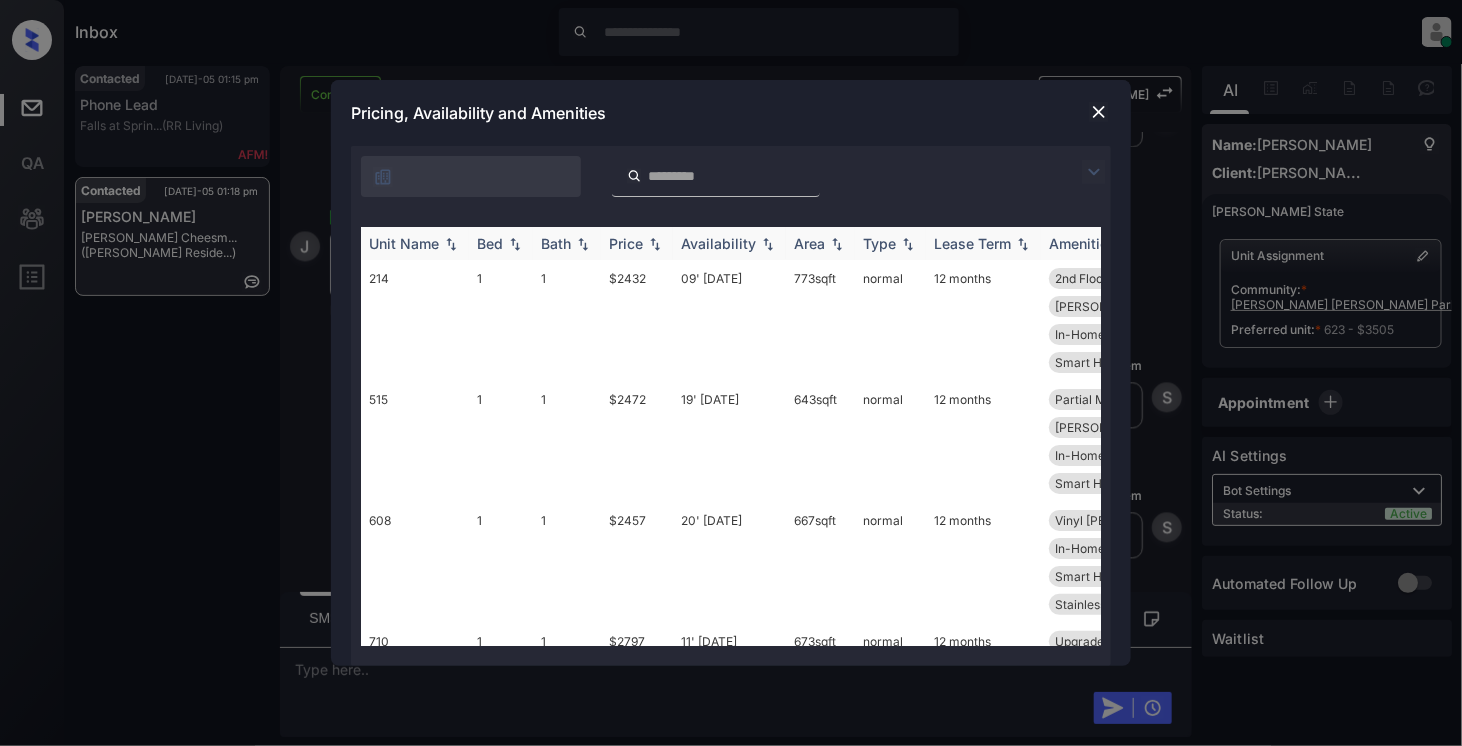 click at bounding box center [515, 244] 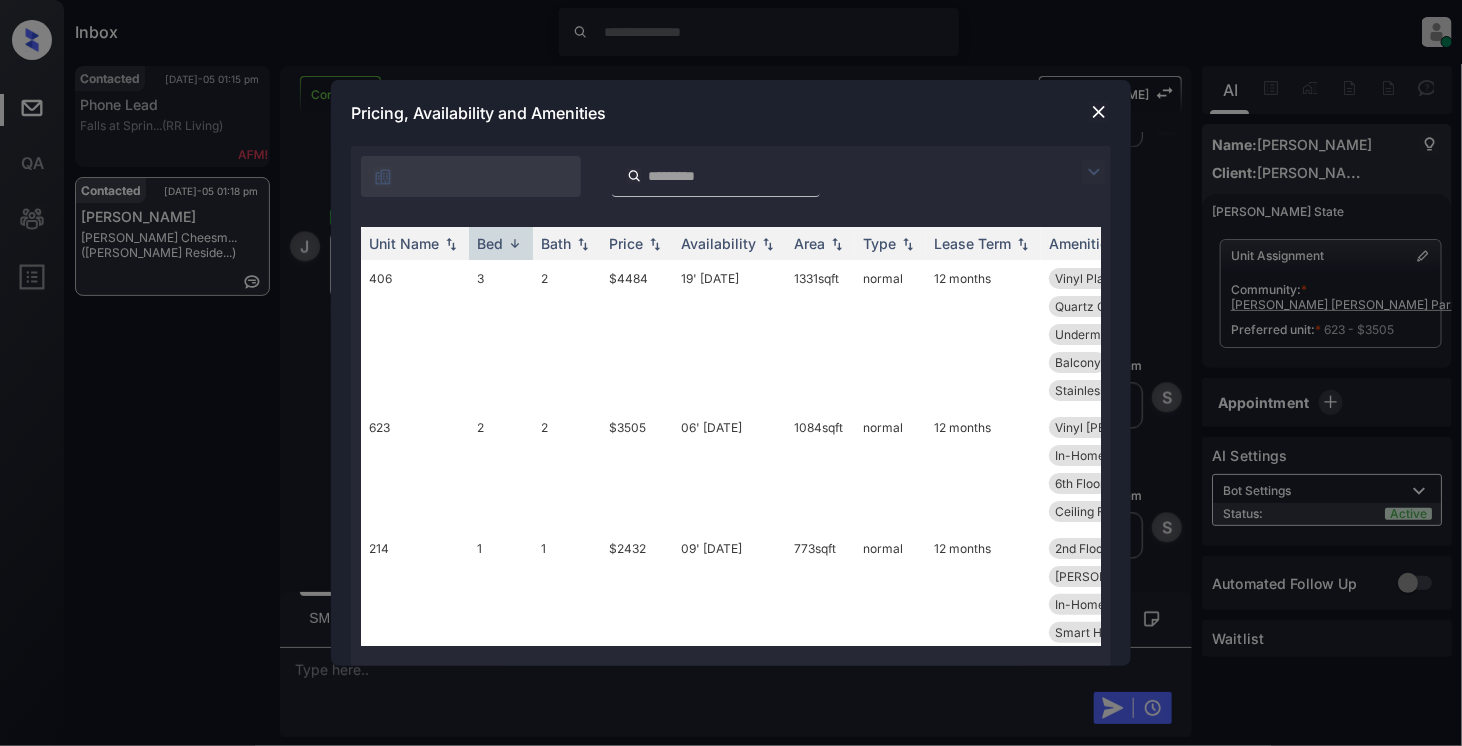click at bounding box center (1099, 112) 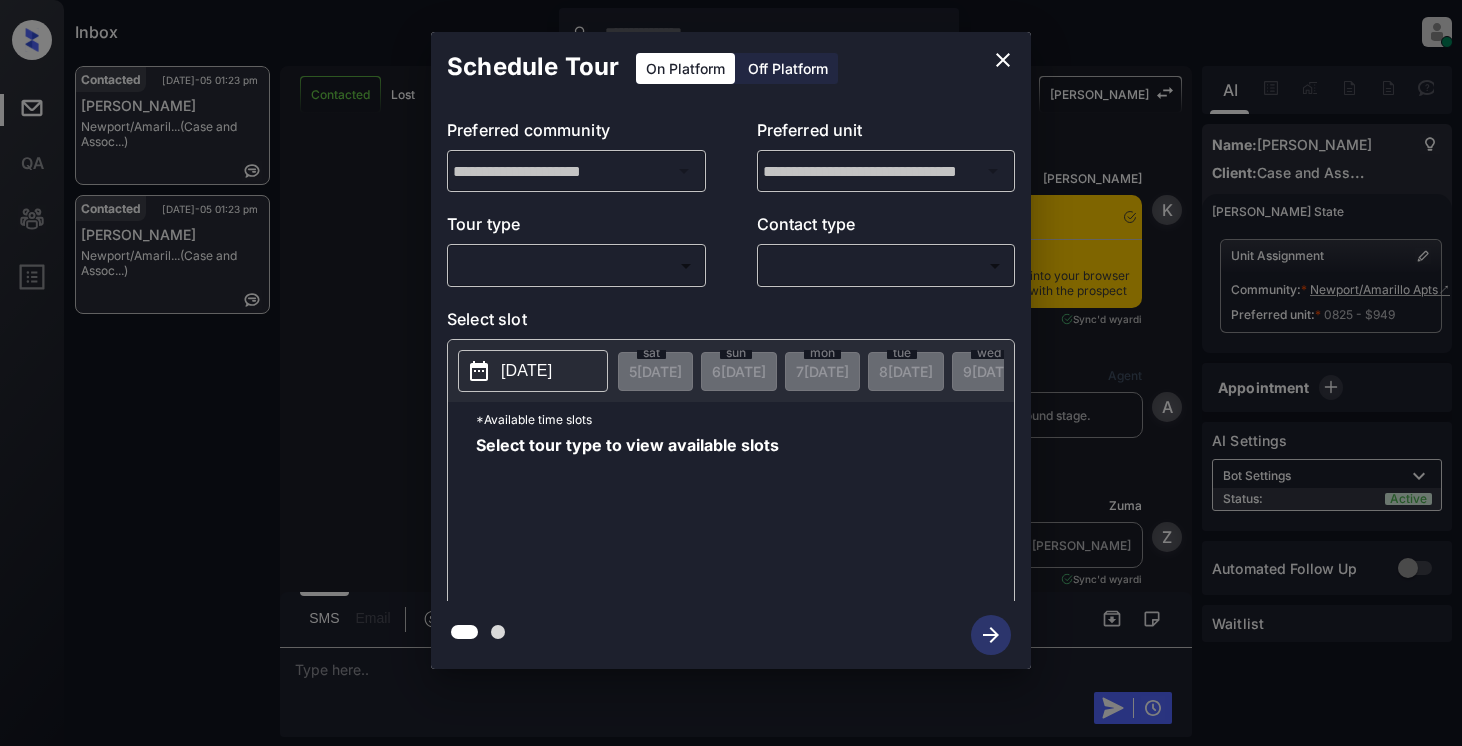 scroll, scrollTop: 0, scrollLeft: 0, axis: both 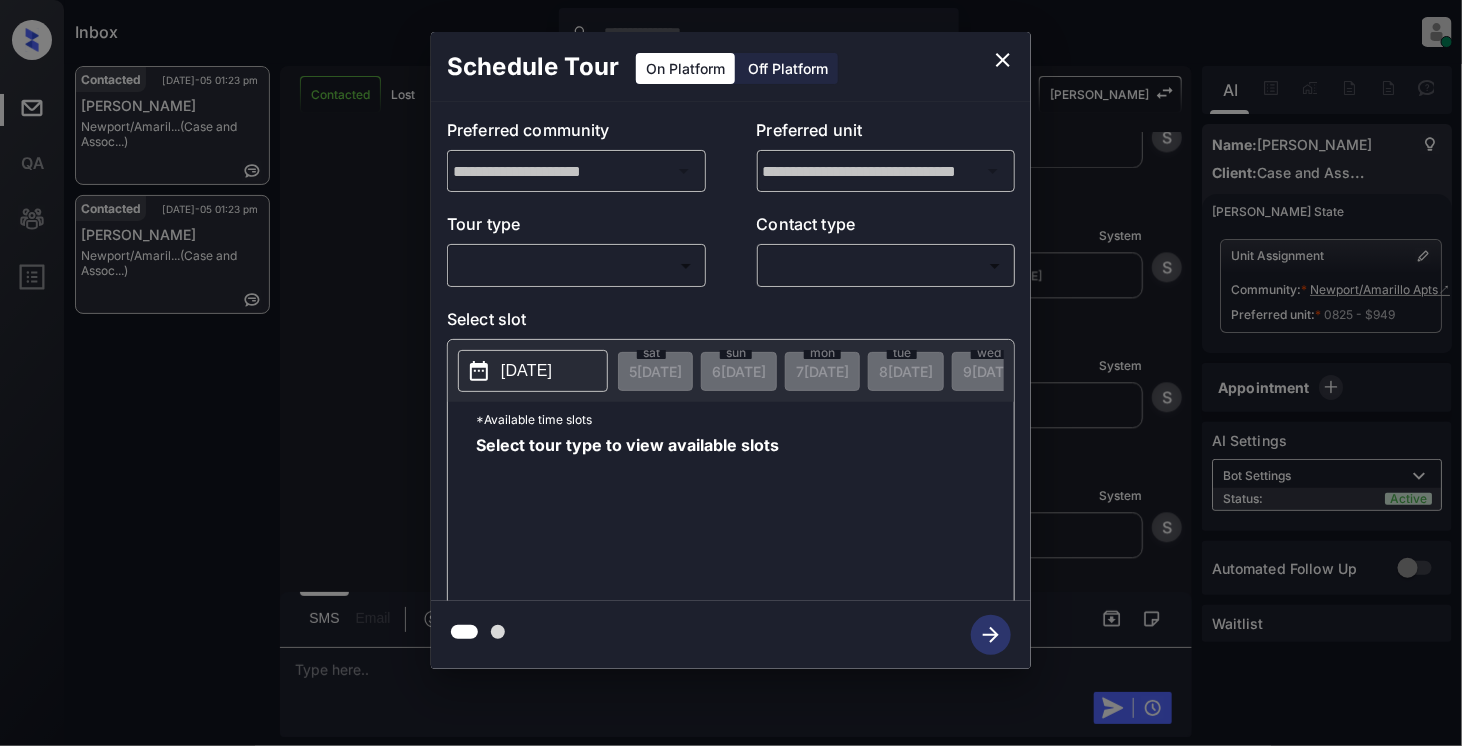 click on "Inbox Cynthia Montañez Online Set yourself   offline Set yourself   on break Profile Switch to  light  mode Sign out Contacted Jul-05 01:23 pm   Rizaldy Zapata Newport/Amaril...  (Case and Assoc...) Contacted Jul-05 01:23 pm   Rizaldy Zapata Newport/Amaril...  (Case and Assoc...) Contacted Lost Lead Sentiment: Angry Upon sliding the acknowledgement:  Lead will move to lost stage. * ​ SMS and call option will be set to opt out. AFM will be turned off for the lead. Kelsey New Message Kelsey Notes Note: https://conversation.getzuma.com/6865185a2419a75cb427e7fe - Paste this link into your browser to view Kelsey’s conversation with the prospect Jul 02, 2025 04:30 am  Sync'd w  yardi K New Message Agent Lead created via leadPoller in Inbound stage. Jul 02, 2025 04:30 am A New Message Zuma Lead transferred to leasing agent: kelsey Jul 02, 2025 04:30 am  Sync'd w  yardi Z New Message Agent AFM Request sent to Kelsey. Jul 02, 2025 04:30 am A New Message Agent Notes Note: Jul 02, 2025 04:30 am A New Message Kelsey" at bounding box center (731, 373) 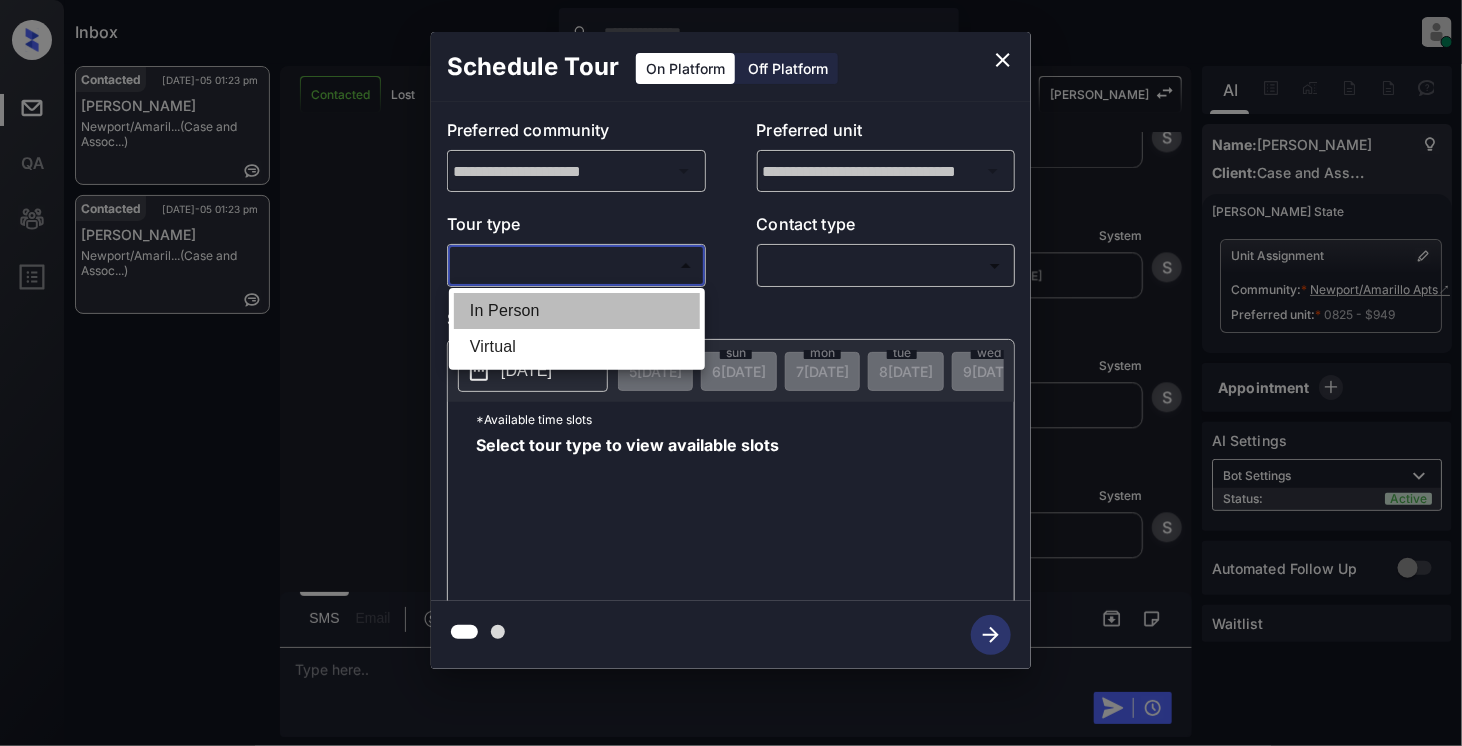 click on "In Person" at bounding box center (577, 311) 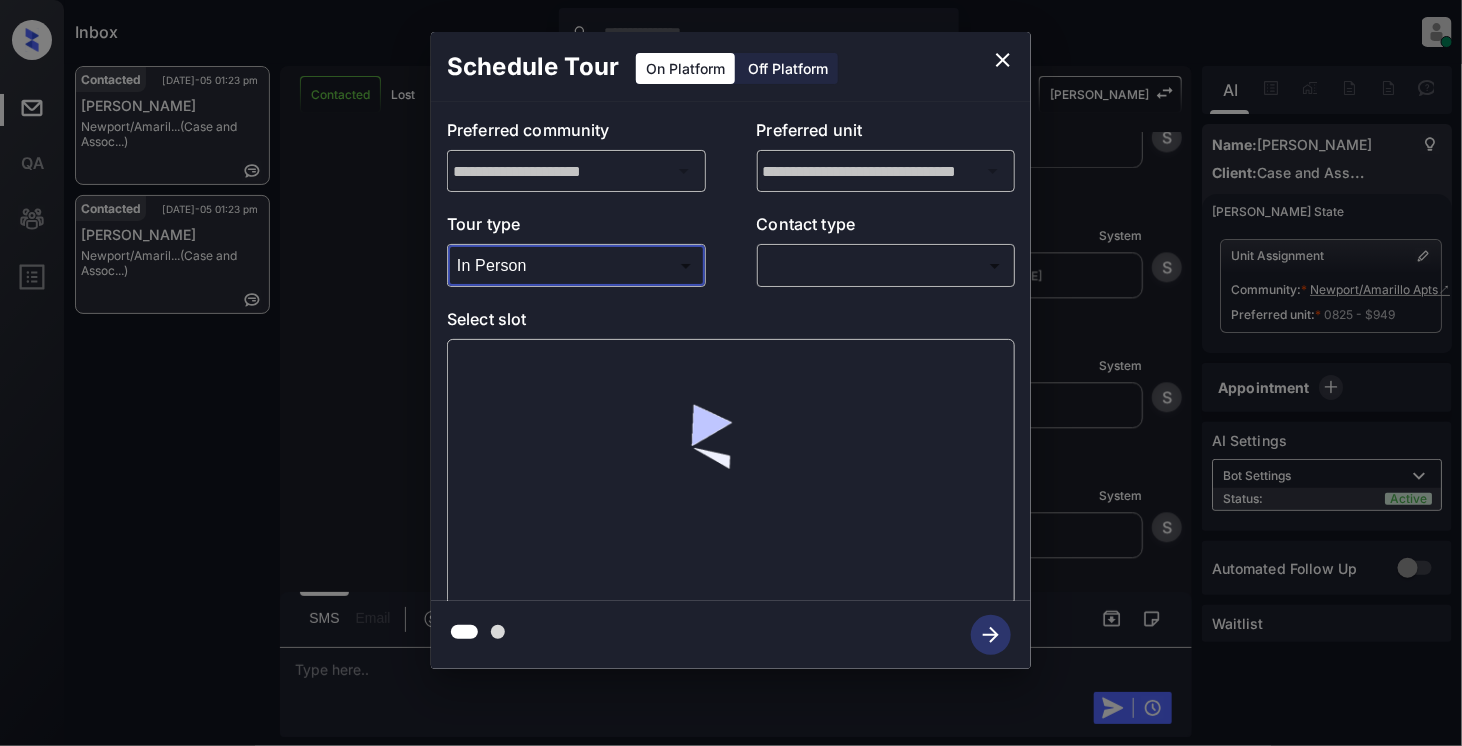 click on "Inbox Cynthia Montañez Online Set yourself   offline Set yourself   on break Profile Switch to  light  mode Sign out Contacted Jul-05 01:23 pm   Rizaldy Zapata Newport/Amaril...  (Case and Assoc...) Contacted Jul-05 01:23 pm   Rizaldy Zapata Newport/Amaril...  (Case and Assoc...) Contacted Lost Lead Sentiment: Angry Upon sliding the acknowledgement:  Lead will move to lost stage. * ​ SMS and call option will be set to opt out. AFM will be turned off for the lead. Kelsey New Message Kelsey Notes Note: https://conversation.getzuma.com/6865185a2419a75cb427e7fe - Paste this link into your browser to view Kelsey’s conversation with the prospect Jul 02, 2025 04:30 am  Sync'd w  yardi K New Message Agent Lead created via leadPoller in Inbound stage. Jul 02, 2025 04:30 am A New Message Zuma Lead transferred to leasing agent: kelsey Jul 02, 2025 04:30 am  Sync'd w  yardi Z New Message Agent AFM Request sent to Kelsey. Jul 02, 2025 04:30 am A New Message Agent Notes Note: Jul 02, 2025 04:30 am A New Message Kelsey" at bounding box center [731, 373] 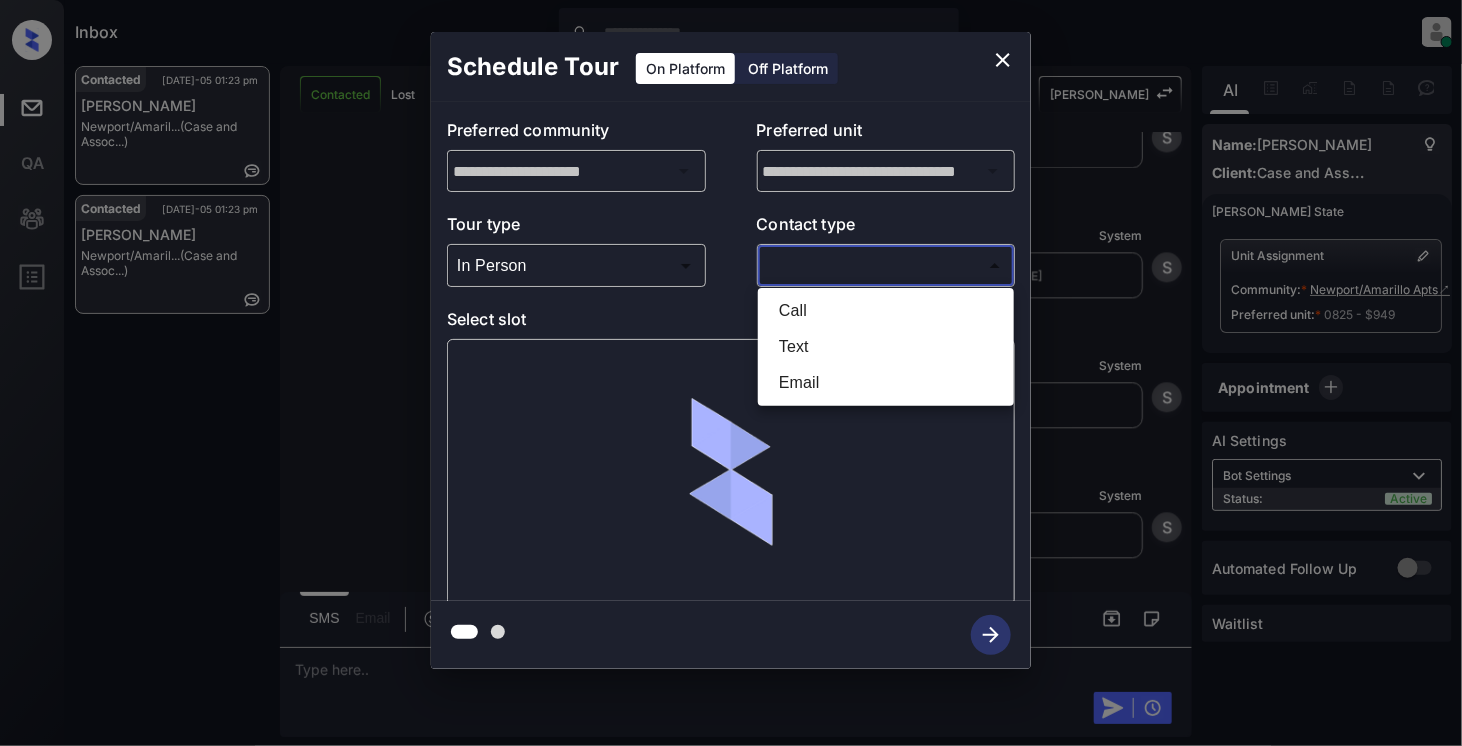 click on "Text" at bounding box center [886, 347] 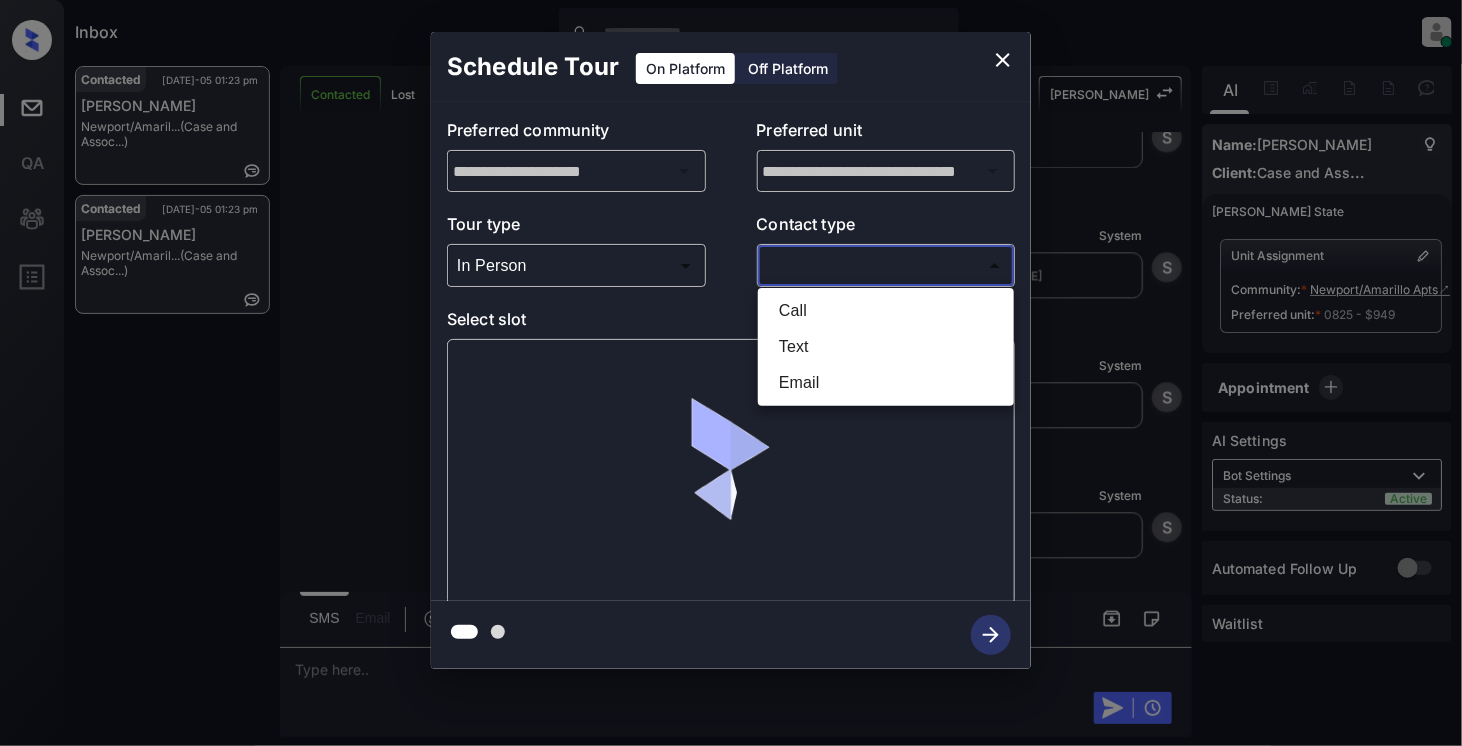 type on "****" 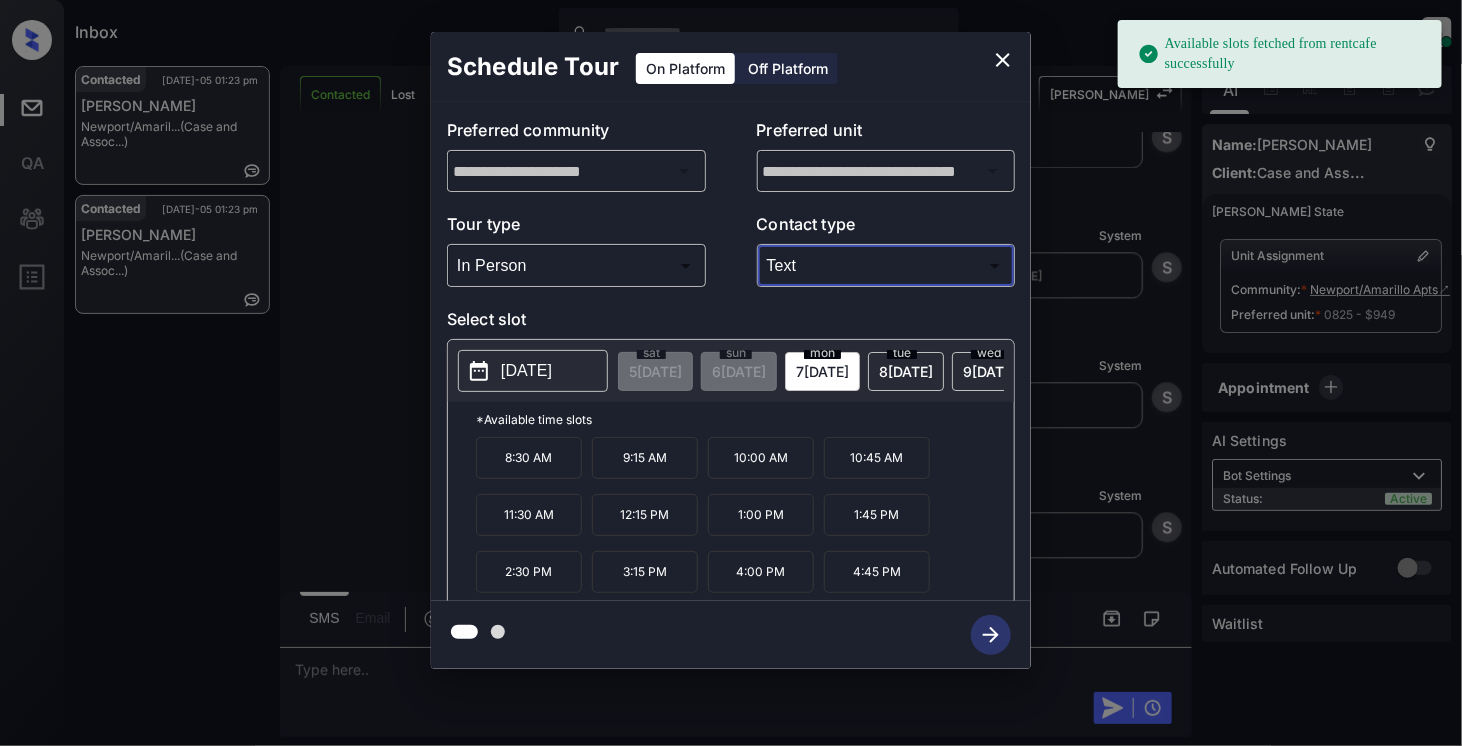 click on "2025-07-07" at bounding box center [526, 371] 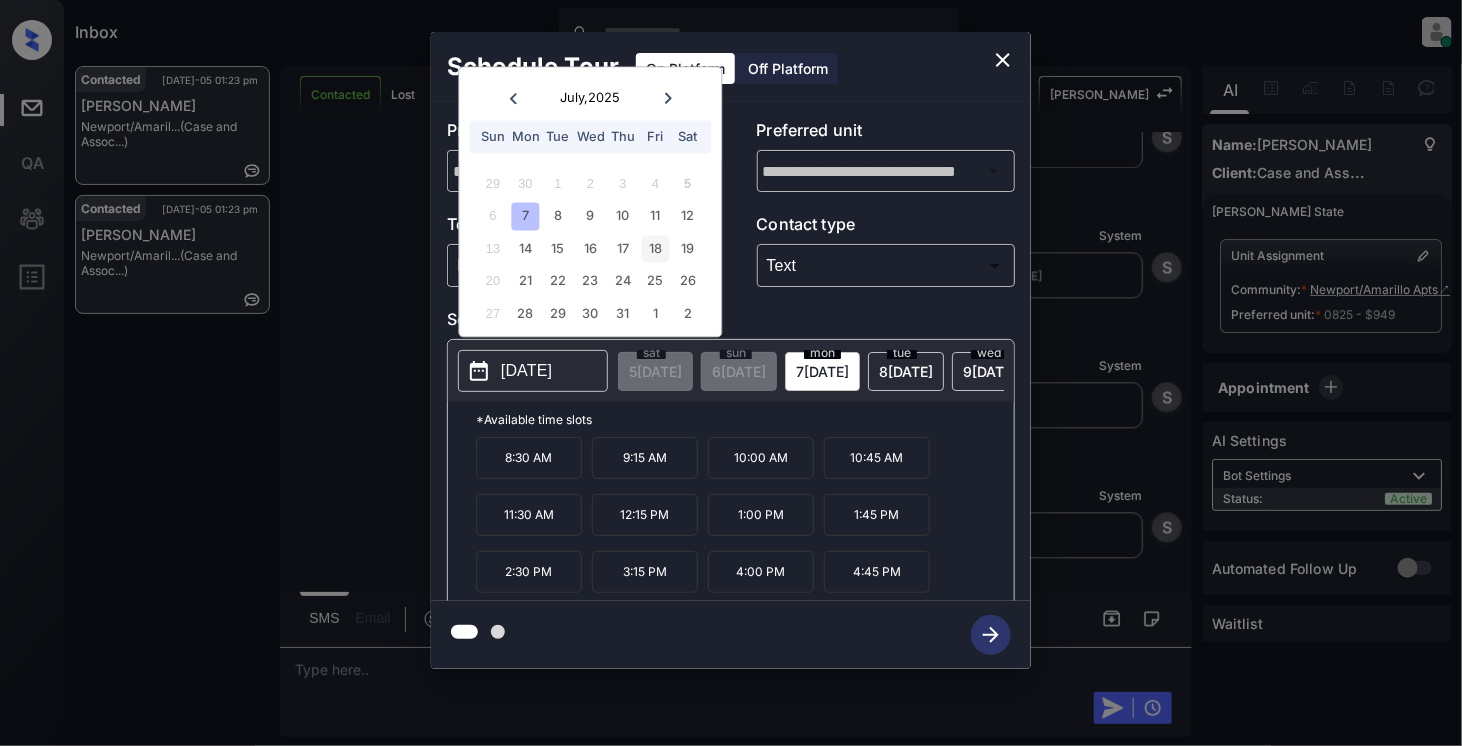 click on "18" at bounding box center [655, 248] 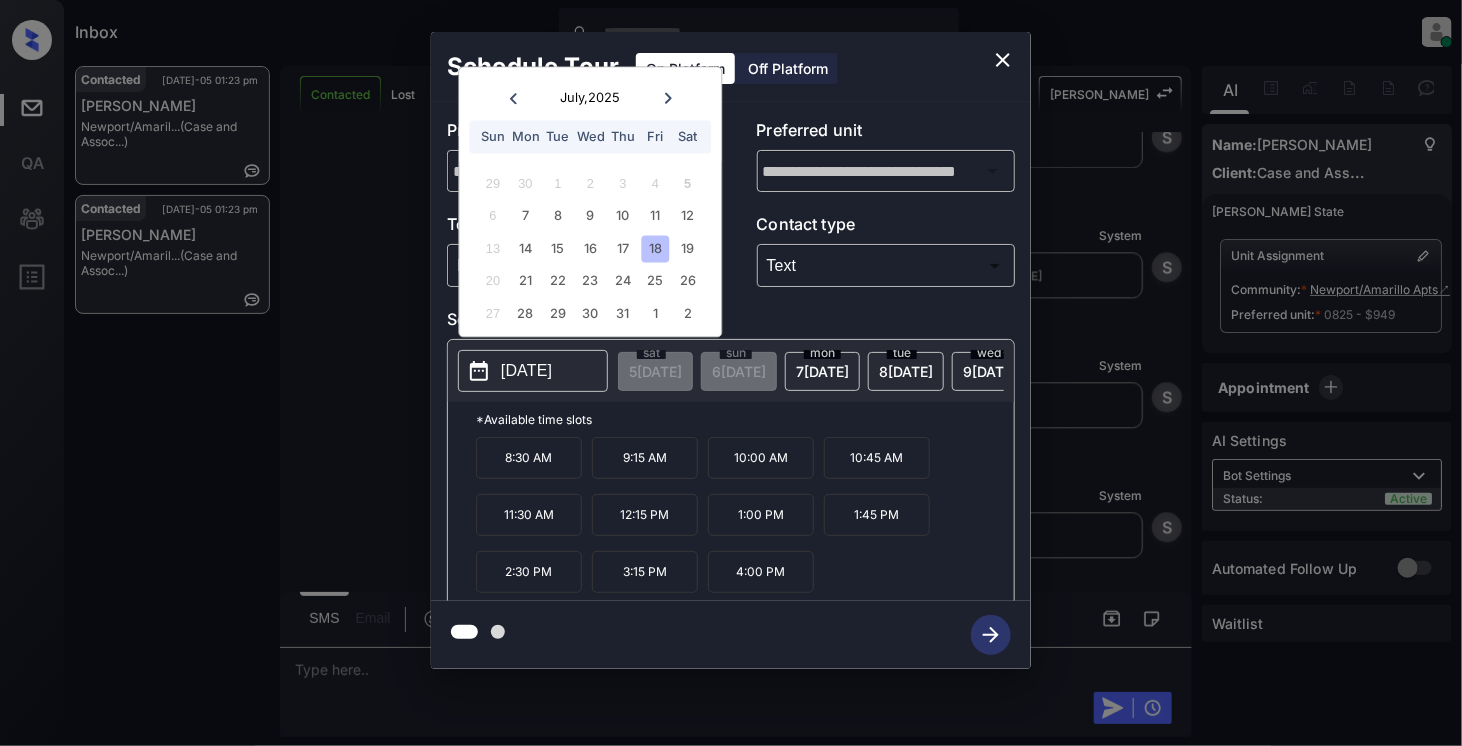 click on "12:15 PM" at bounding box center (645, 515) 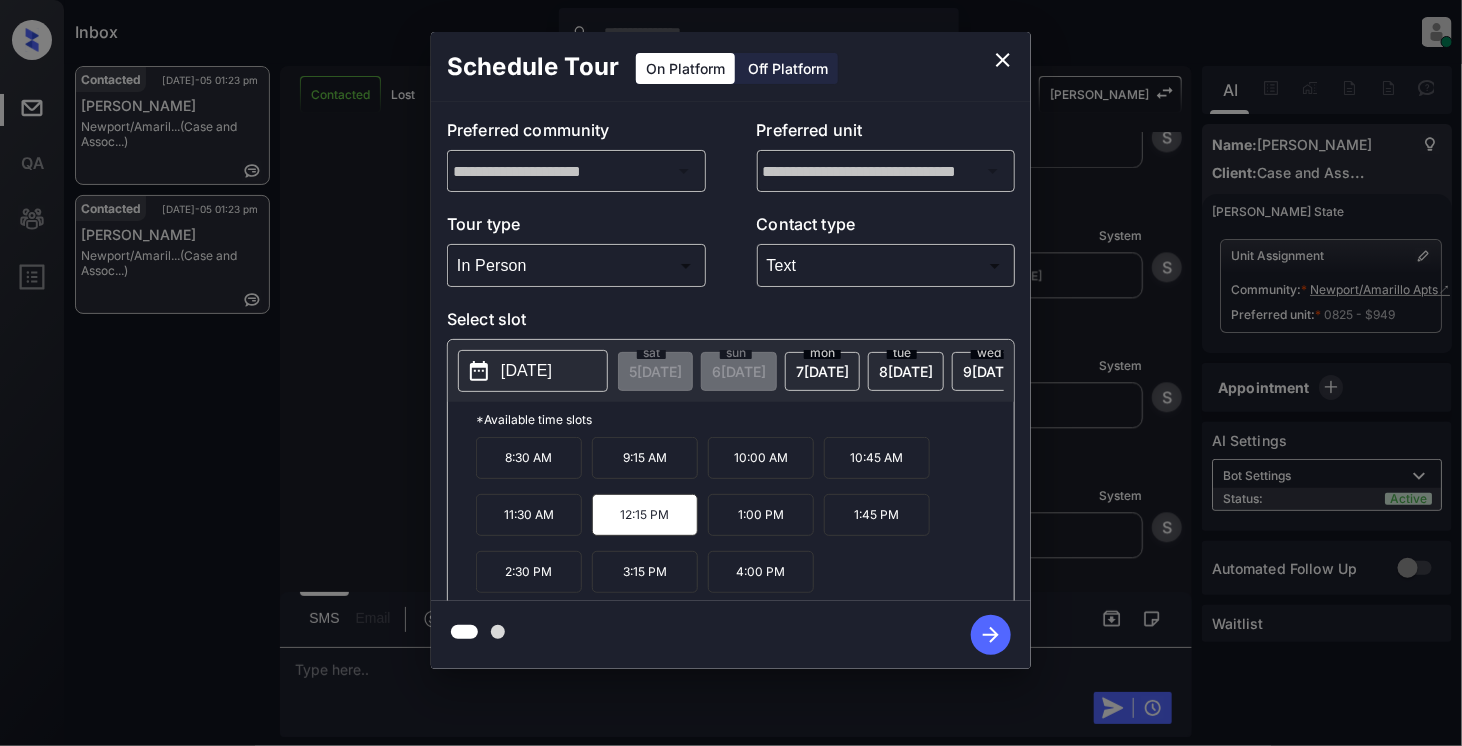 click 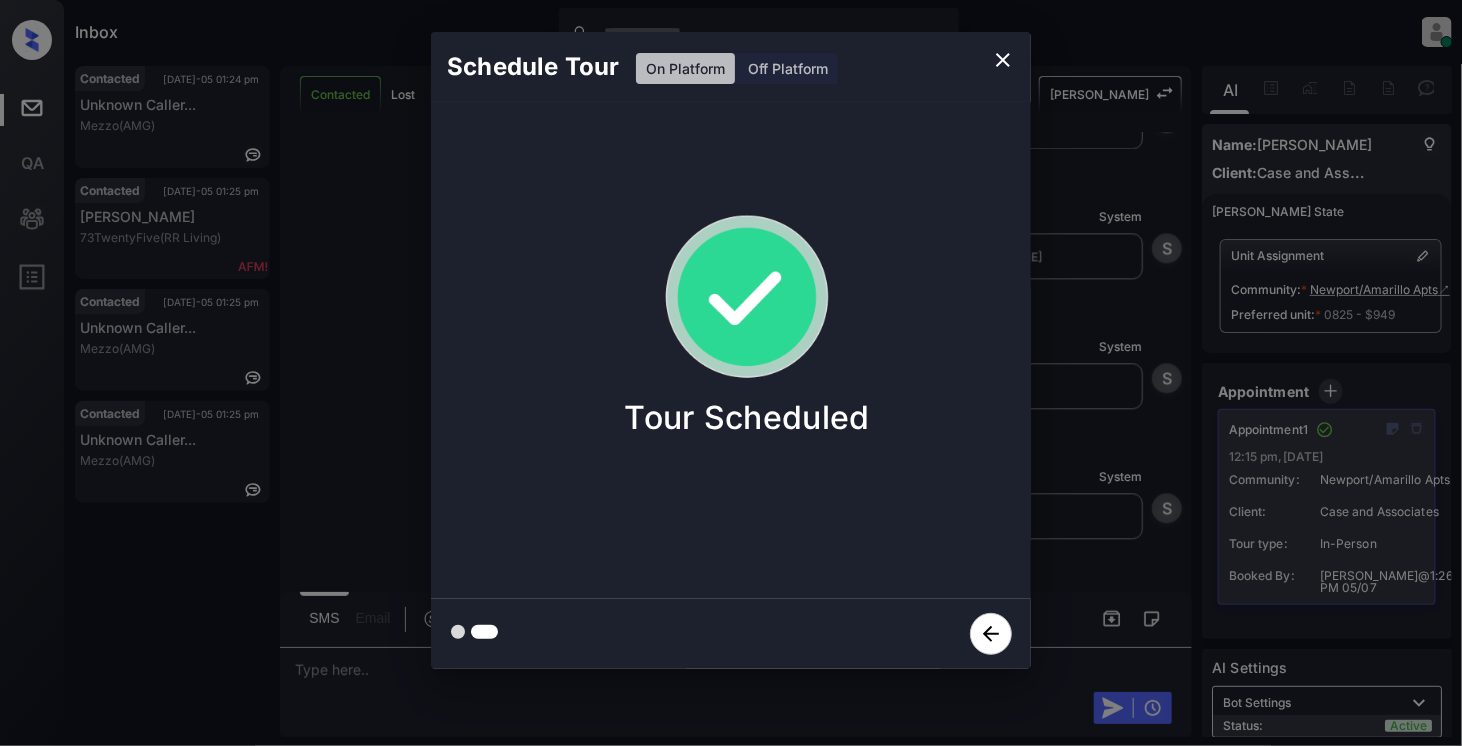 click 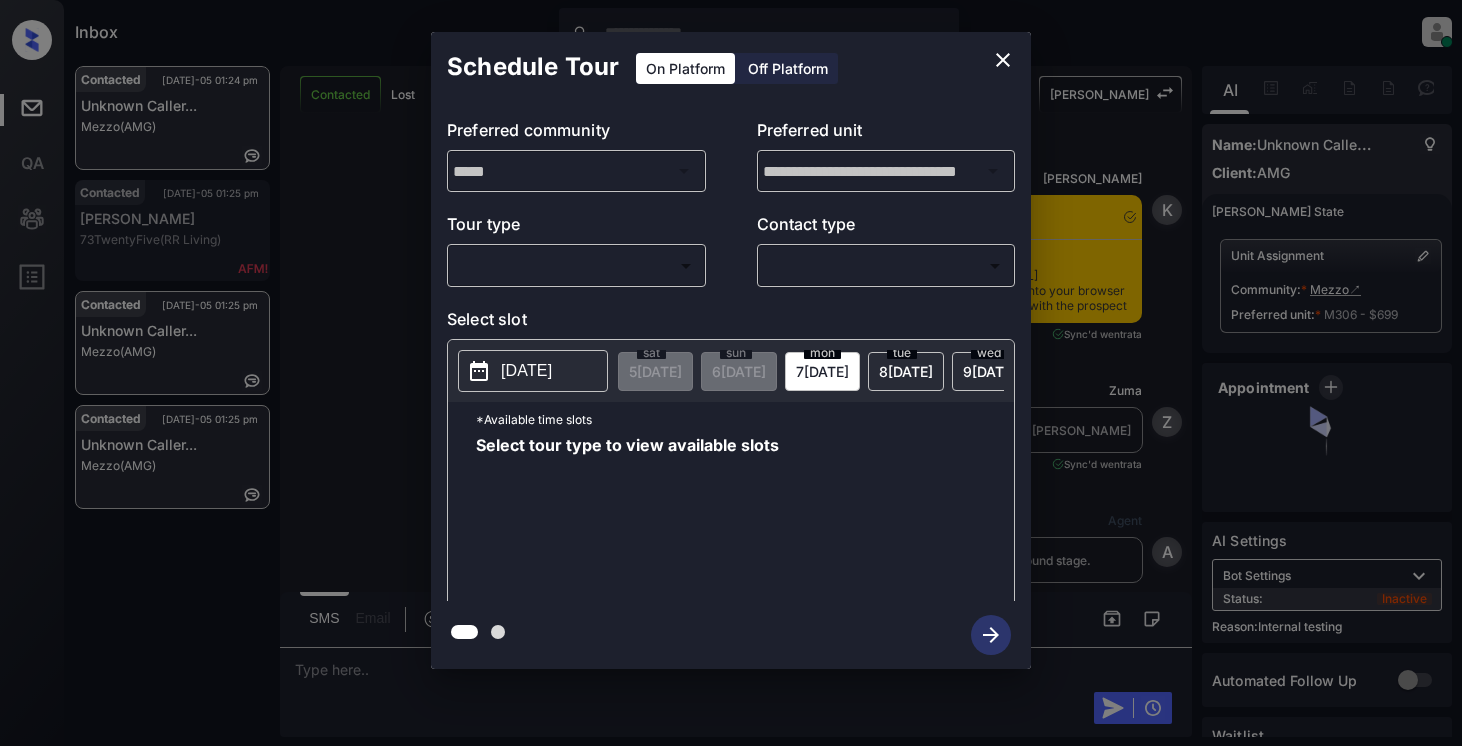 scroll, scrollTop: 0, scrollLeft: 0, axis: both 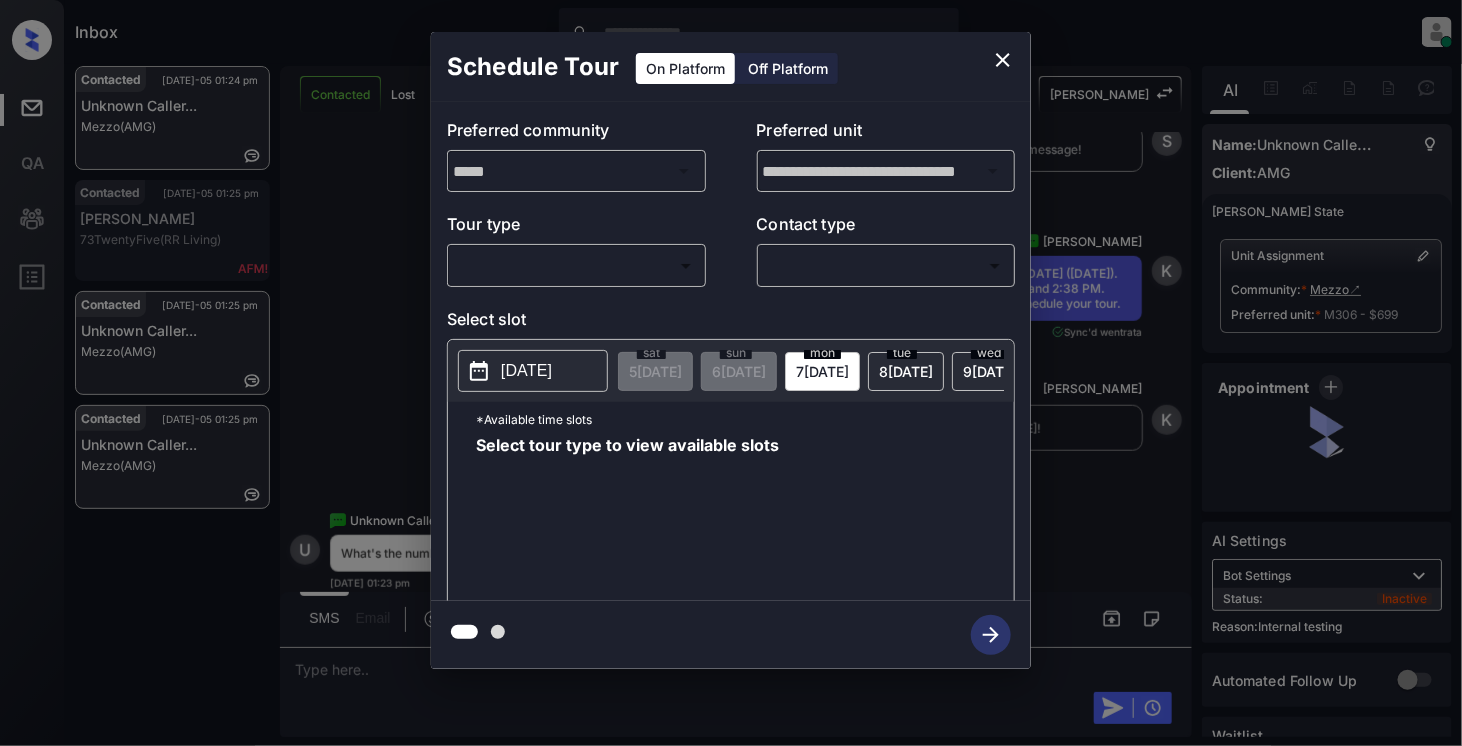 click on "Inbox Cynthia Montañez Online Set yourself   offline Set yourself   on break Profile Switch to  light  mode Sign out Contacted Jul-05 01:24 pm   Unknown Caller... Mezzo  (AMG) Contacted Jul-05 01:25 pm   Imani Atkins 73TwentyFive  (RR Living) Contacted Jul-05 01:25 pm   Unknown Caller... Mezzo  (AMG) Contacted Jul-05 01:25 pm   Unknown Caller... Mezzo  (AMG) Contacted Lost Lead Sentiment: Angry Upon sliding the acknowledgement:  Lead will move to lost stage. * ​ SMS and call option will be set to opt out. AFM will be turned off for the lead. Kelsey New Message Kelsey Notes Note: <a href="https://conversation.getzuma.com/68698887ed92c25711c6499a">https://conversation.getzuma.com/68698887ed92c25711c6499a</a> - Paste this link into your browser to view Kelsey’s conversation with the prospect Jul 05, 2025 01:18 pm  Sync'd w  entrata K New Message Zuma Lead transferred to leasing agent: kelsey Jul 05, 2025 01:18 pm  Sync'd w  entrata Z New Message Agent Lead created via leadPoller in Inbound stage. A Agent A" at bounding box center (731, 373) 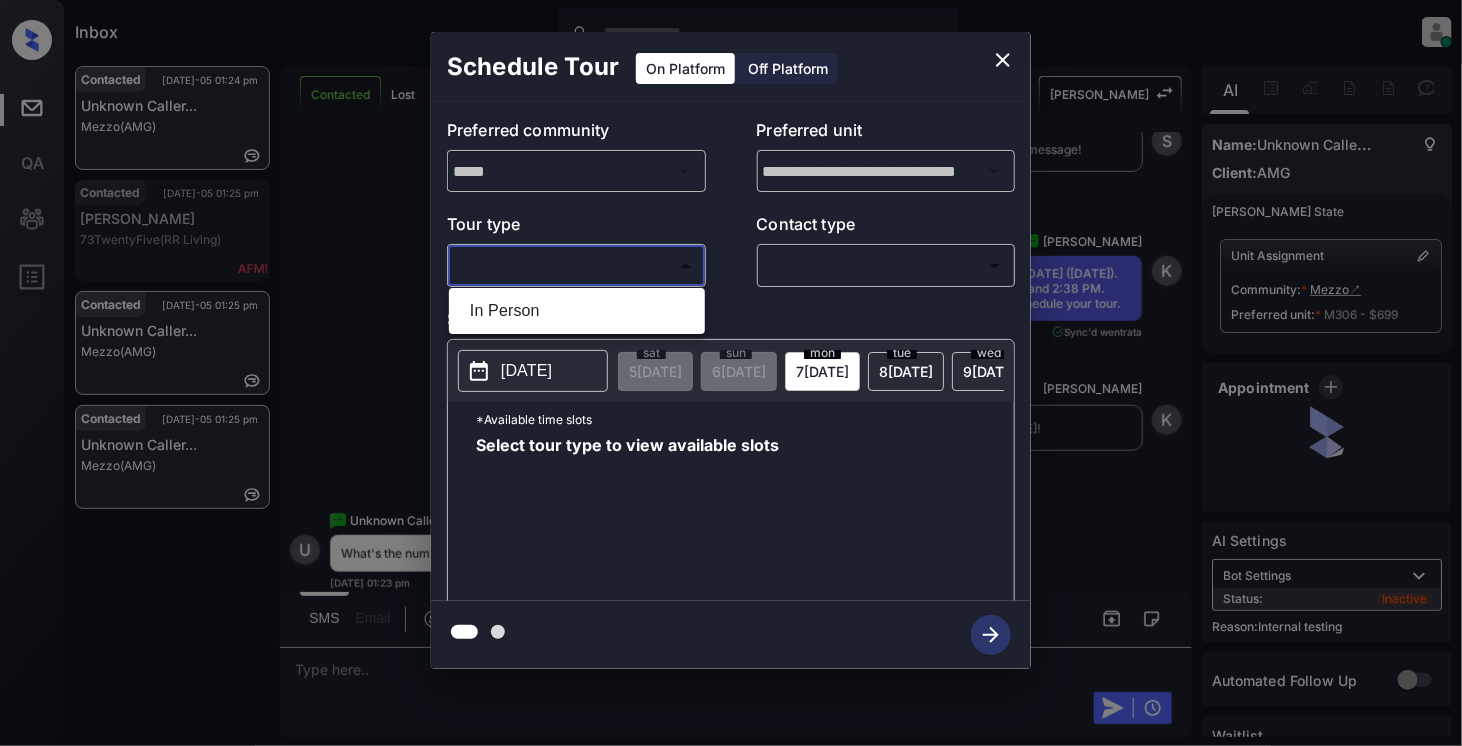 click on "In Person" at bounding box center [577, 311] 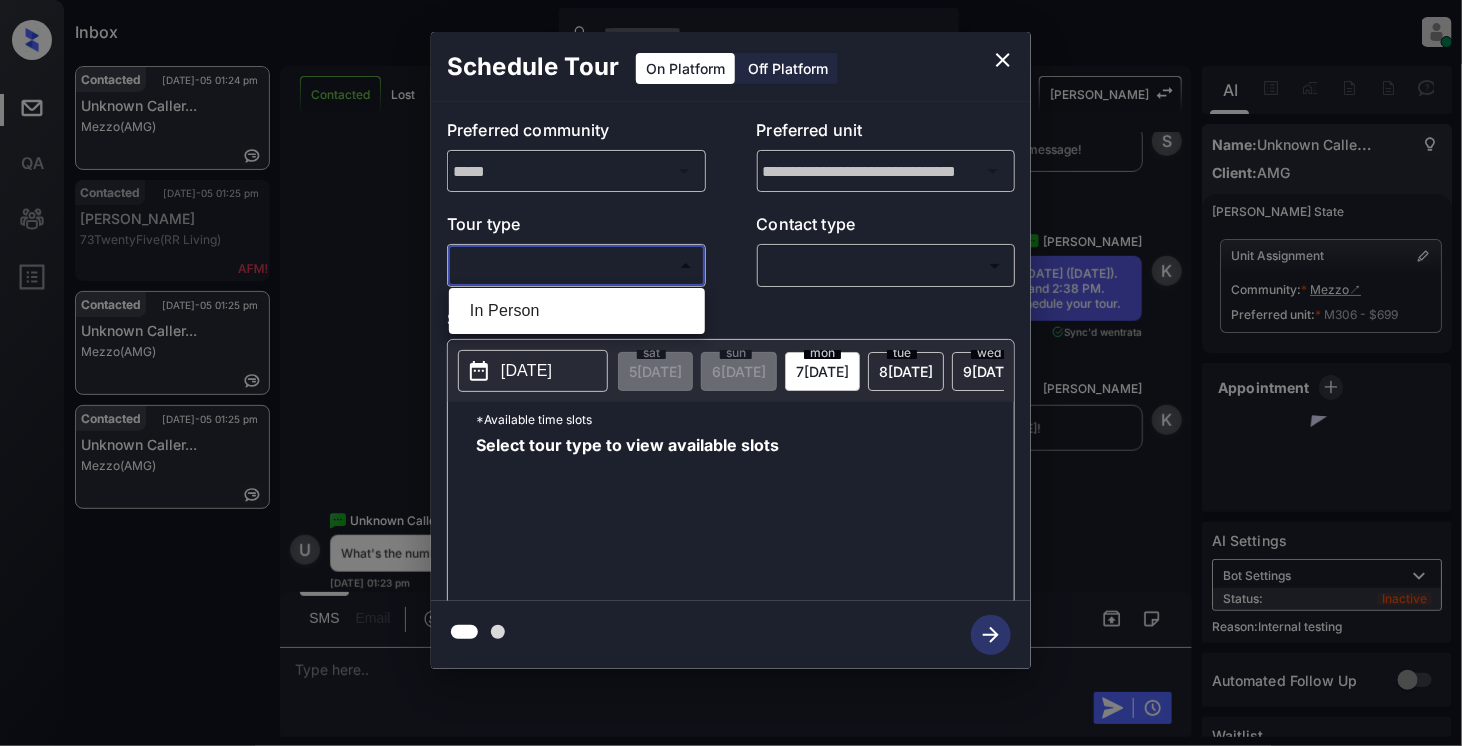 type on "********" 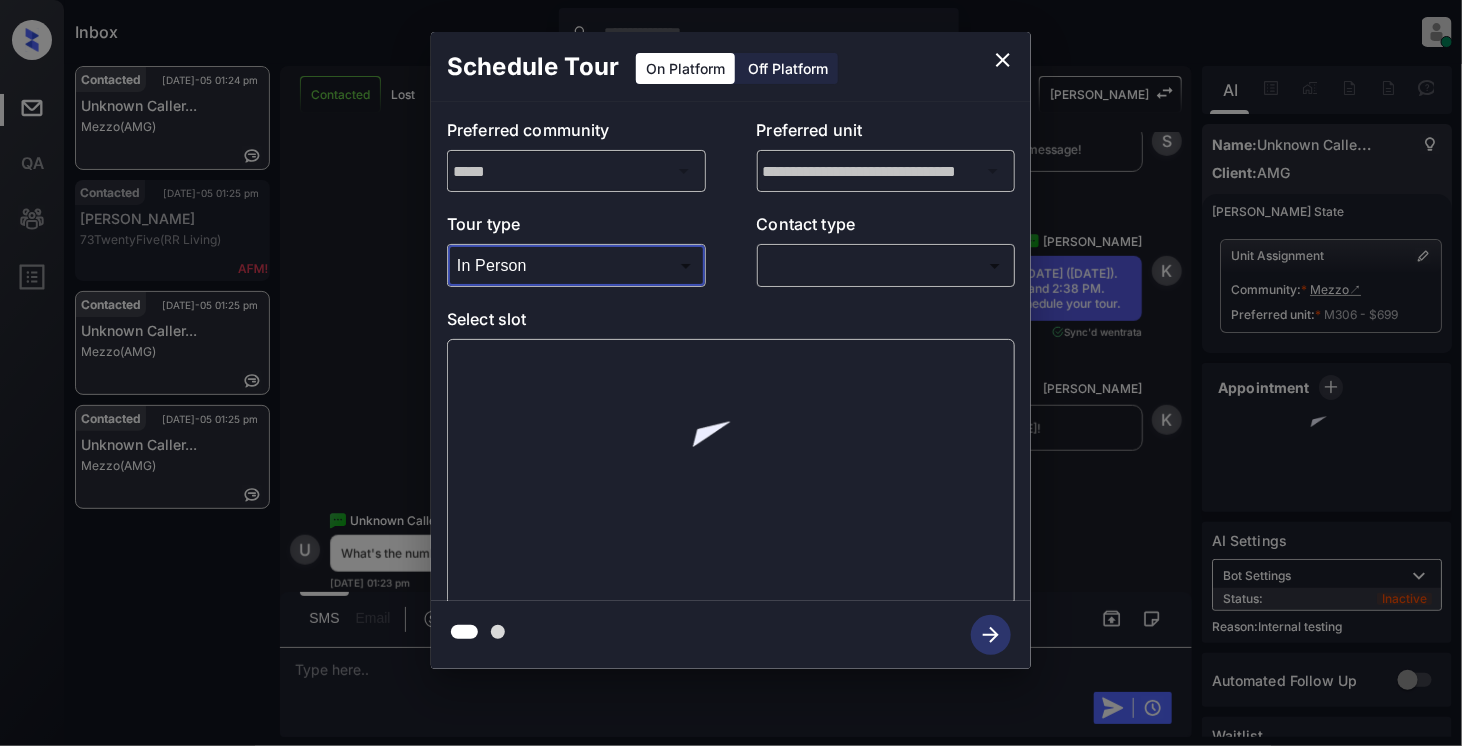 click on "Inbox Cynthia Montañez Online Set yourself   offline Set yourself   on break Profile Switch to  light  mode Sign out Contacted Jul-05 01:24 pm   Unknown Caller... Mezzo  (AMG) Contacted Jul-05 01:25 pm   Imani Atkins 73TwentyFive  (RR Living) Contacted Jul-05 01:25 pm   Unknown Caller... Mezzo  (AMG) Contacted Jul-05 01:25 pm   Unknown Caller... Mezzo  (AMG) Contacted Lost Lead Sentiment: Angry Upon sliding the acknowledgement:  Lead will move to lost stage. * ​ SMS and call option will be set to opt out. AFM will be turned off for the lead. Kelsey New Message Kelsey Notes Note: <a href="https://conversation.getzuma.com/68698887ed92c25711c6499a">https://conversation.getzuma.com/68698887ed92c25711c6499a</a> - Paste this link into your browser to view Kelsey’s conversation with the prospect Jul 05, 2025 01:18 pm  Sync'd w  entrata K New Message Zuma Lead transferred to leasing agent: kelsey Jul 05, 2025 01:18 pm  Sync'd w  entrata Z New Message Agent Lead created via leadPoller in Inbound stage. A Agent A" at bounding box center [731, 373] 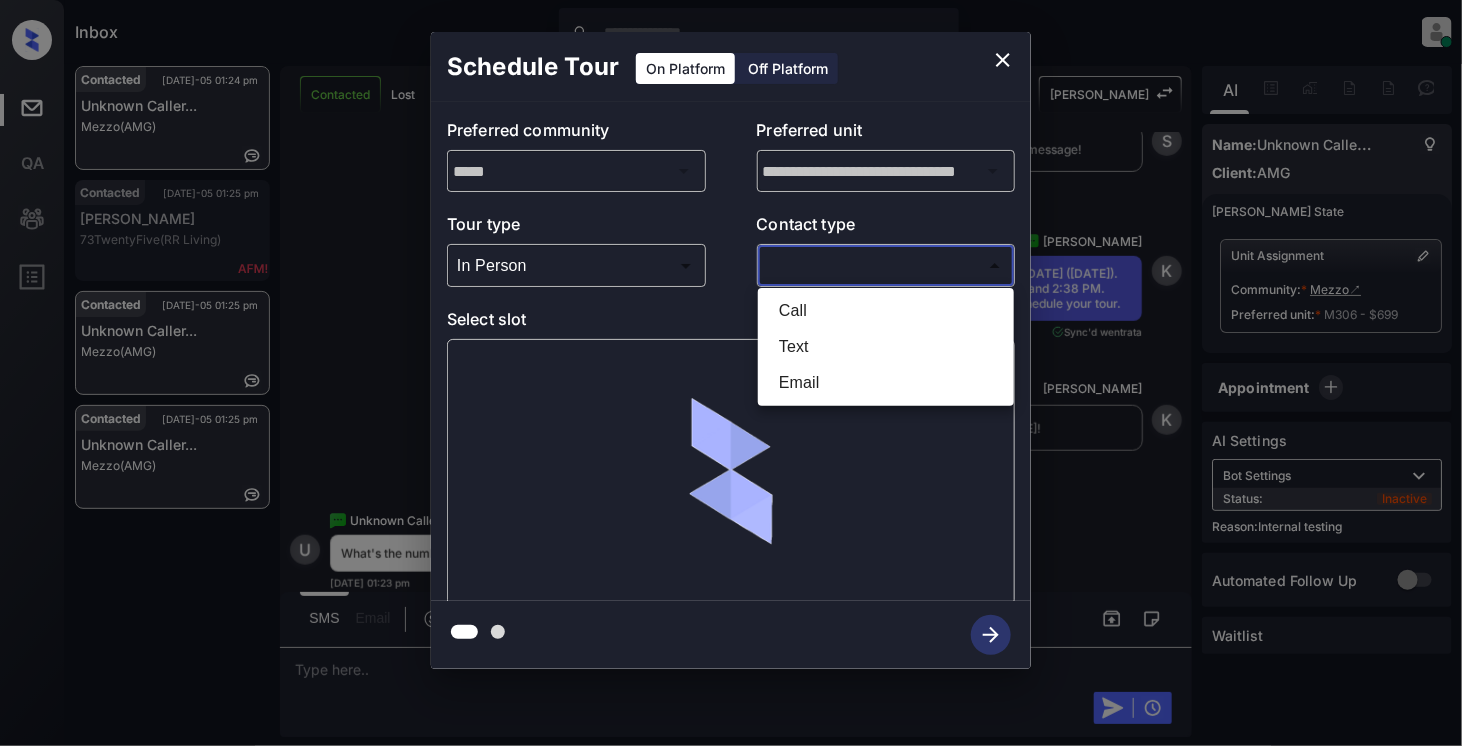 click on "Text" at bounding box center [886, 347] 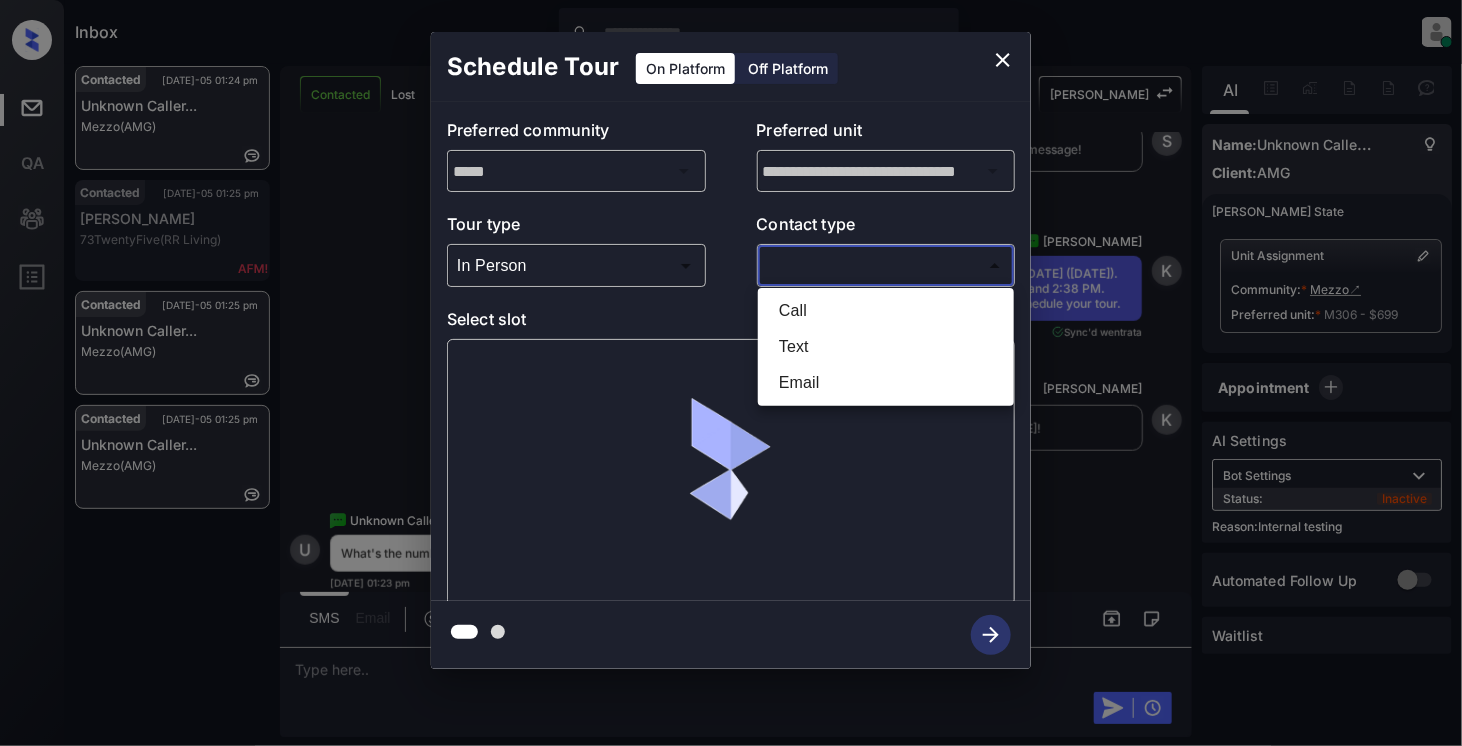 type on "****" 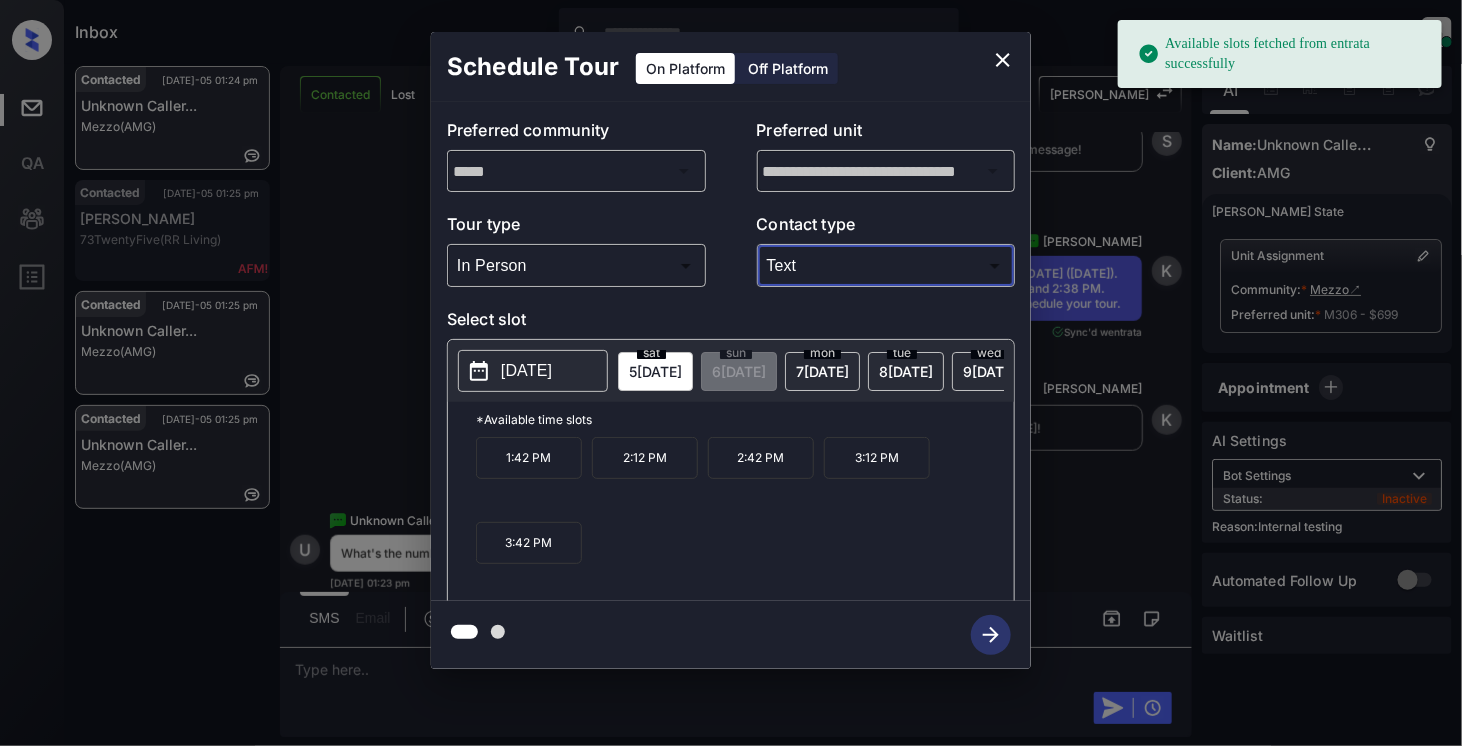 click on "[DATE]" at bounding box center (526, 371) 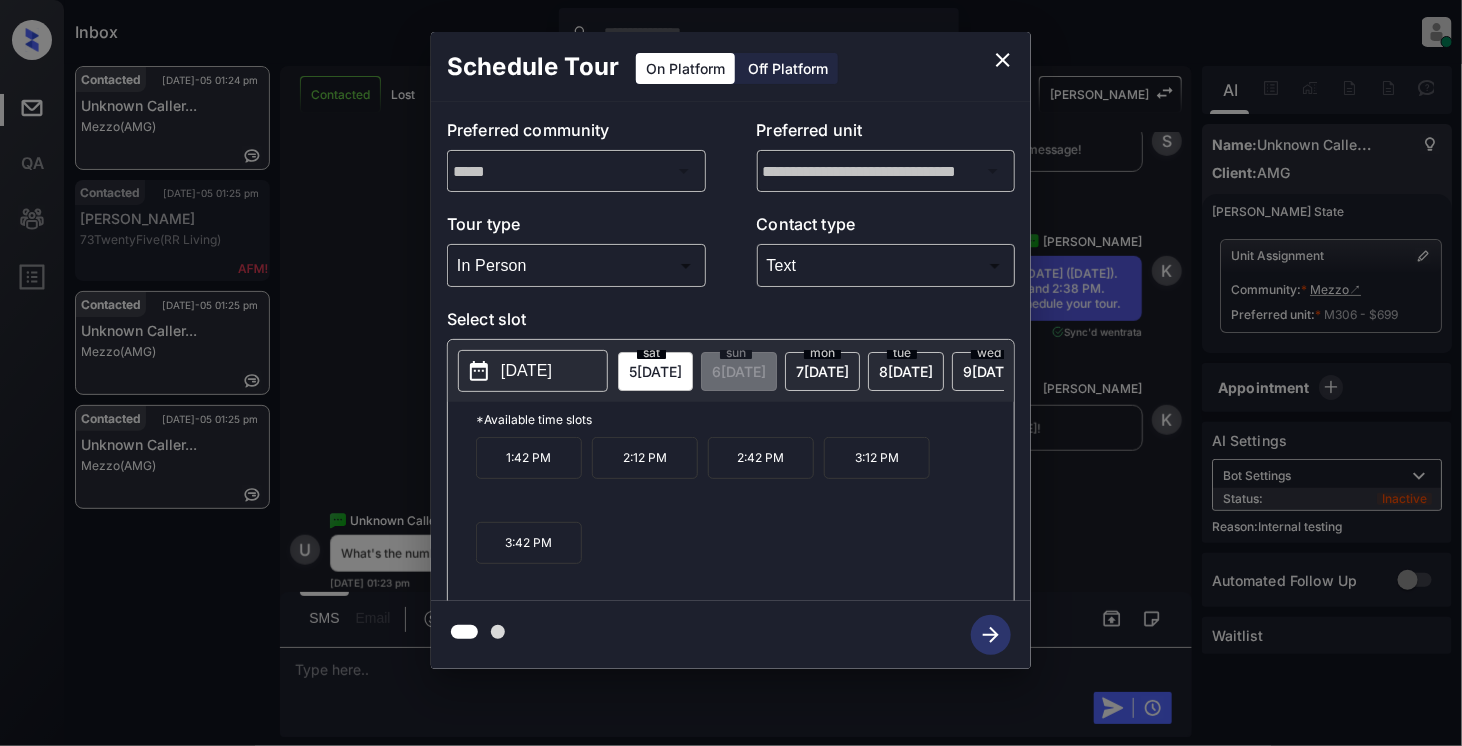 click on "1:42 PM 2:12 PM 2:42 PM 3:12 PM 3:42 PM" at bounding box center (745, 517) 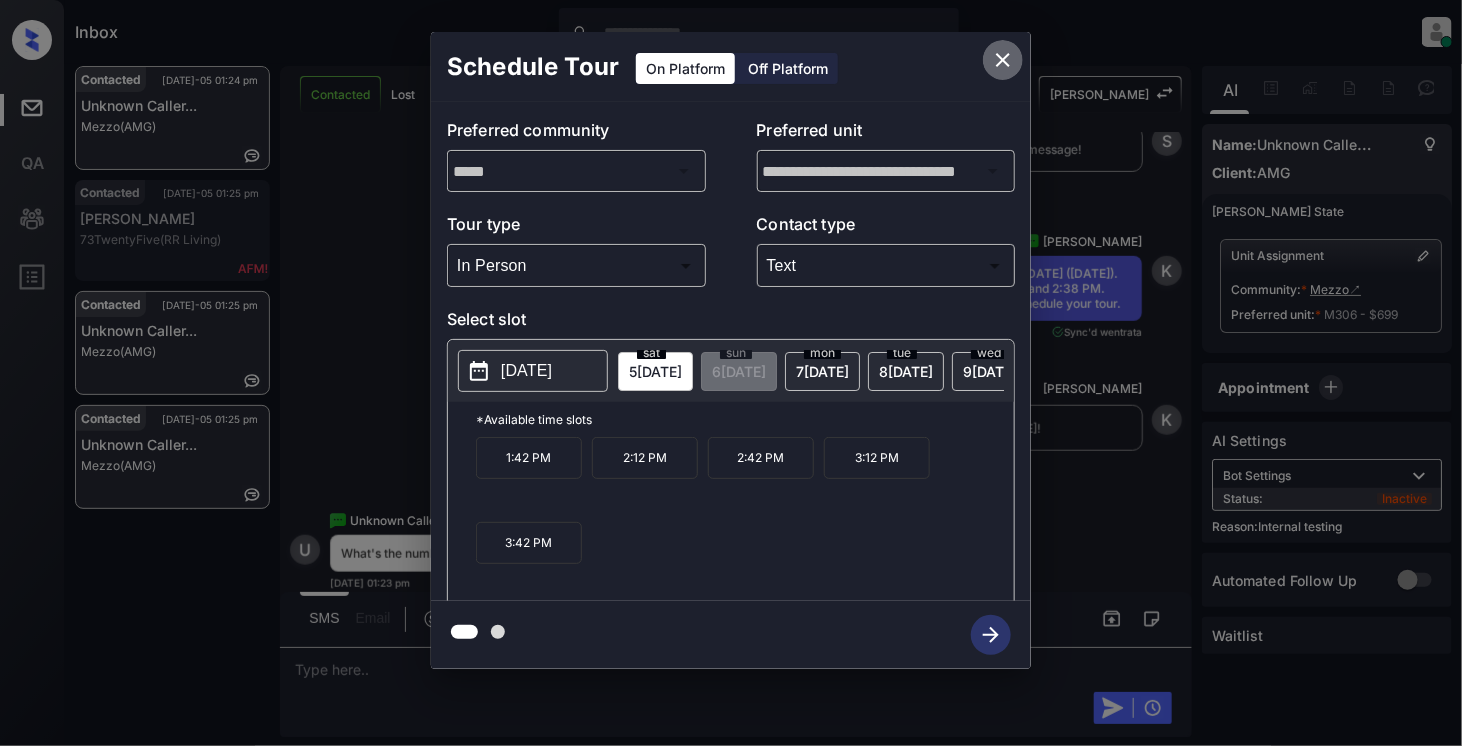 click 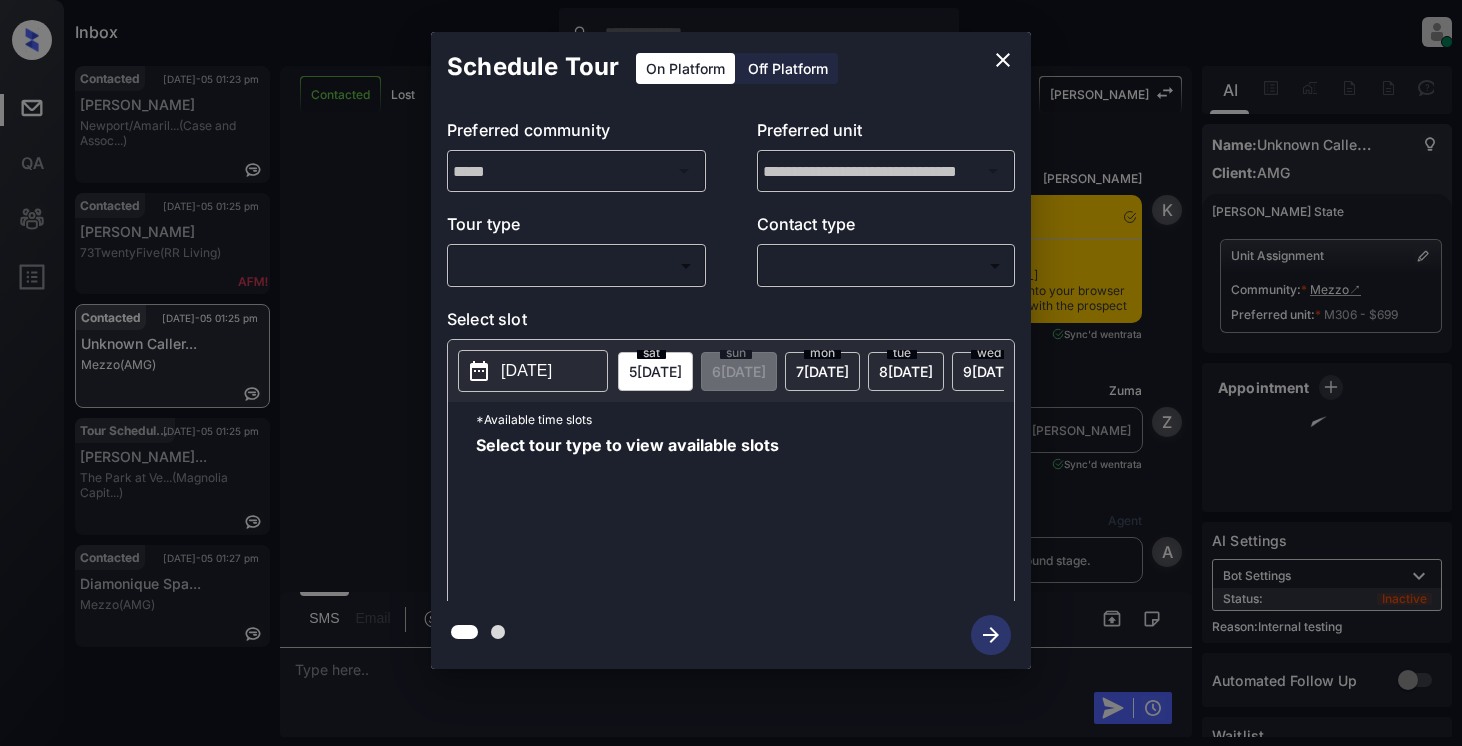 scroll, scrollTop: 0, scrollLeft: 0, axis: both 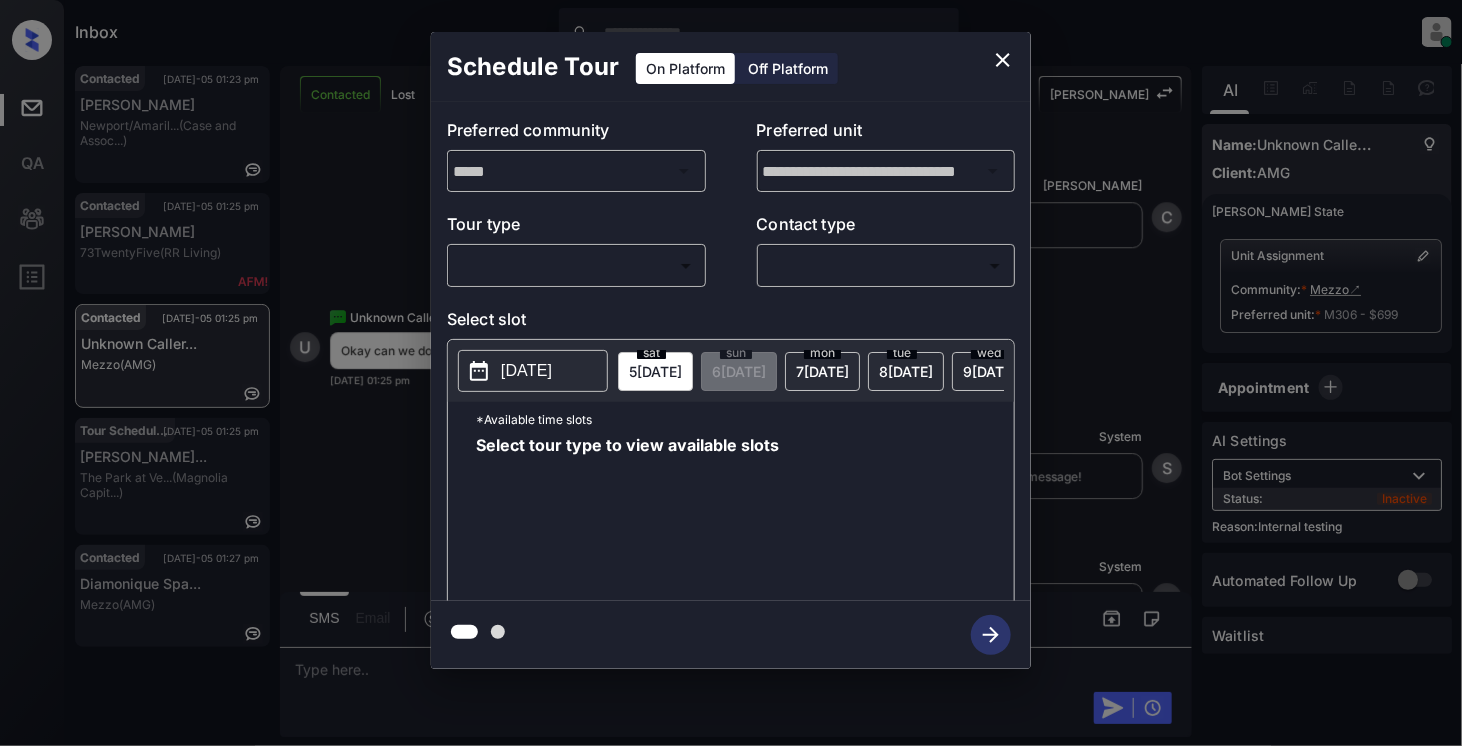 click on "Inbox [PERSON_NAME] Online Set yourself   offline Set yourself   on break Profile Switch to  light  mode Sign out Contacted [DATE]-05 01:23 pm   [PERSON_NAME] Newport/Amaril...  (Case and Assoc...) Contacted [DATE]-05 01:25 pm   [PERSON_NAME] 73TwentyFive  (RR Living) Contacted [DATE]-05 01:25 pm   Unknown Caller... Mezzo  (AMG) Tour Scheduled [DATE]-05 01:25 pm   [PERSON_NAME]... The Park at [GEOGRAPHIC_DATA]...  (Magnolia Capit...) Contacted [DATE]-05 01:27 pm   Diamonique Spa... Mezzo  (AMG) Contacted Lost Lead Sentiment: Angry Upon sliding the acknowledgement:  Lead will move to lost stage. * ​ SMS and call option will be set to opt out. AFM will be turned off for the lead. Kelsey New Message [PERSON_NAME] Notes Note: <a href="[URL][DOMAIN_NAME]">[URL][DOMAIN_NAME]</a> - Paste this link into your browser to view [PERSON_NAME] conversation with the prospect [DATE] 01:18 pm  Sync'd w  entrata K New Message Zuma Lead transferred to leasing agent: [PERSON_NAME] Z A" at bounding box center (731, 373) 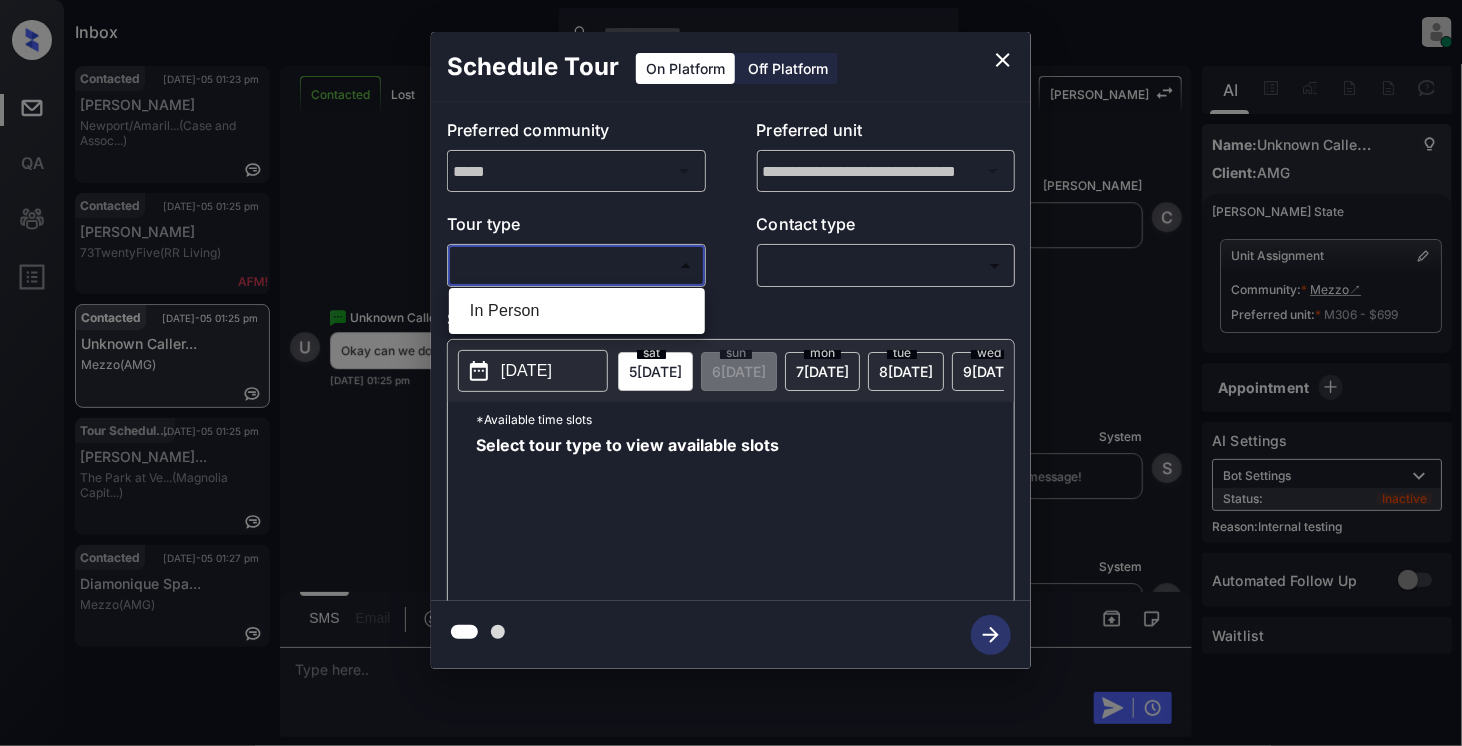 click on "In Person" at bounding box center [577, 311] 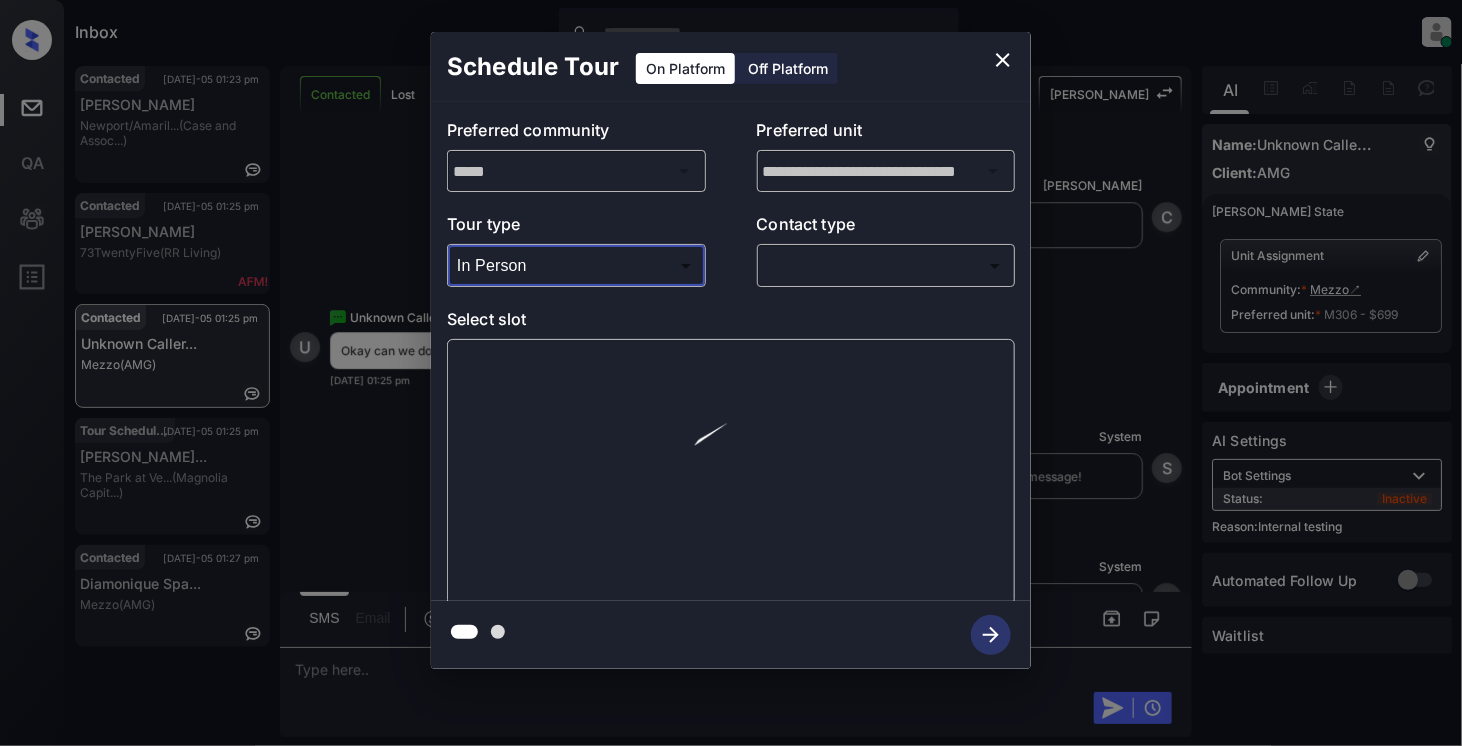 click on "Inbox Cynthia Montañez Online Set yourself   offline Set yourself   on break Profile Switch to  light  mode Sign out Contacted Jul-05 01:23 pm   Rizaldy Zapata Newport/Amaril...  (Case and Assoc...) Contacted Jul-05 01:25 pm   Imani Atkins 73TwentyFive  (RR Living) Contacted Jul-05 01:25 pm   Unknown Caller... Mezzo  (AMG) Tour Scheduled Jul-05 01:25 pm   Diego Fernande... The Park at Ve...  (Magnolia Capit...) Contacted Jul-05 01:27 pm   Diamonique Spa... Mezzo  (AMG) Contacted Lost Lead Sentiment: Angry Upon sliding the acknowledgement:  Lead will move to lost stage. * ​ SMS and call option will be set to opt out. AFM will be turned off for the lead. Kelsey New Message Kelsey Notes Note: <a href="https://conversation.getzuma.com/68698887ed92c25711c6499a">https://conversation.getzuma.com/68698887ed92c25711c6499a</a> - Paste this link into your browser to view Kelsey’s conversation with the prospect Jul 05, 2025 01:18 pm  Sync'd w  entrata K New Message Zuma Lead transferred to leasing agent: kelsey Z A" at bounding box center (731, 373) 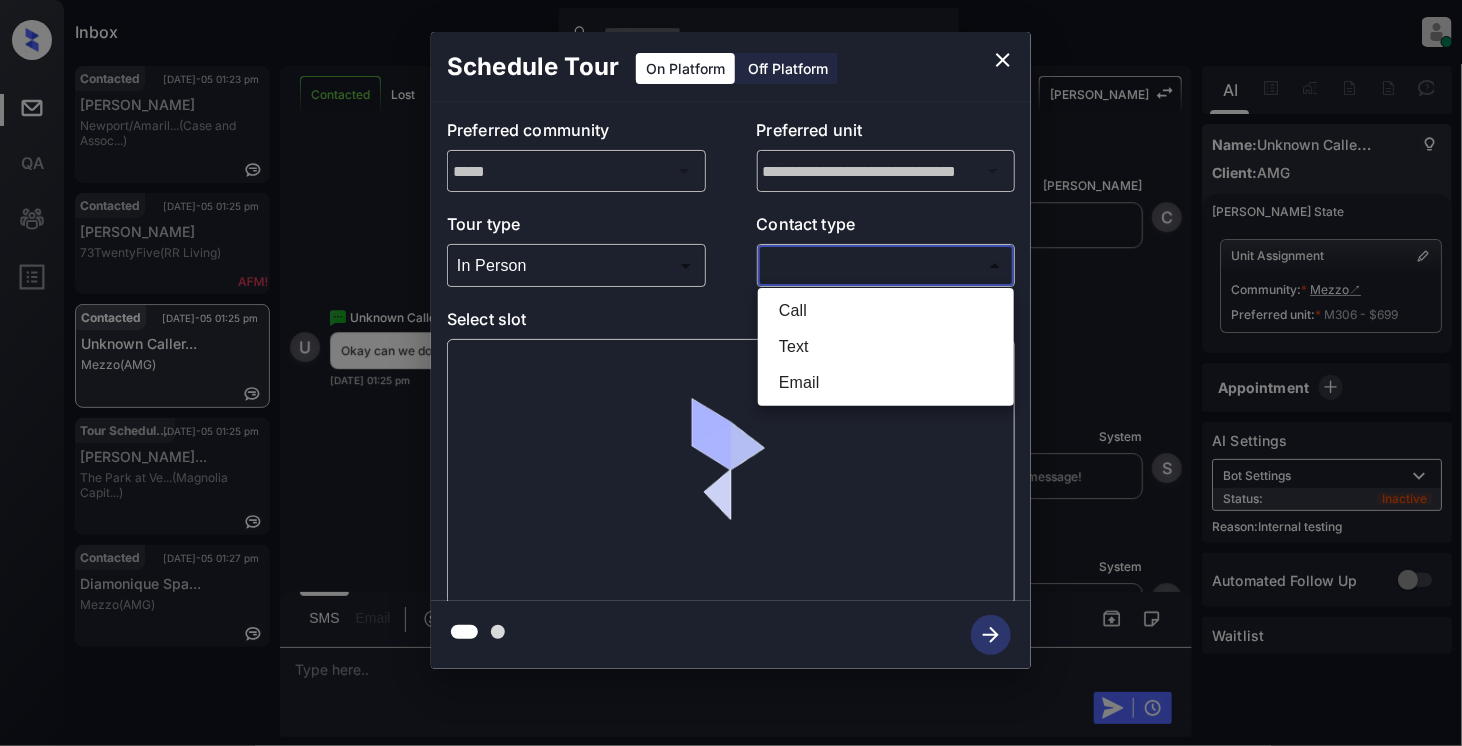 click on "Text" at bounding box center [886, 347] 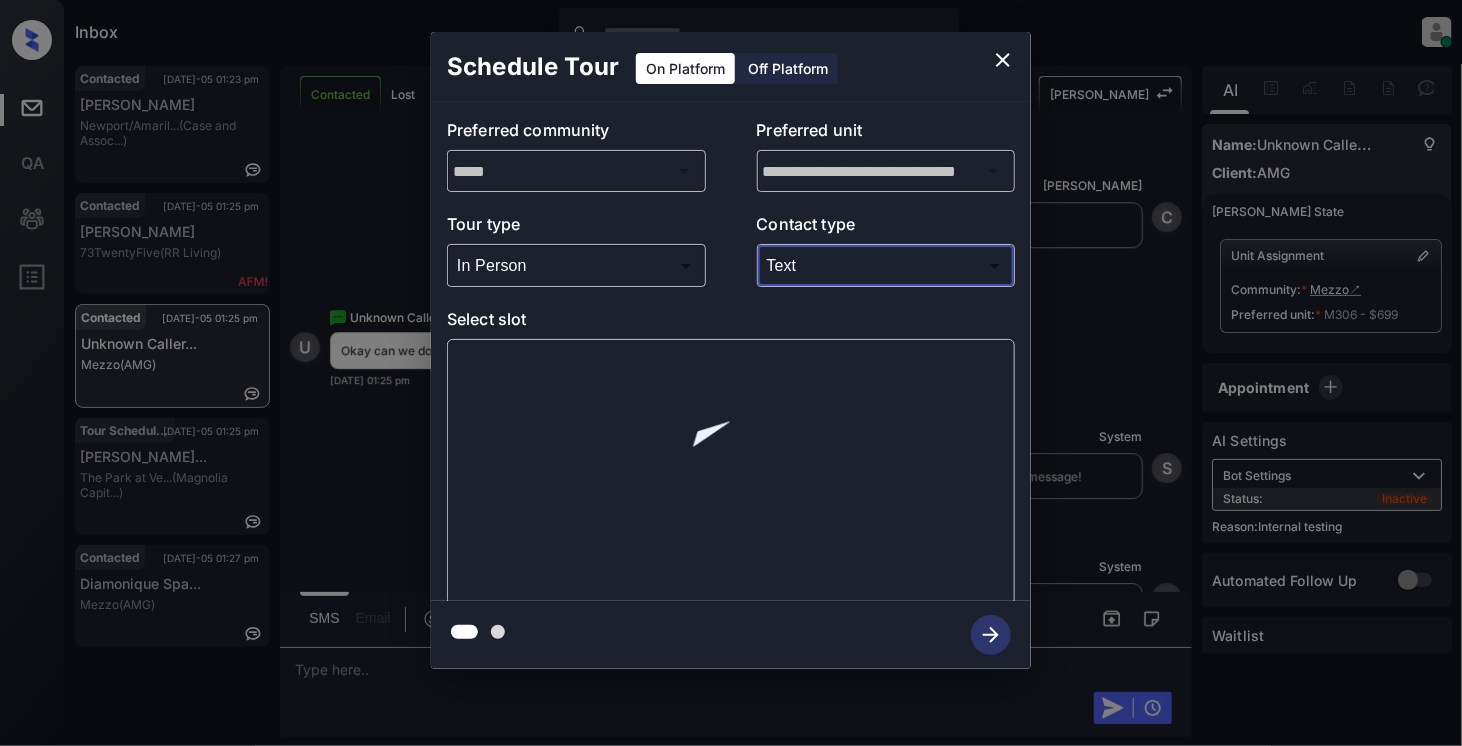 type on "****" 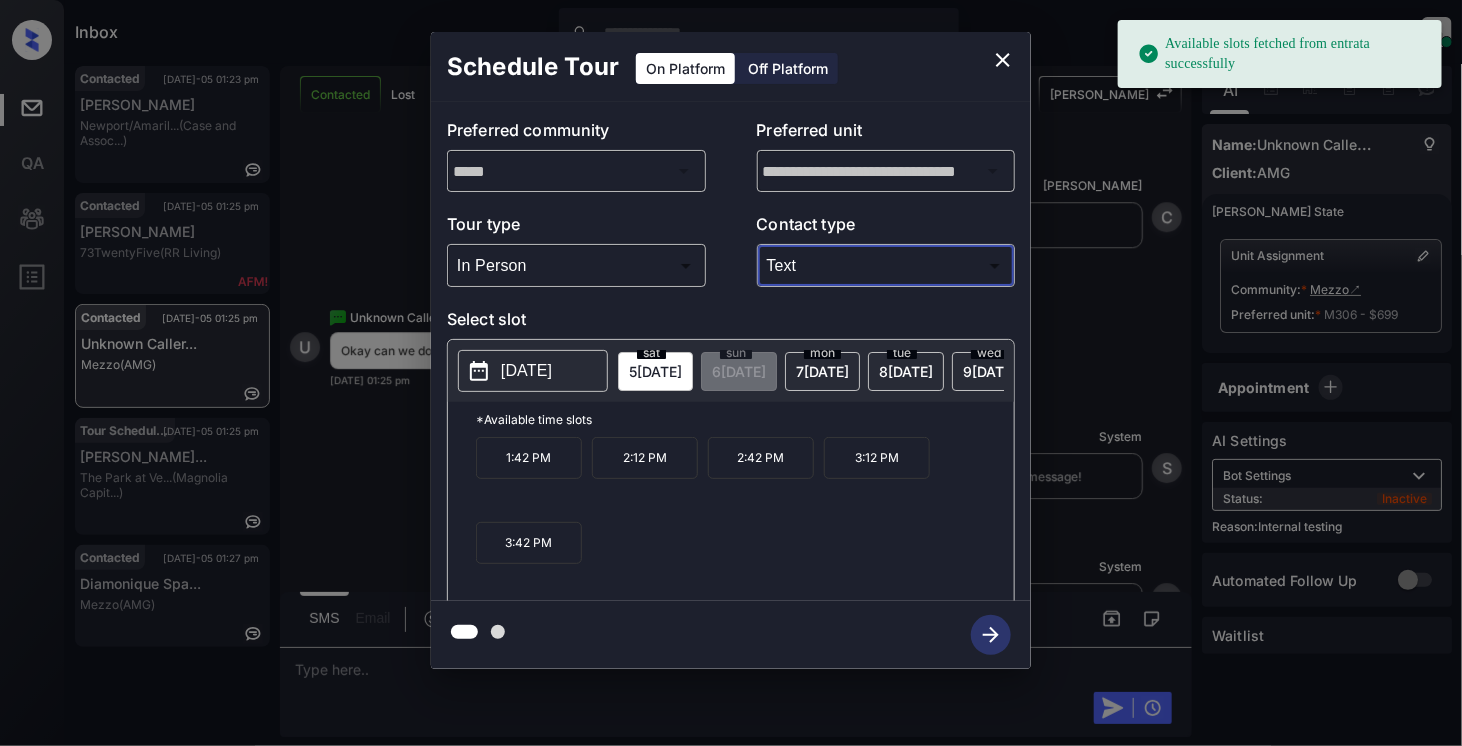 click on "2025-07-05" at bounding box center [526, 371] 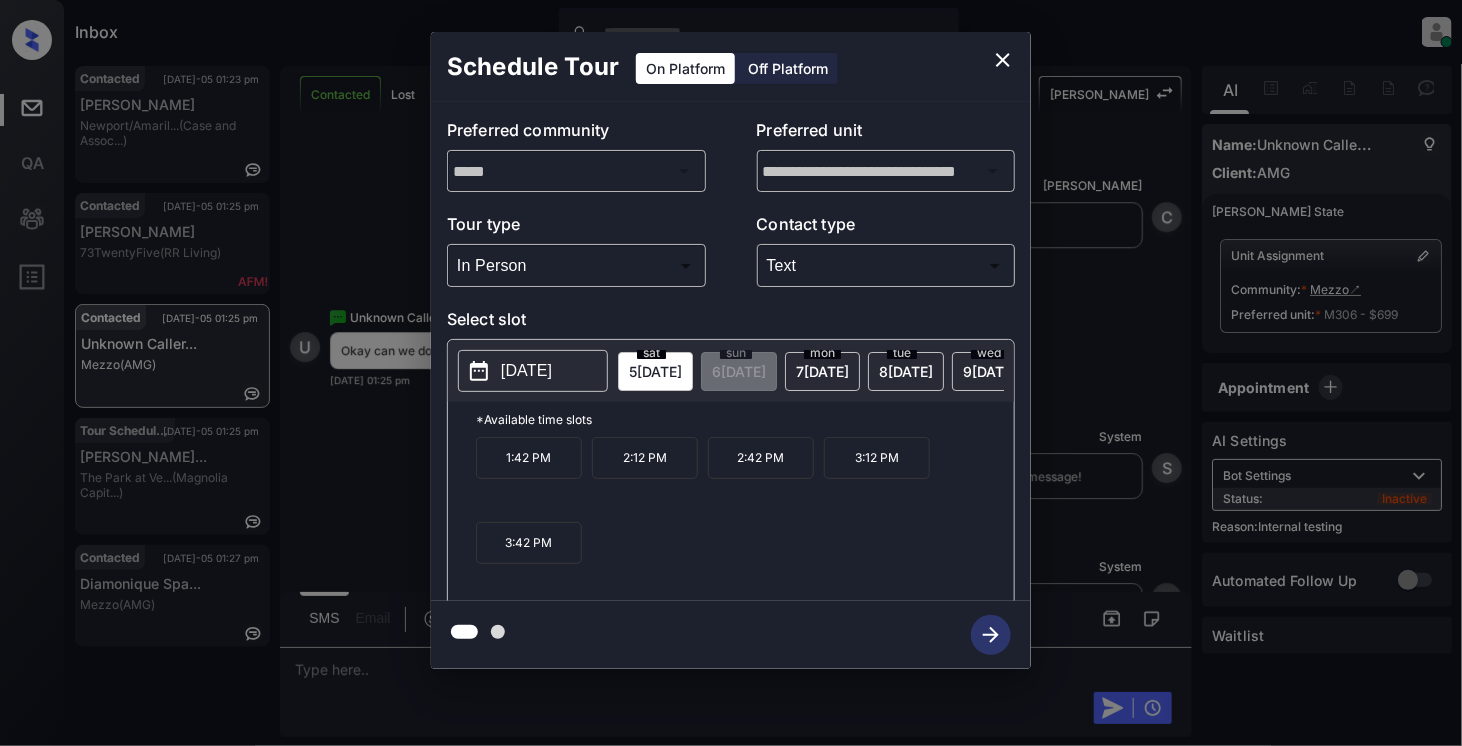 click on "2:12 PM" at bounding box center [645, 458] 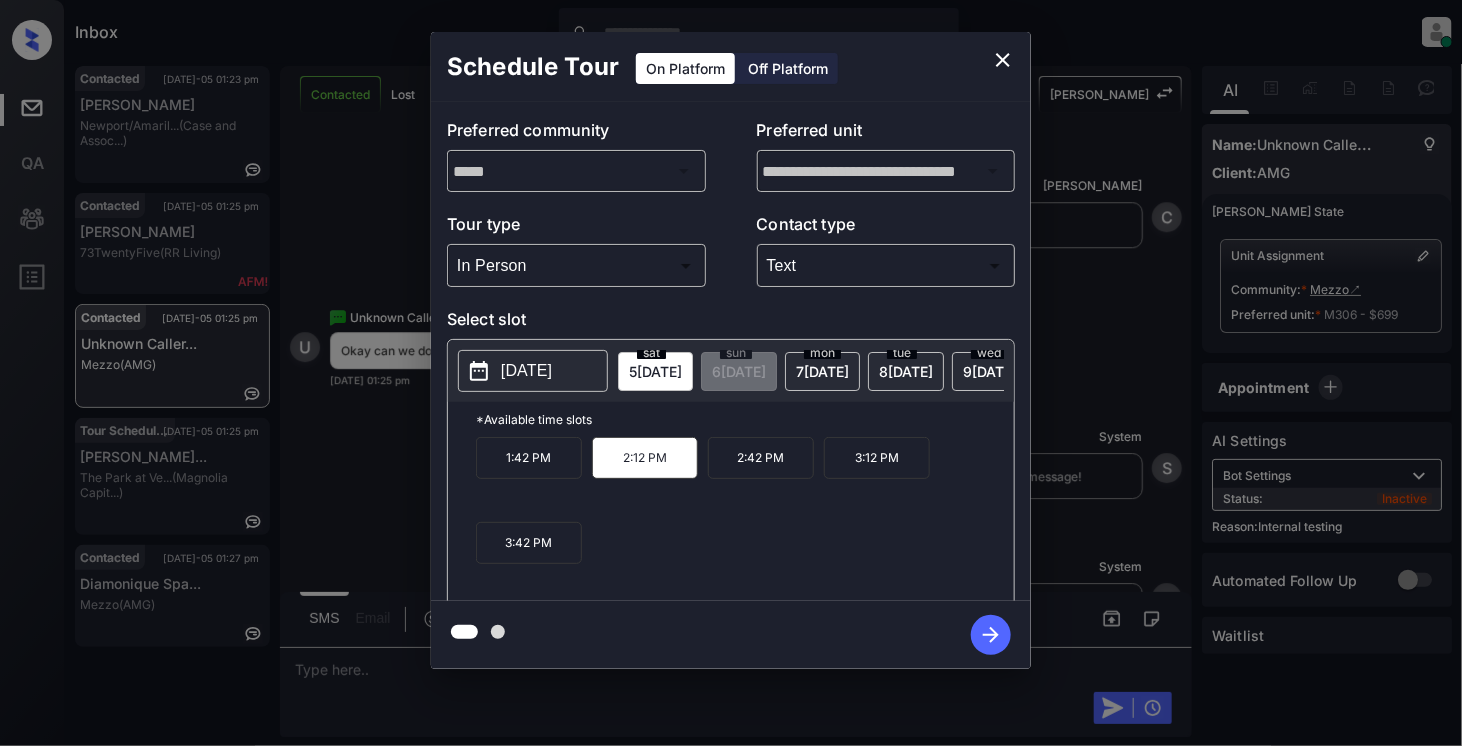 click 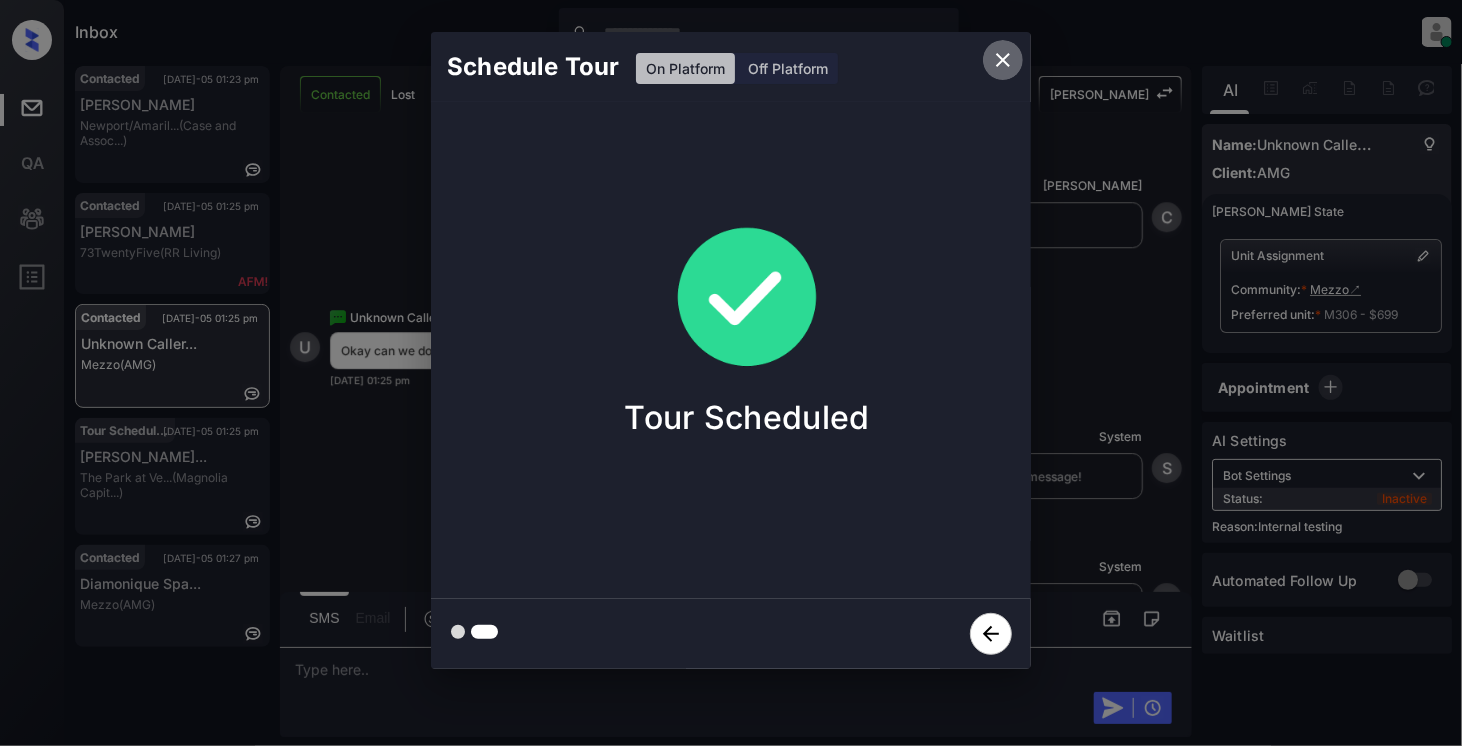 click 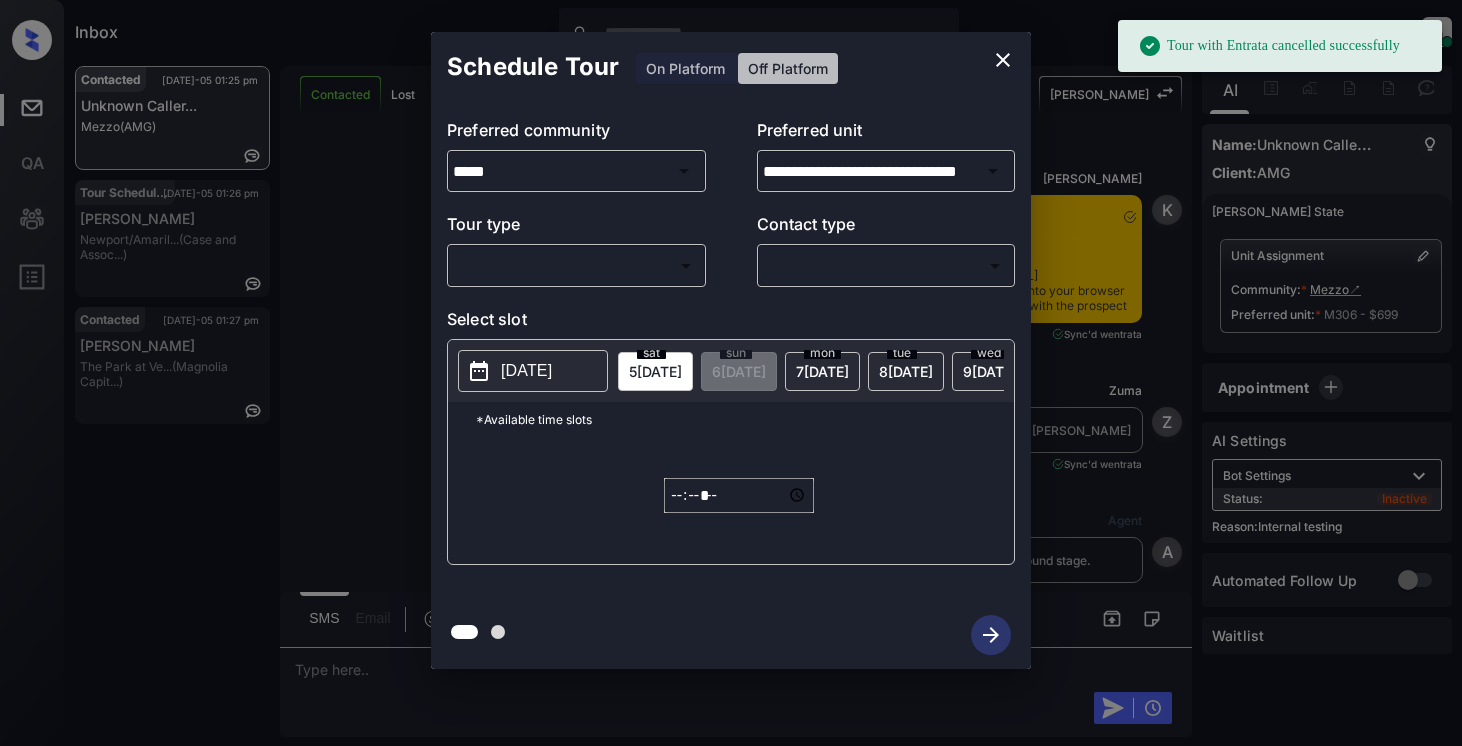 scroll, scrollTop: 0, scrollLeft: 0, axis: both 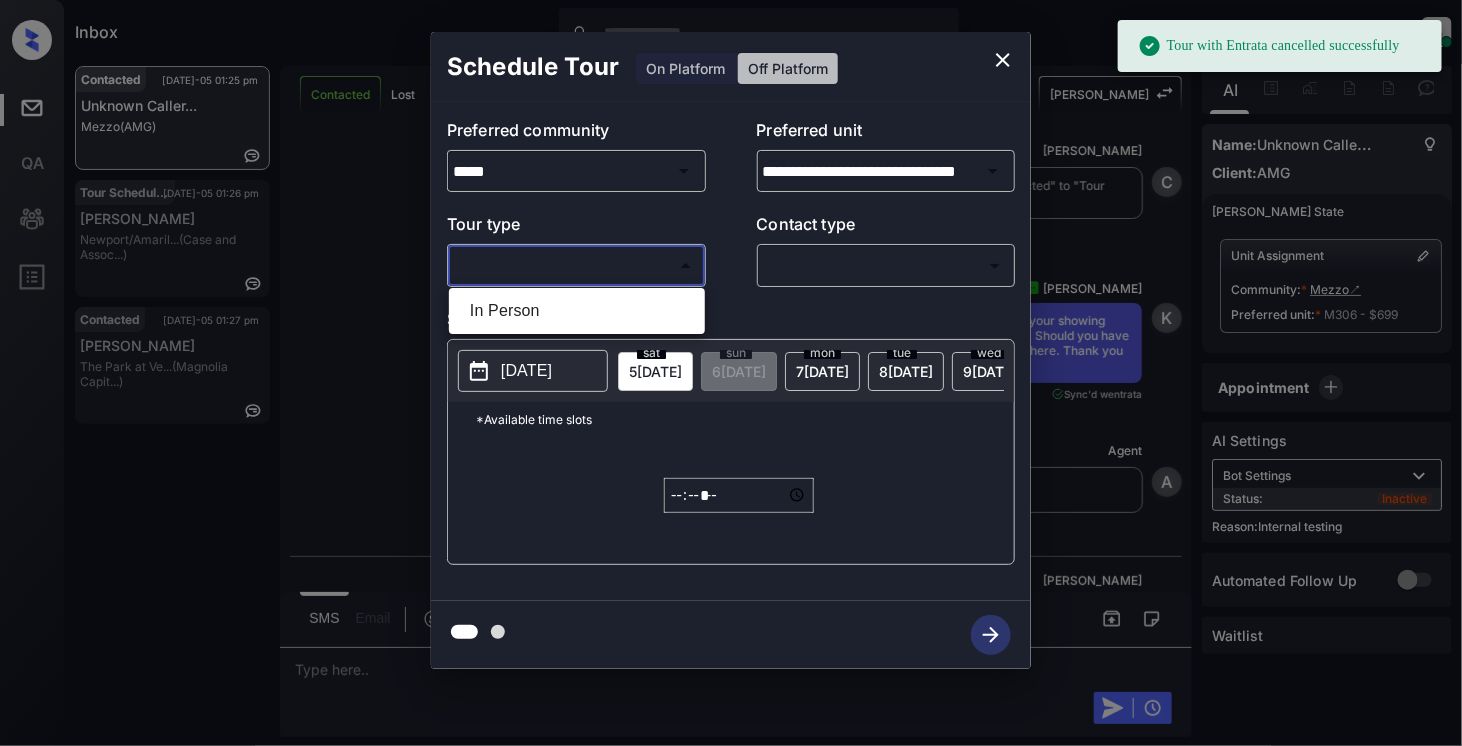 click on "Tour with Entrata cancelled successfully Inbox [PERSON_NAME] Online Set yourself   offline Set yourself   on break Profile Switch to  light  mode Sign out Contacted [DATE]-05 01:25 pm   Unknown Caller... Mezzo  (AMG) Tour Scheduled [DATE]-05 01:26 pm   [PERSON_NAME] Newport/[GEOGRAPHIC_DATA]...  (Case and Assoc...) Contacted [DATE]-05 01:27 pm   [PERSON_NAME] The Park at [GEOGRAPHIC_DATA]...  (Magnolia Capit...) Contacted Lost Lead Sentiment: Angry Upon sliding the acknowledgement:  Lead will move to lost stage. * ​ SMS and call option will be set to opt out. AFM will be turned off for the lead. Kelsey New Message [PERSON_NAME] Notes Note: <a href="[URL][DOMAIN_NAME]">[URL][DOMAIN_NAME]</a> - Paste this link into your browser to view [PERSON_NAME] conversation with the prospect [DATE] 01:18 pm  Sync'd w  entrata K New Message Zuma Lead transferred to leasing agent: [PERSON_NAME] [DATE] 01:18 pm  Sync'd w  entrata Z New Message Agent [DATE] 01:18 pm A Agent A A" at bounding box center (731, 373) 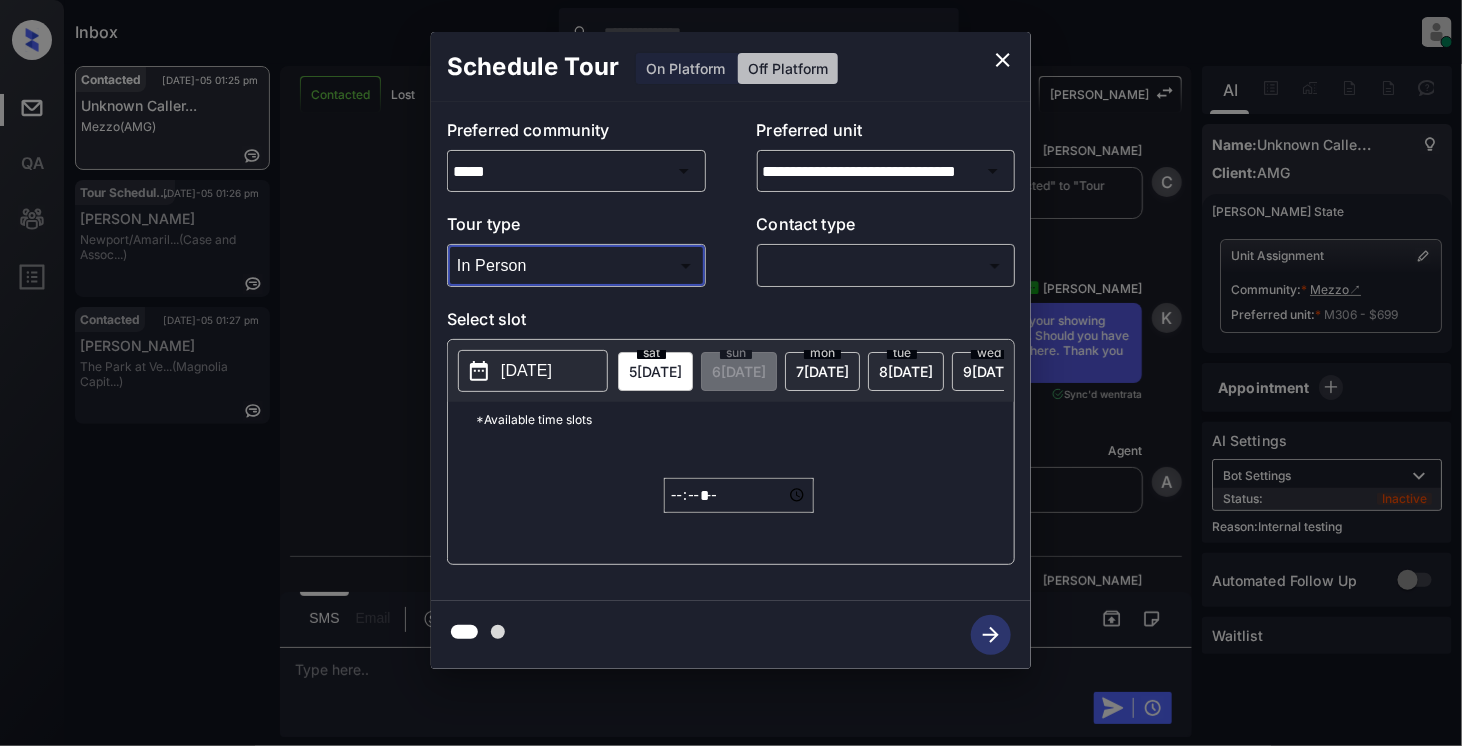 click on "Inbox [PERSON_NAME] Online Set yourself   offline Set yourself   on break Profile Switch to  light  mode Sign out Contacted [DATE]-05 01:25 pm   Unknown Caller... Mezzo  (AMG) Tour Scheduled [DATE]-05 01:26 pm   [PERSON_NAME] Newport/[GEOGRAPHIC_DATA]...  (Case and Assoc...) Contacted [DATE]-05 01:27 pm   [PERSON_NAME] The Park at [GEOGRAPHIC_DATA]...  (Magnolia Capit...) Contacted Lost Lead Sentiment: Angry Upon sliding the acknowledgement:  Lead will move to lost stage. * ​ SMS and call option will be set to opt out. AFM will be turned off for the lead. [PERSON_NAME] New Message [PERSON_NAME] Notes Note: <a href="[URL][DOMAIN_NAME]">[URL][DOMAIN_NAME]</a> - Paste this link into your browser to view [PERSON_NAME] conversation with the prospect [DATE] 01:18 pm  Sync'd w  entrata K New Message Zuma Lead transferred to leasing agent: [PERSON_NAME] [DATE] 01:18 pm  Sync'd w  entrata Z New Message Agent Lead created via leadPoller in Inbound stage. [DATE] 01:18 pm A A A" at bounding box center (731, 373) 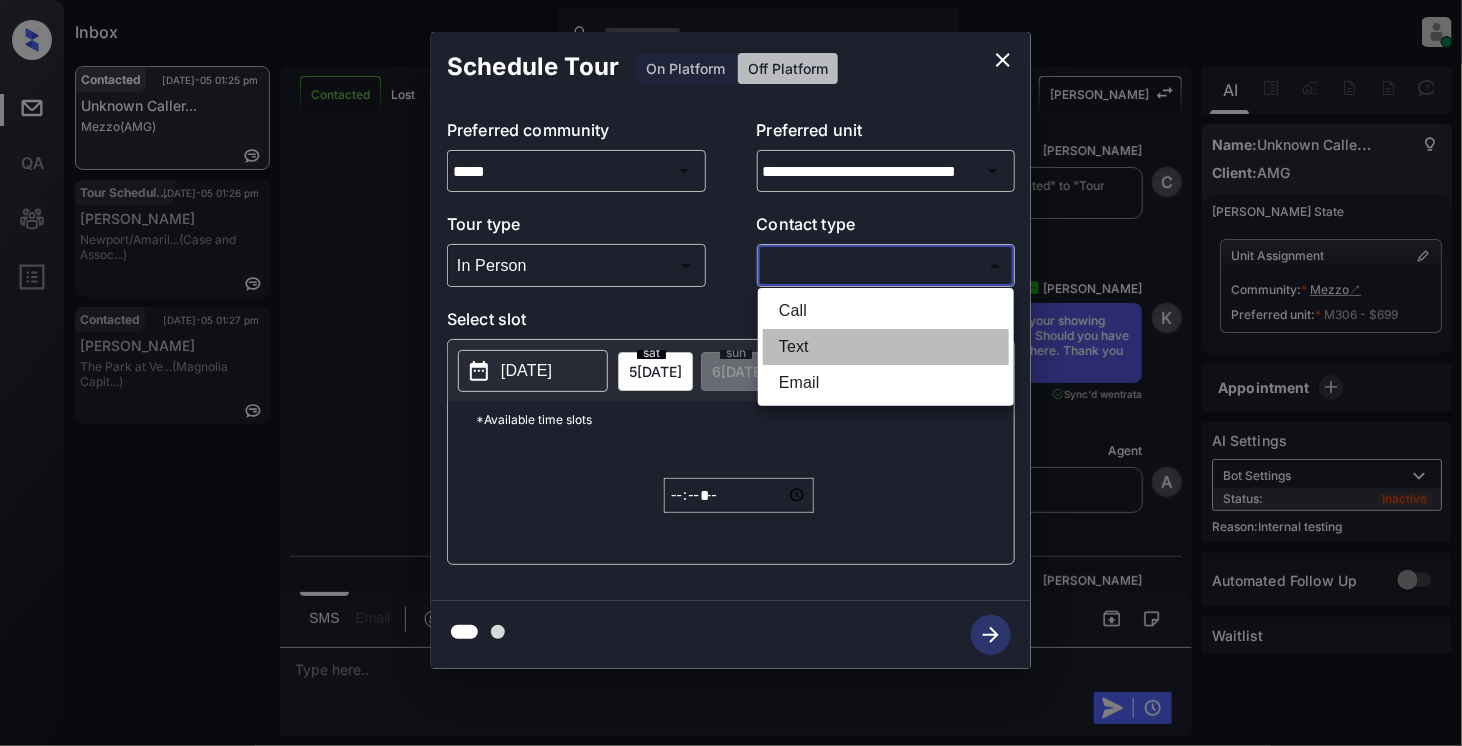 click on "Text" at bounding box center [886, 347] 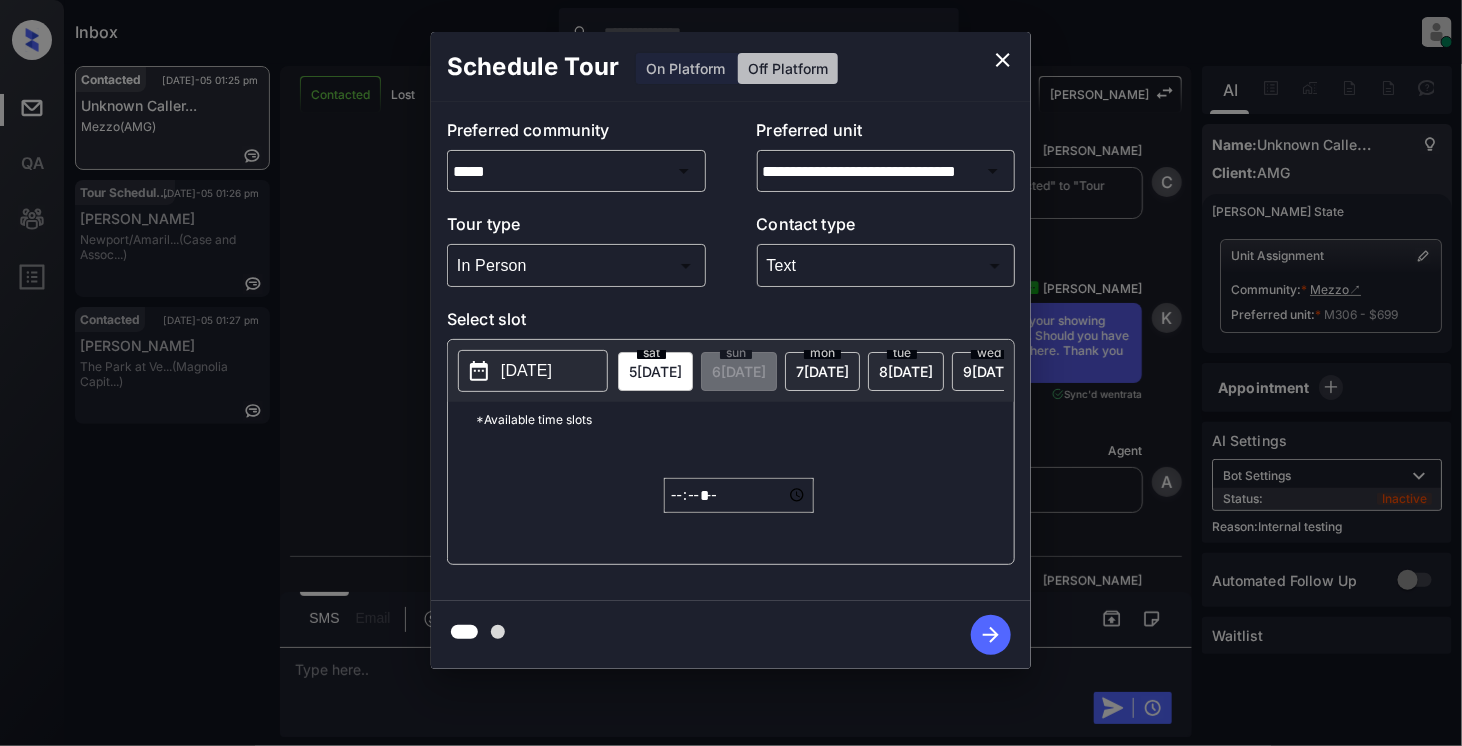 click on "[DATE]" at bounding box center [526, 371] 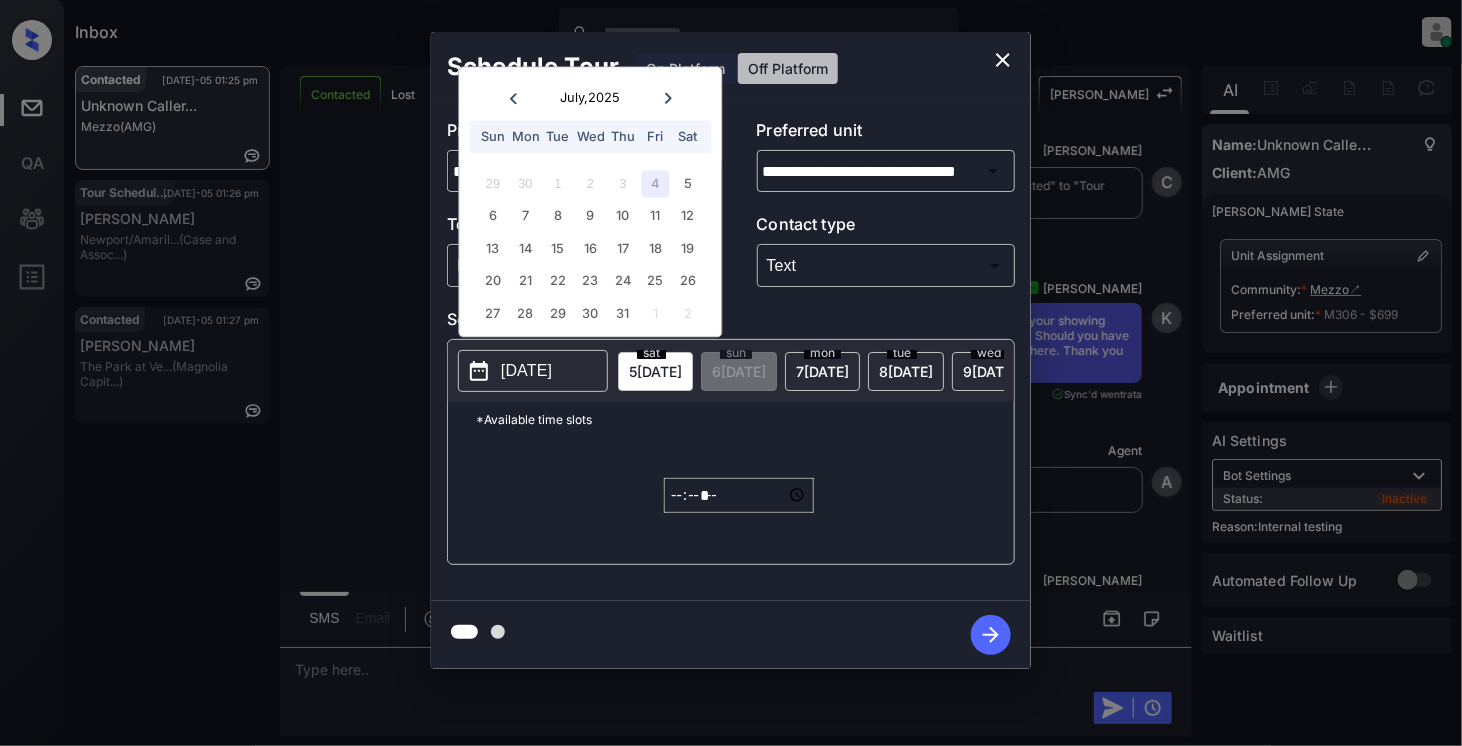 click 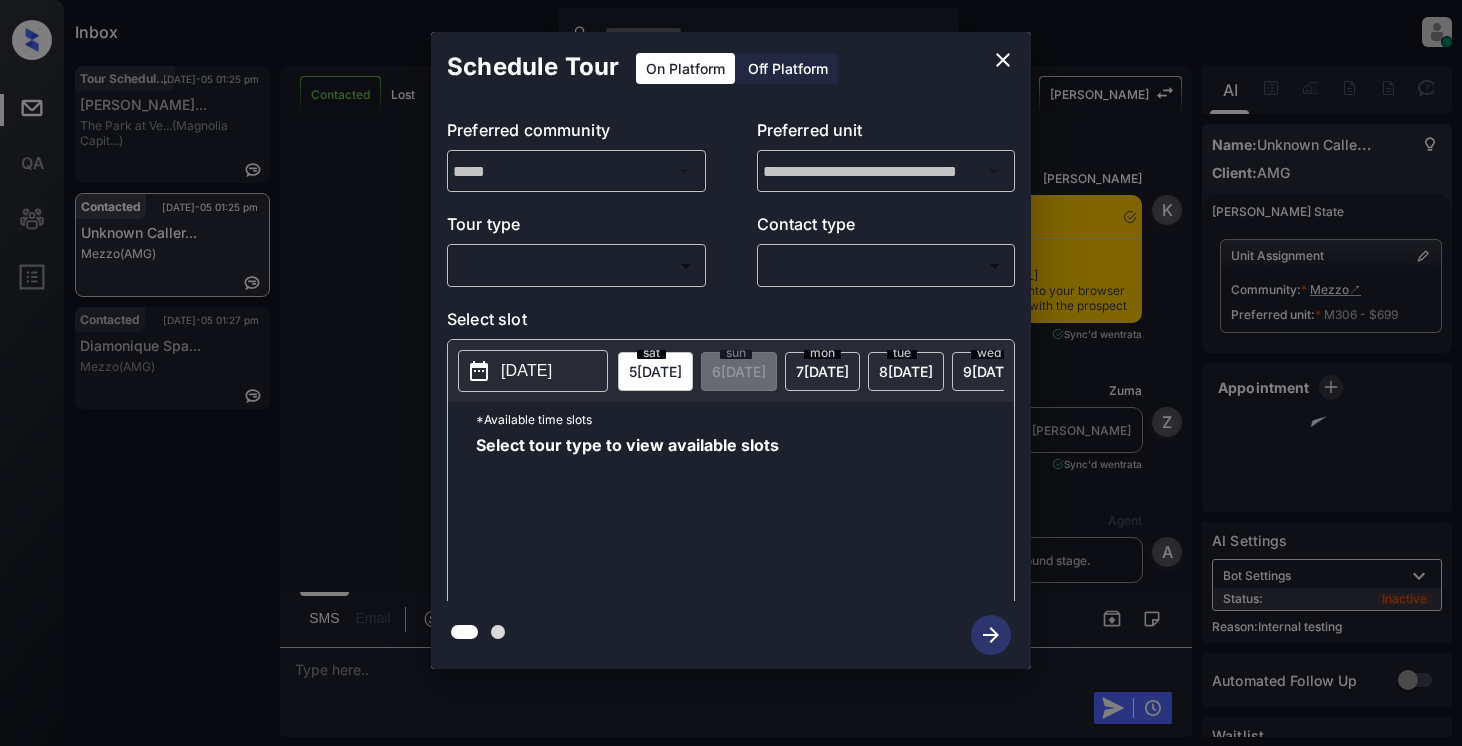 scroll, scrollTop: 0, scrollLeft: 0, axis: both 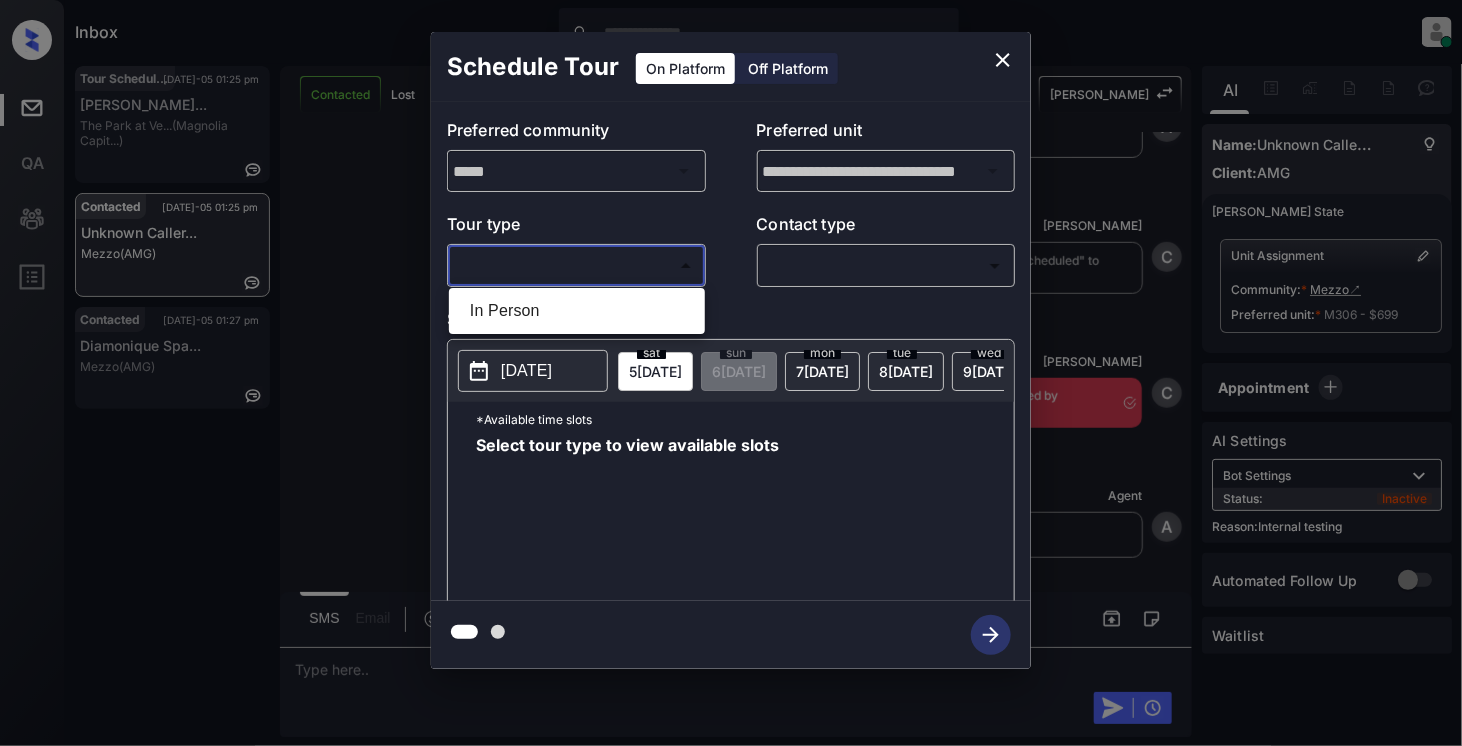 click on "Inbox Cynthia Montañez Online Set yourself   offline Set yourself   on break Profile Switch to  light  mode Sign out Tour Scheduled Jul-05 01:25 pm   Diego Fernande... The Park at Ve...  (Magnolia Capit...) Contacted Jul-05 01:25 pm   Unknown Caller... Mezzo  (AMG) Contacted Jul-05 01:27 pm   Diamonique Spa... Mezzo  (AMG) Contacted Lost Lead Sentiment: Angry Upon sliding the acknowledgement:  Lead will move to lost stage. * ​ SMS and call option will be set to opt out. AFM will be turned off for the lead. Kelsey New Message Kelsey Notes Note: <a href="https://conversation.getzuma.com/68698887ed92c25711c6499a">https://conversation.getzuma.com/68698887ed92c25711c6499a</a> - Paste this link into your browser to view Kelsey’s conversation with the prospect Jul 05, 2025 01:18 pm  Sync'd w  entrata K New Message Zuma Lead transferred to leasing agent: kelsey Jul 05, 2025 01:18 pm  Sync'd w  entrata Z New Message Agent Lead created via leadPoller in Inbound stage. Jul 05, 2025 01:18 pm A New Message Agent A A" at bounding box center (731, 373) 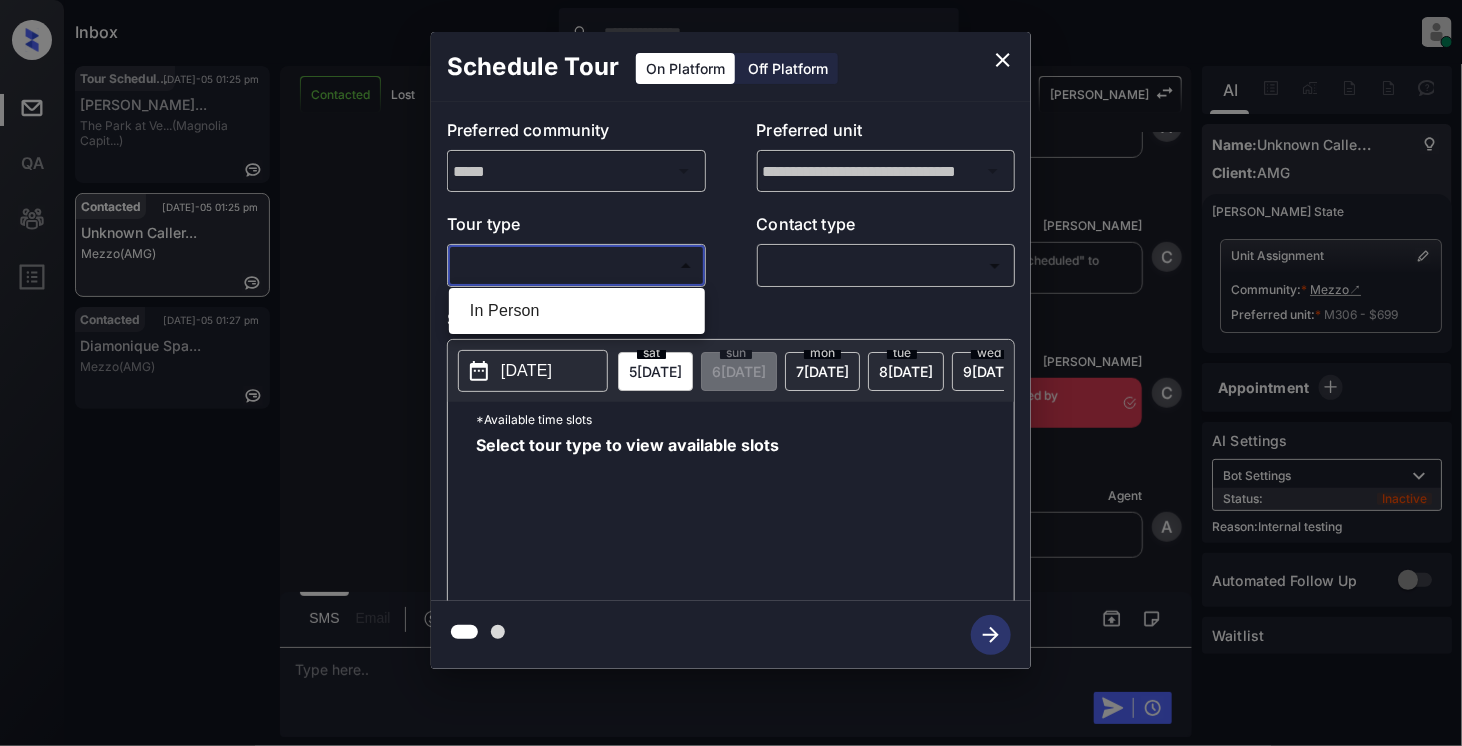 type on "********" 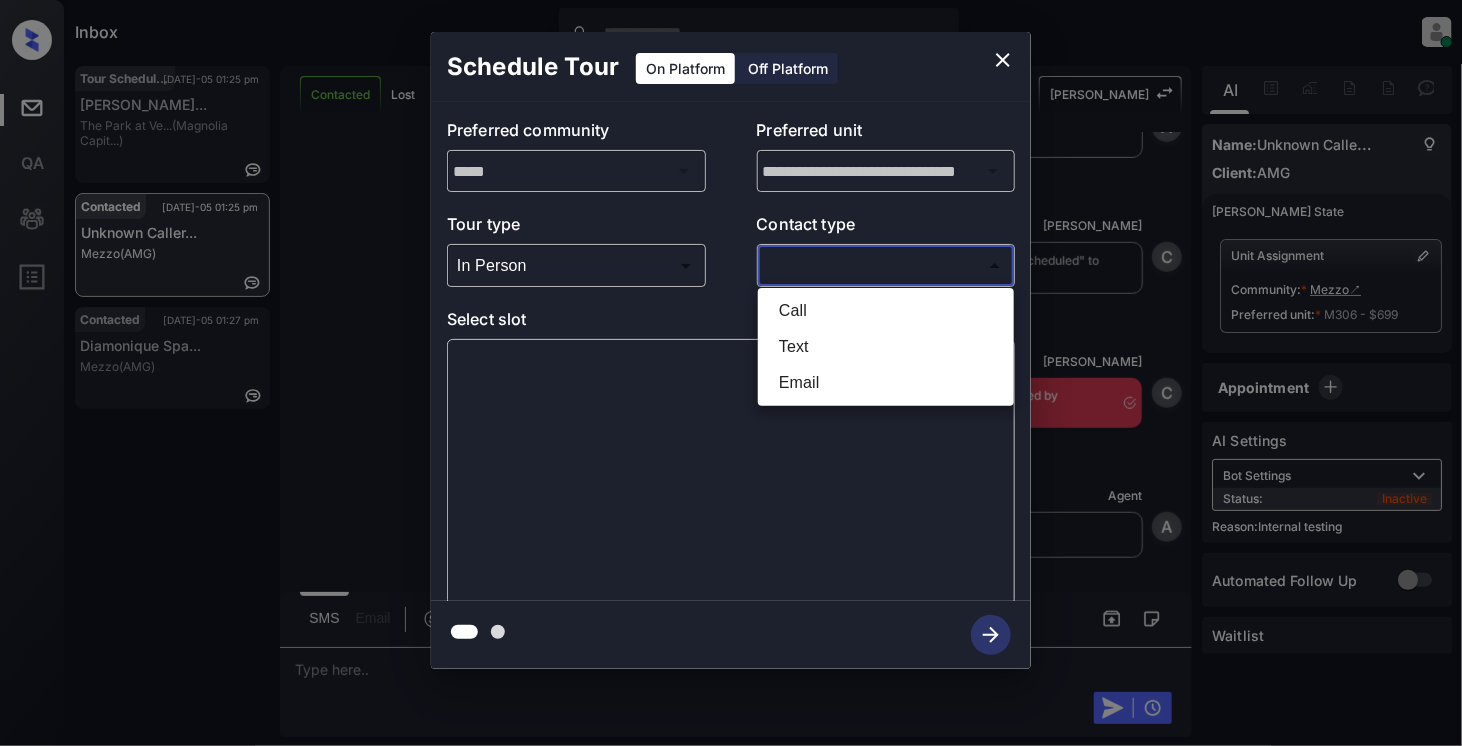 click on "Inbox Cynthia Montañez Online Set yourself   offline Set yourself   on break Profile Switch to  light  mode Sign out Tour Scheduled Jul-05 01:25 pm   Diego Fernande... The Park at Ve...  (Magnolia Capit...) Contacted Jul-05 01:25 pm   Unknown Caller... Mezzo  (AMG) Contacted Jul-05 01:27 pm   Diamonique Spa... Mezzo  (AMG) Contacted Lost Lead Sentiment: Angry Upon sliding the acknowledgement:  Lead will move to lost stage. * ​ SMS and call option will be set to opt out. AFM will be turned off for the lead. Kelsey New Message Kelsey Notes Note: <a href="https://conversation.getzuma.com/68698887ed92c25711c6499a">https://conversation.getzuma.com/68698887ed92c25711c6499a</a> - Paste this link into your browser to view Kelsey’s conversation with the prospect Jul 05, 2025 01:18 pm  Sync'd w  entrata K New Message Zuma Lead transferred to leasing agent: kelsey Jul 05, 2025 01:18 pm  Sync'd w  entrata Z New Message Agent Lead created via leadPoller in Inbound stage. Jul 05, 2025 01:18 pm A New Message Agent A A" at bounding box center (731, 373) 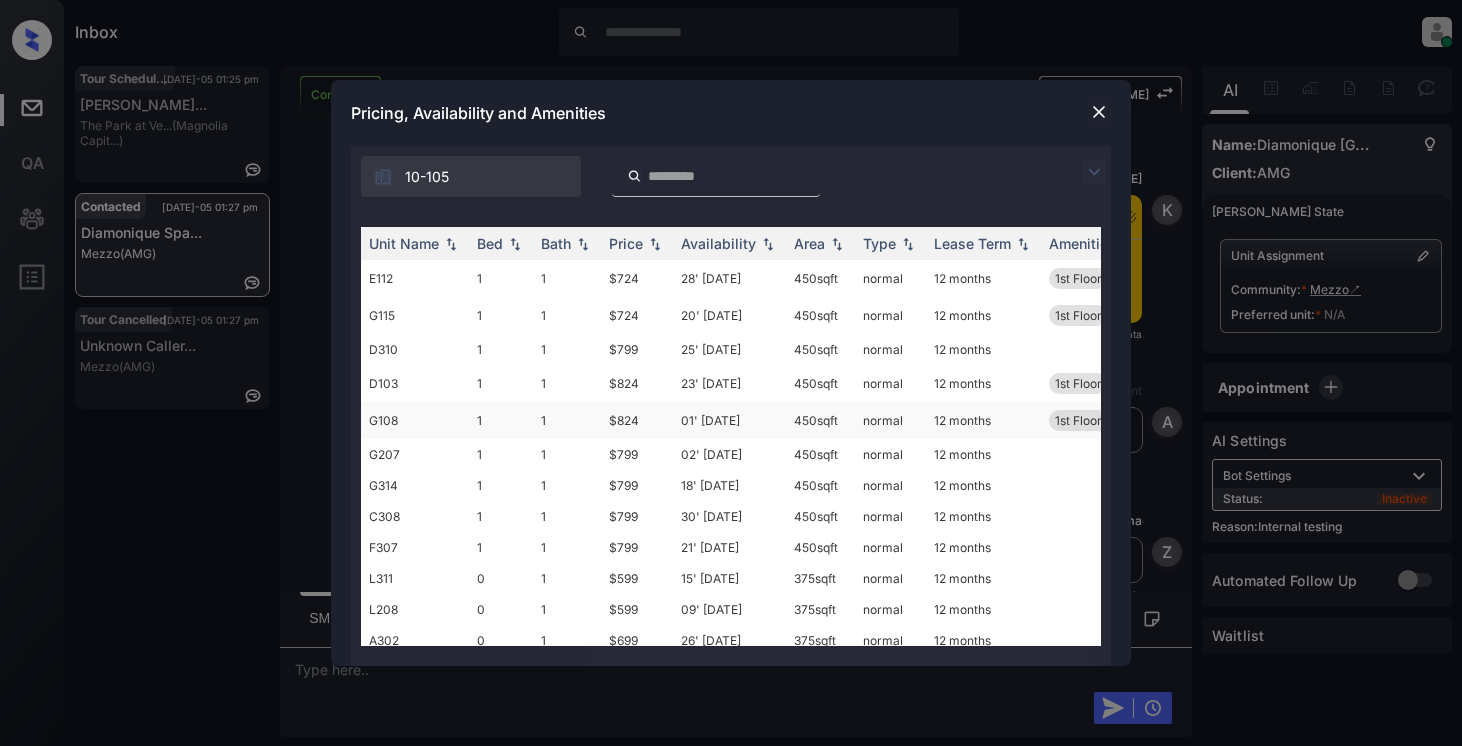 scroll, scrollTop: 0, scrollLeft: 0, axis: both 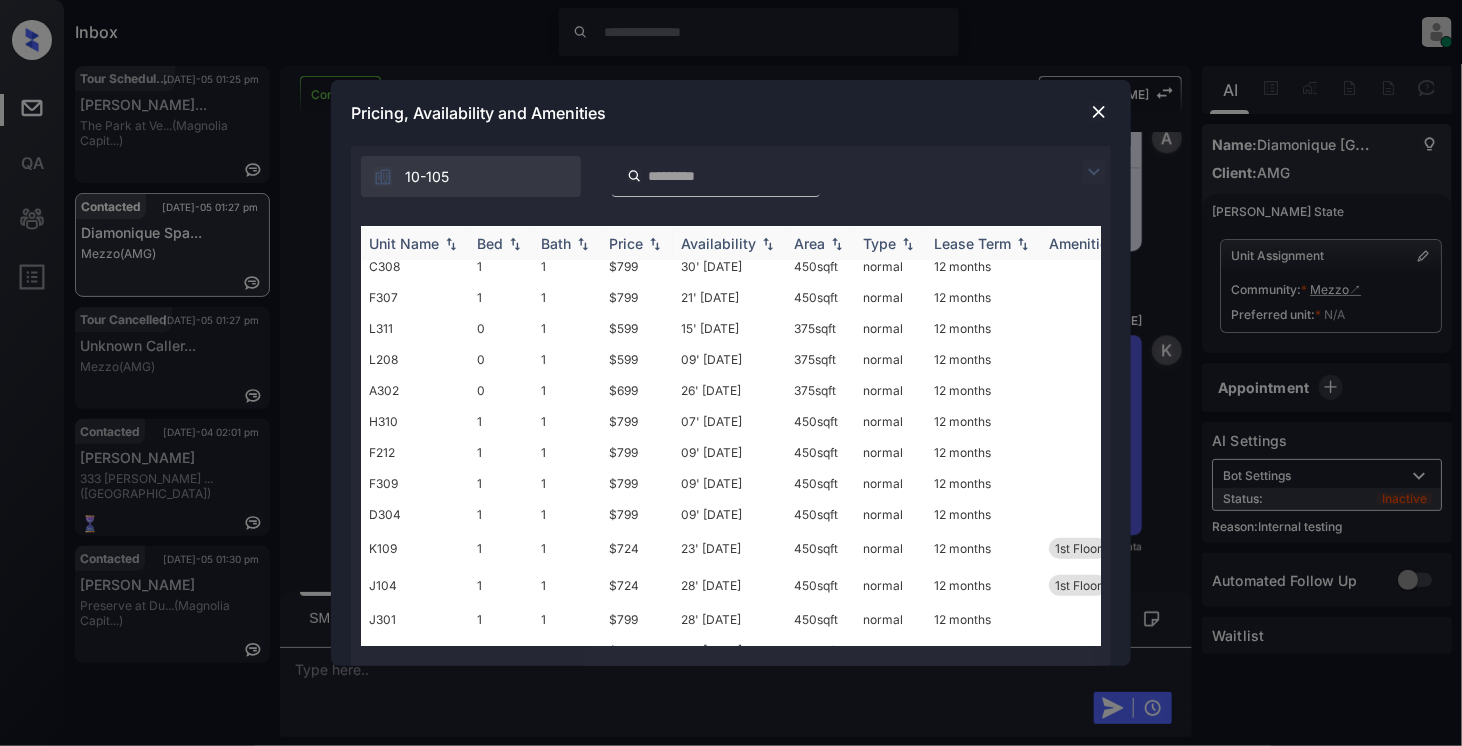 click on "Bed" at bounding box center (501, 243) 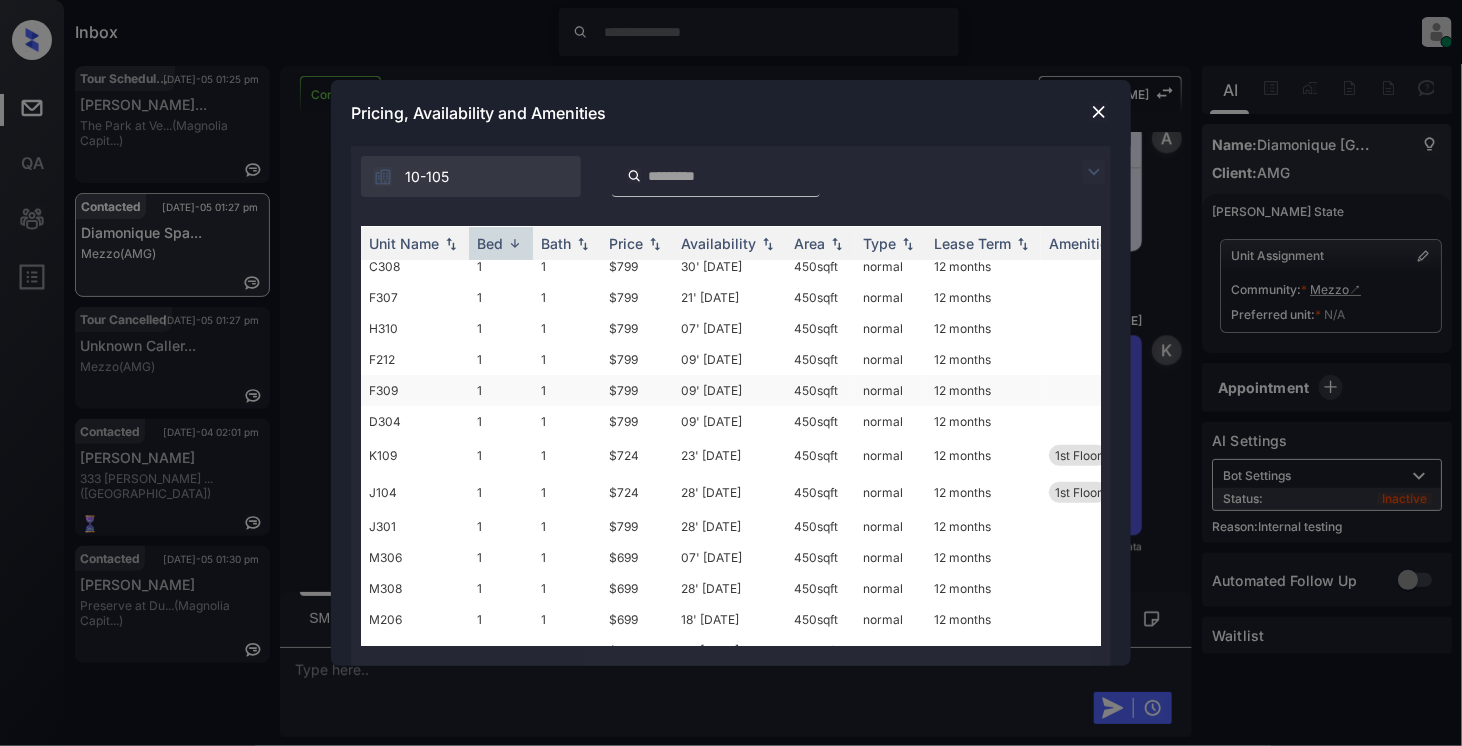 scroll, scrollTop: 0, scrollLeft: 0, axis: both 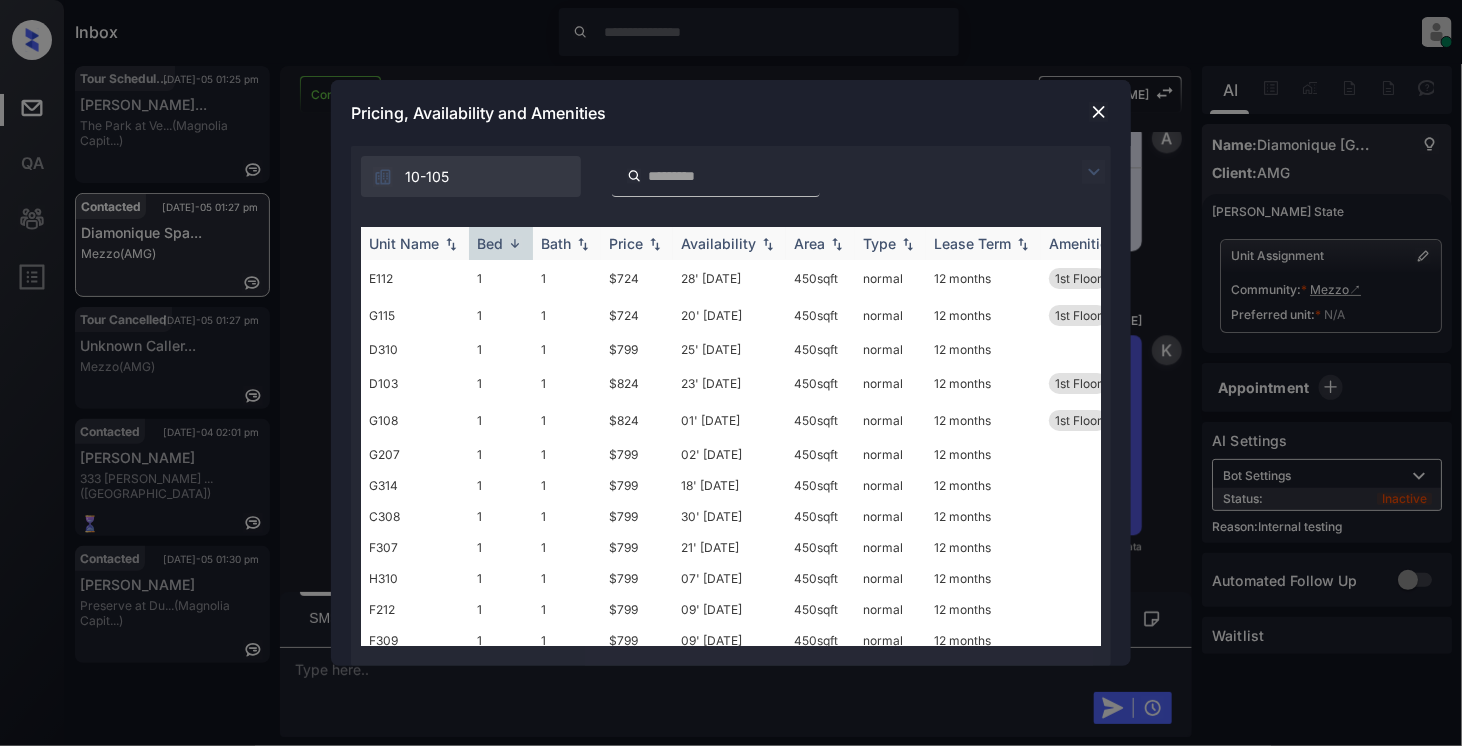 click at bounding box center [515, 243] 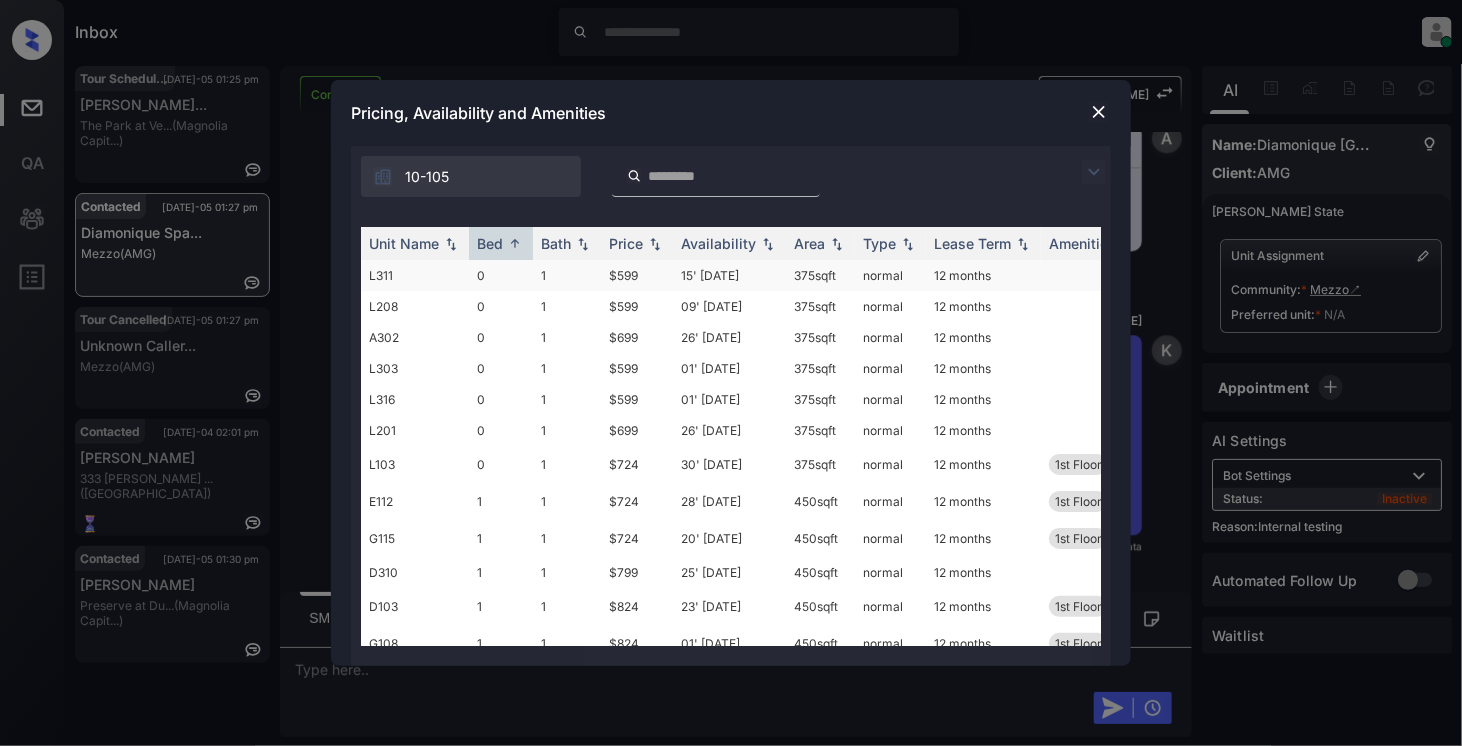 click on "0" at bounding box center (501, 275) 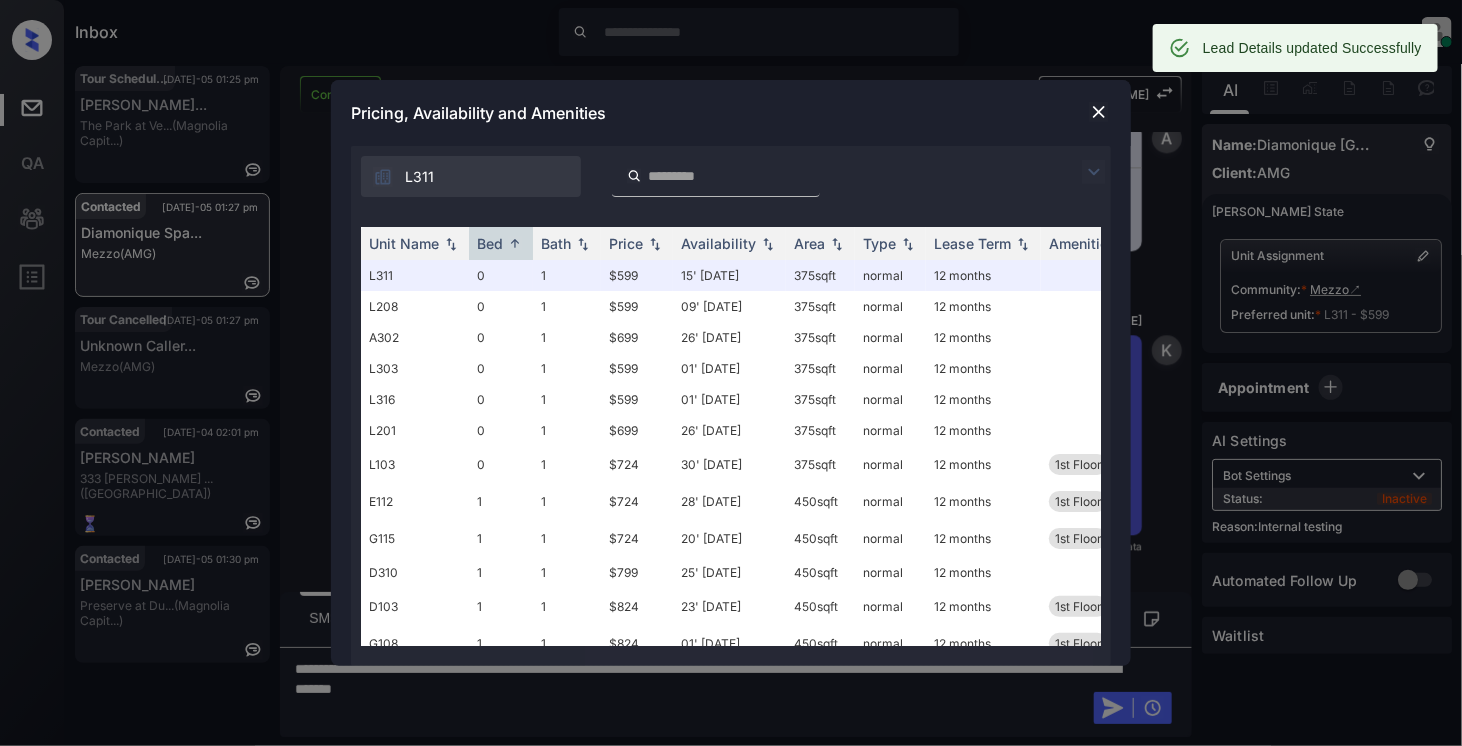 click at bounding box center [1099, 112] 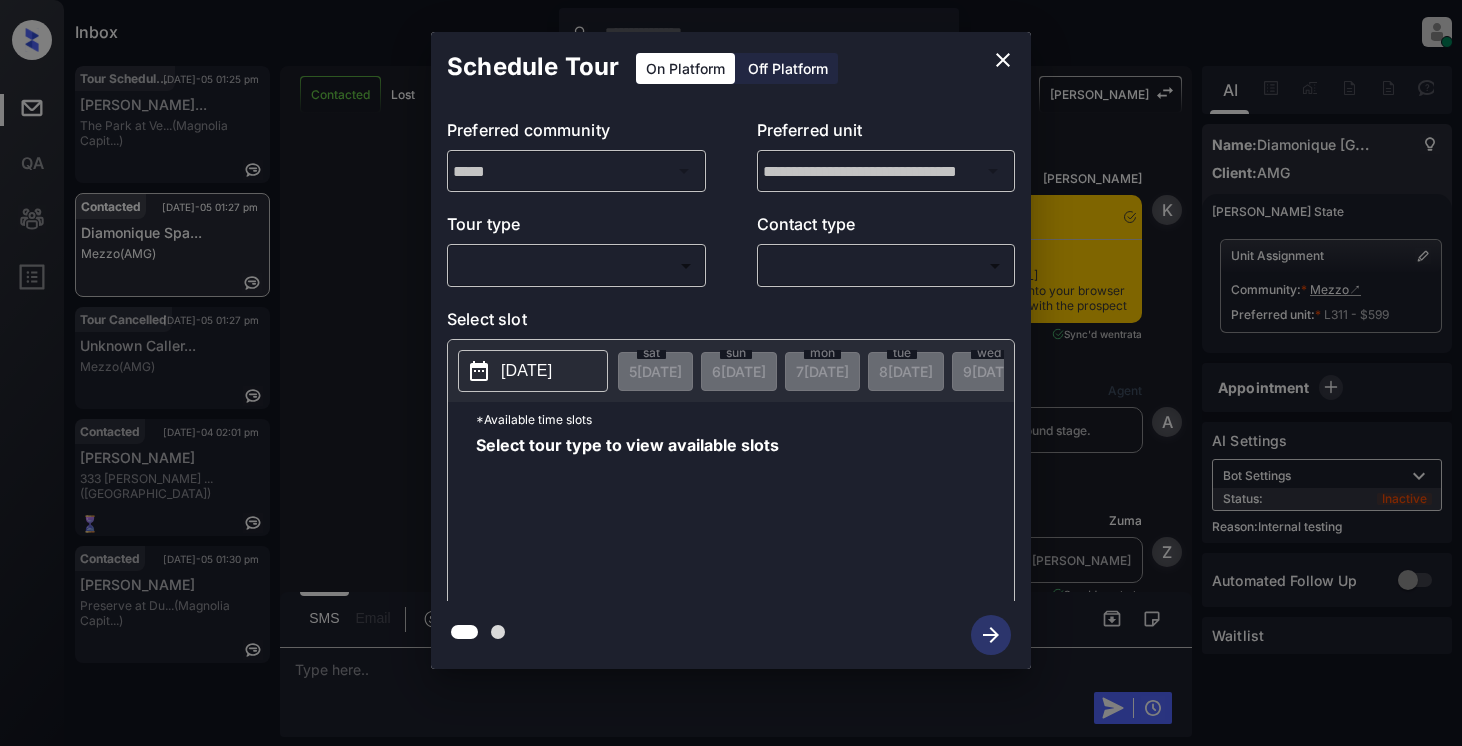 scroll, scrollTop: 0, scrollLeft: 0, axis: both 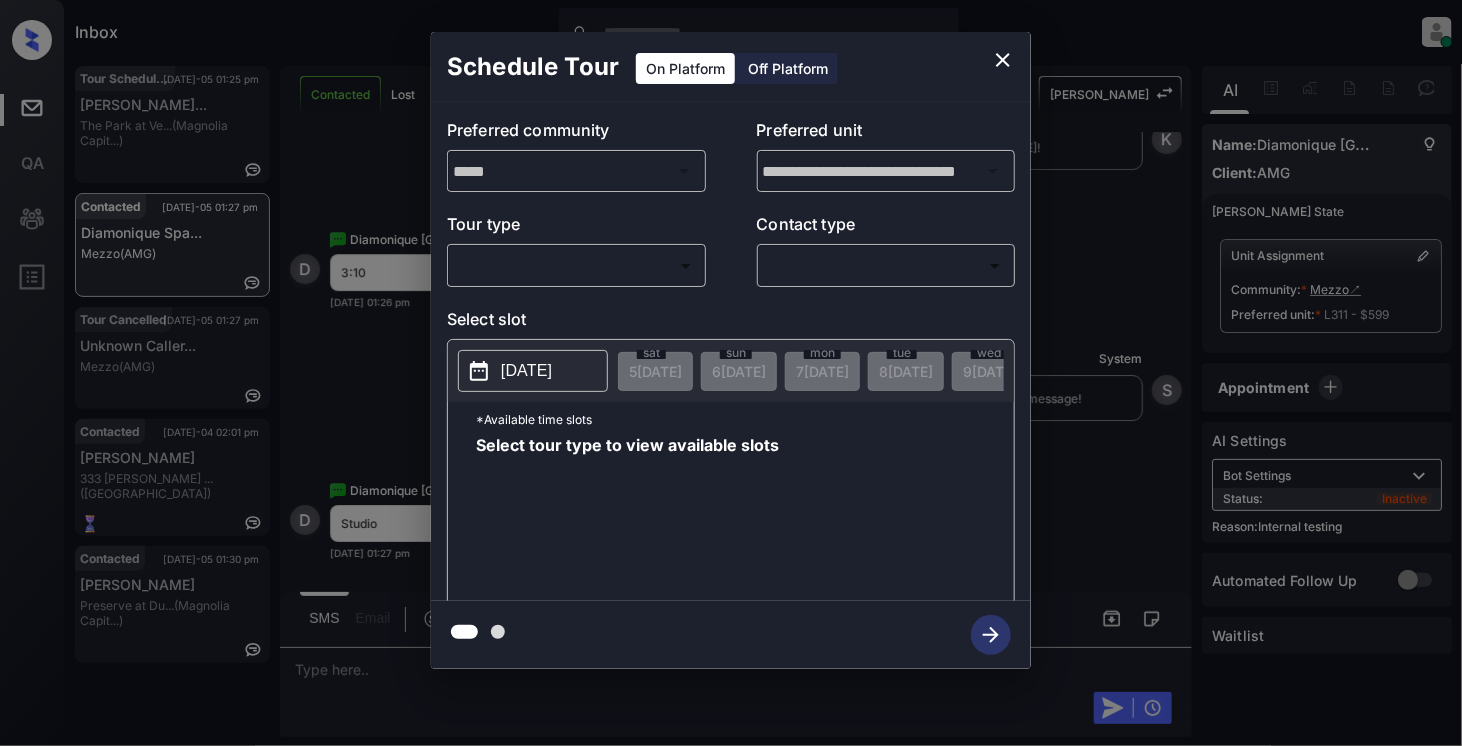 click on "Inbox Cynthia Montañez Online Set yourself   offline Set yourself   on break Profile Switch to  light  mode Sign out Tour Scheduled Jul-05 01:25 pm   Diego Fernande... The Park at Ve...  (Magnolia Capit...) Contacted Jul-05 01:27 pm   Diamonique Spa... Mezzo  (AMG) Tour Cancelled Jul-05 01:27 pm   Unknown Caller... Mezzo  (AMG) Contacted Jul-04 02:01 pm   Edie Goldberg 333 Ellington ...  (Fairfield) Contacted Jul-05 01:30 pm   Valerie Bevill Preserve at Du...  (Magnolia Capit...) Contacted Lost Lead Sentiment: Angry Upon sliding the acknowledgement:  Lead will move to lost stage. * ​ SMS and call option will be set to opt out. AFM will be turned off for the lead. Kelsey New Message Kelsey Notes Note: <a href="https://conversation.getzuma.com/686983cfad8061d07f310e81">https://conversation.getzuma.com/686983cfad8061d07f310e81</a> - Paste this link into your browser to view Kelsey’s conversation with the prospect Jul 05, 2025 12:58 pm  Sync'd w  entrata K New Message Agent Jul 05, 2025 12:58 pm A Zuma Z A A" at bounding box center (731, 373) 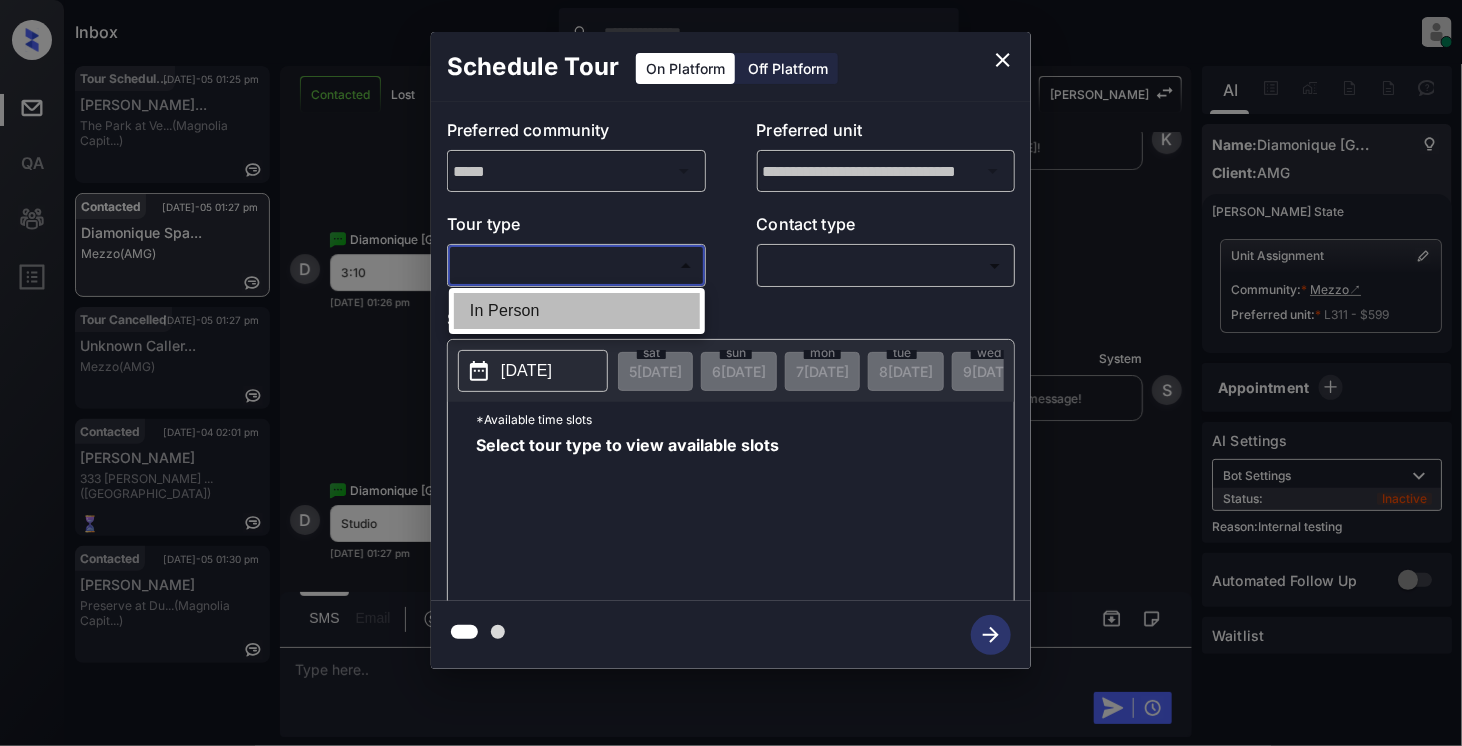 click on "In Person" at bounding box center (577, 311) 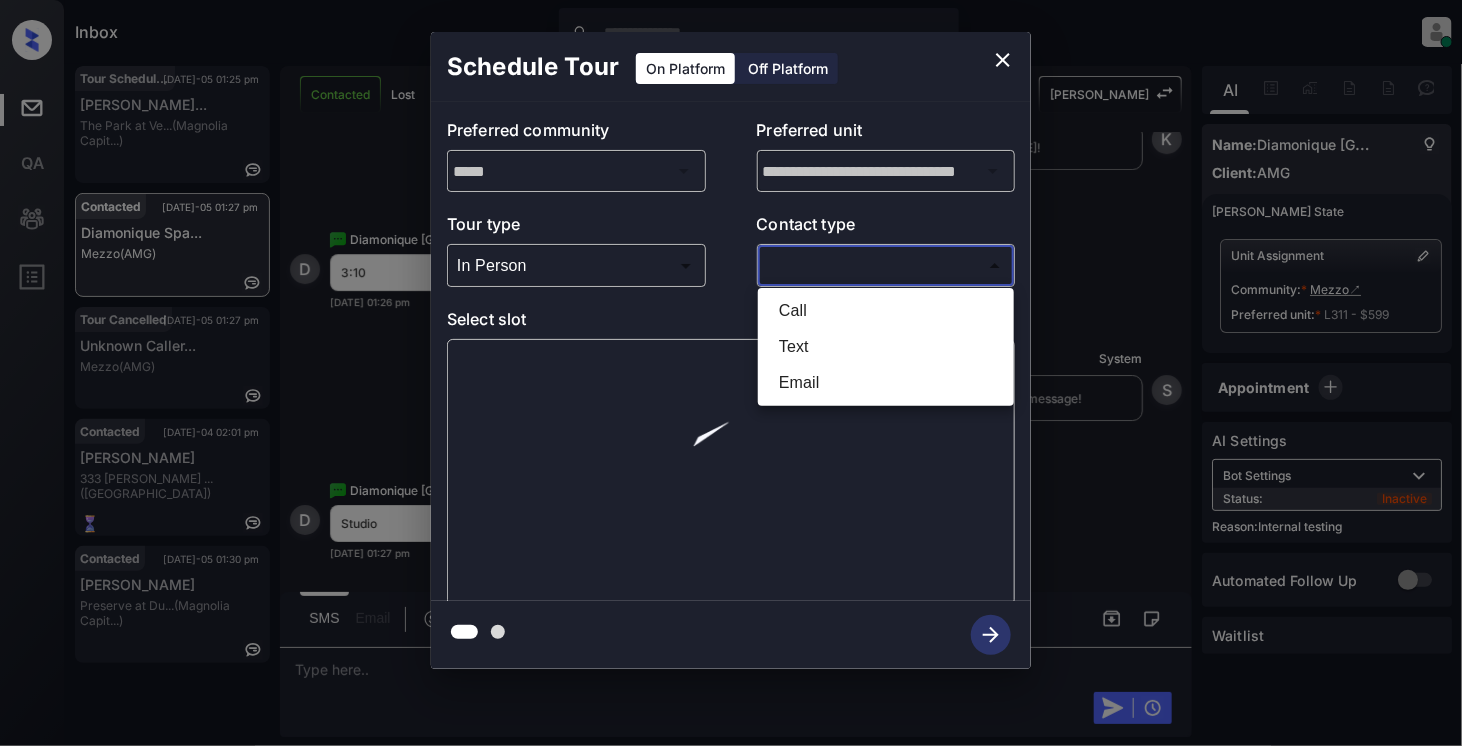 click on "Inbox Cynthia Montañez Online Set yourself   offline Set yourself   on break Profile Switch to  light  mode Sign out Tour Scheduled Jul-05 01:25 pm   Diego Fernande... The Park at Ve...  (Magnolia Capit...) Contacted Jul-05 01:27 pm   Diamonique Spa... Mezzo  (AMG) Tour Cancelled Jul-05 01:27 pm   Unknown Caller... Mezzo  (AMG) Contacted Jul-04 02:01 pm   Edie Goldberg 333 Ellington ...  (Fairfield) Contacted Jul-05 01:30 pm   Valerie Bevill Preserve at Du...  (Magnolia Capit...) Contacted Lost Lead Sentiment: Angry Upon sliding the acknowledgement:  Lead will move to lost stage. * ​ SMS and call option will be set to opt out. AFM will be turned off for the lead. Kelsey New Message Kelsey Notes Note: <a href="https://conversation.getzuma.com/686983cfad8061d07f310e81">https://conversation.getzuma.com/686983cfad8061d07f310e81</a> - Paste this link into your browser to view Kelsey’s conversation with the prospect Jul 05, 2025 12:58 pm  Sync'd w  entrata K New Message Agent Jul 05, 2025 12:58 pm A Zuma Z A A" at bounding box center [731, 373] 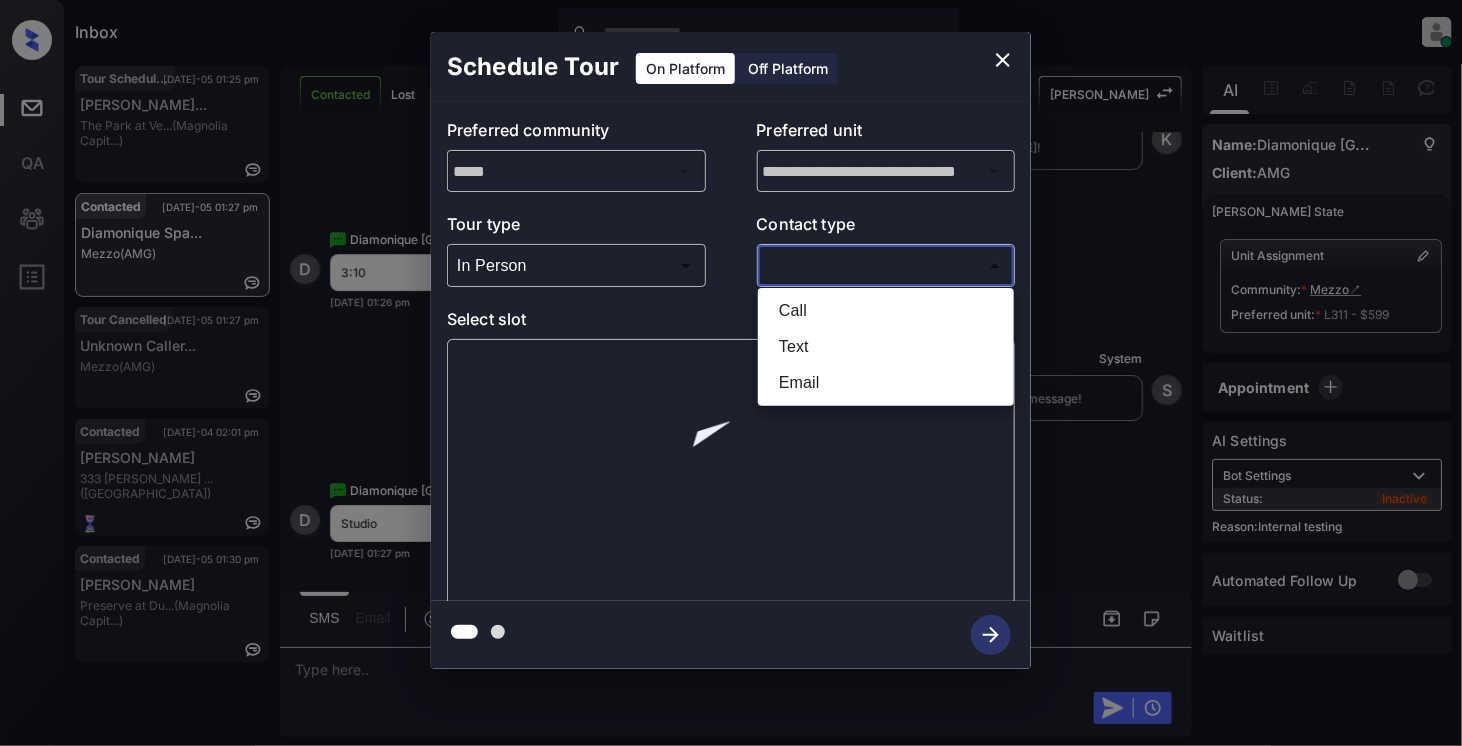 click on "Text" at bounding box center [886, 347] 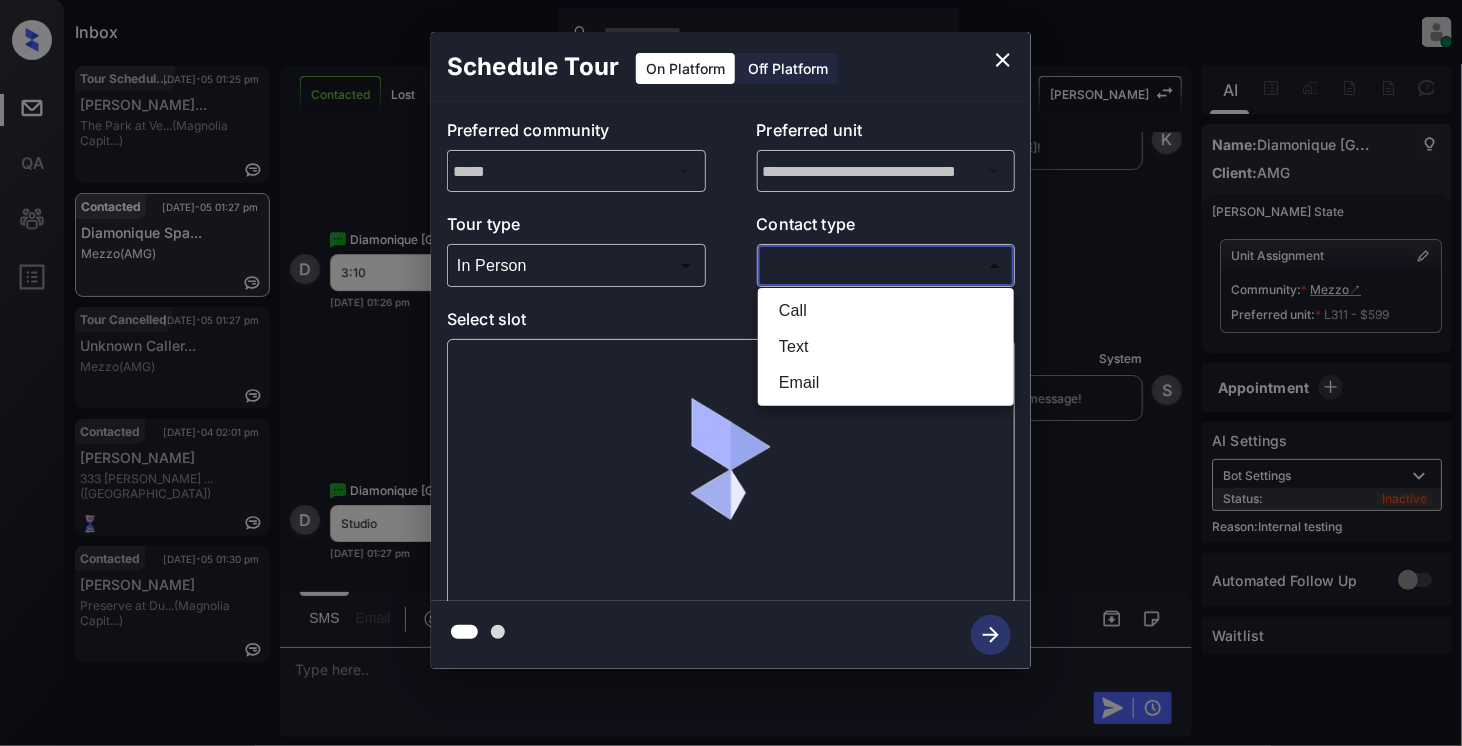 type on "****" 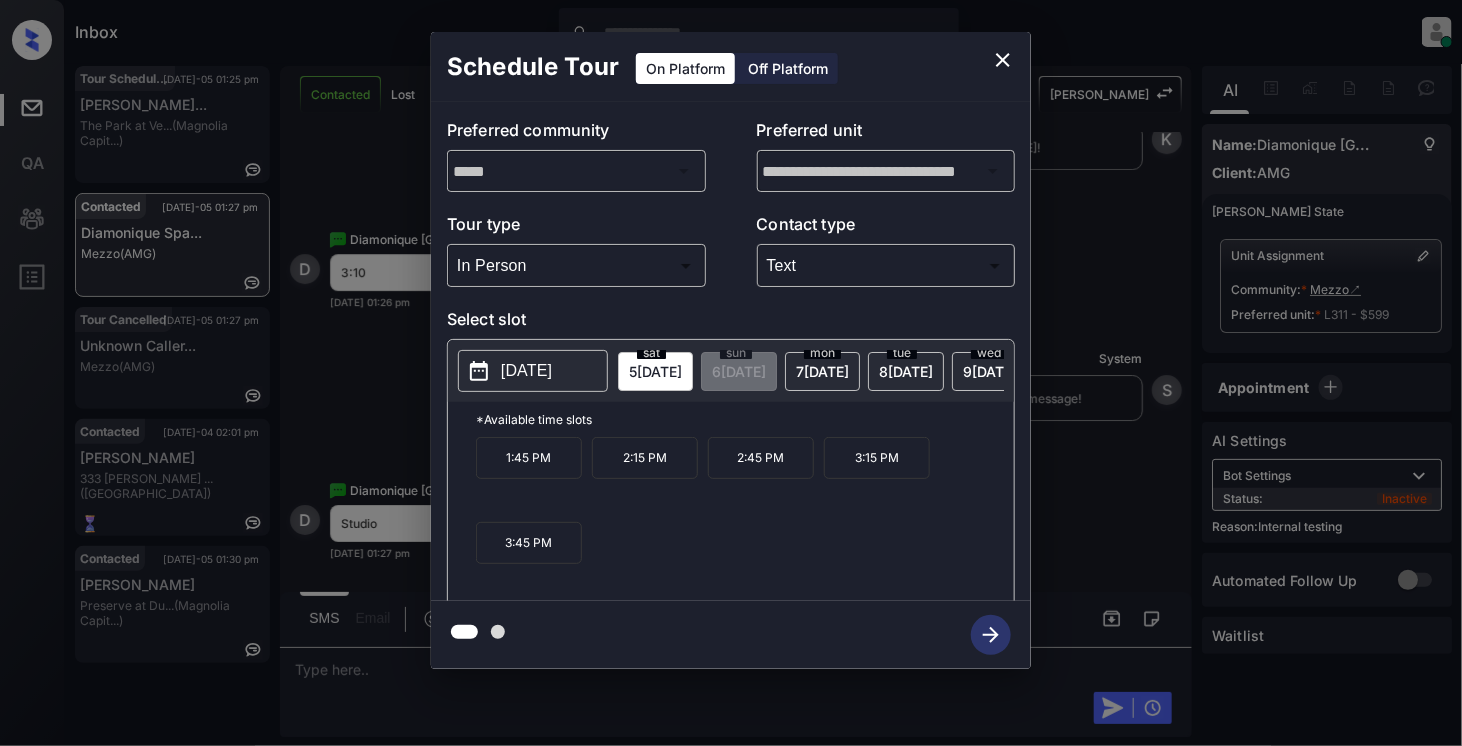 click on "3:15 PM" at bounding box center (877, 458) 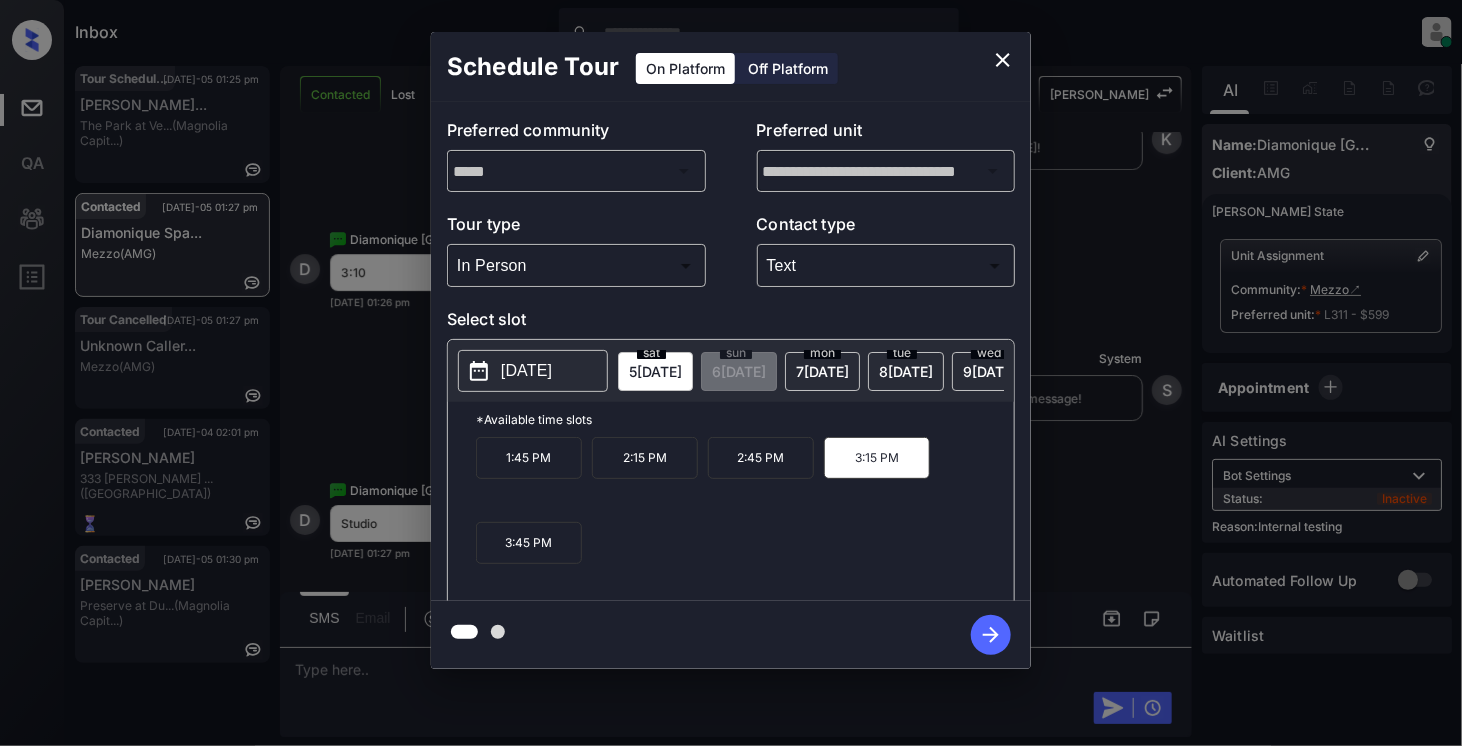 click 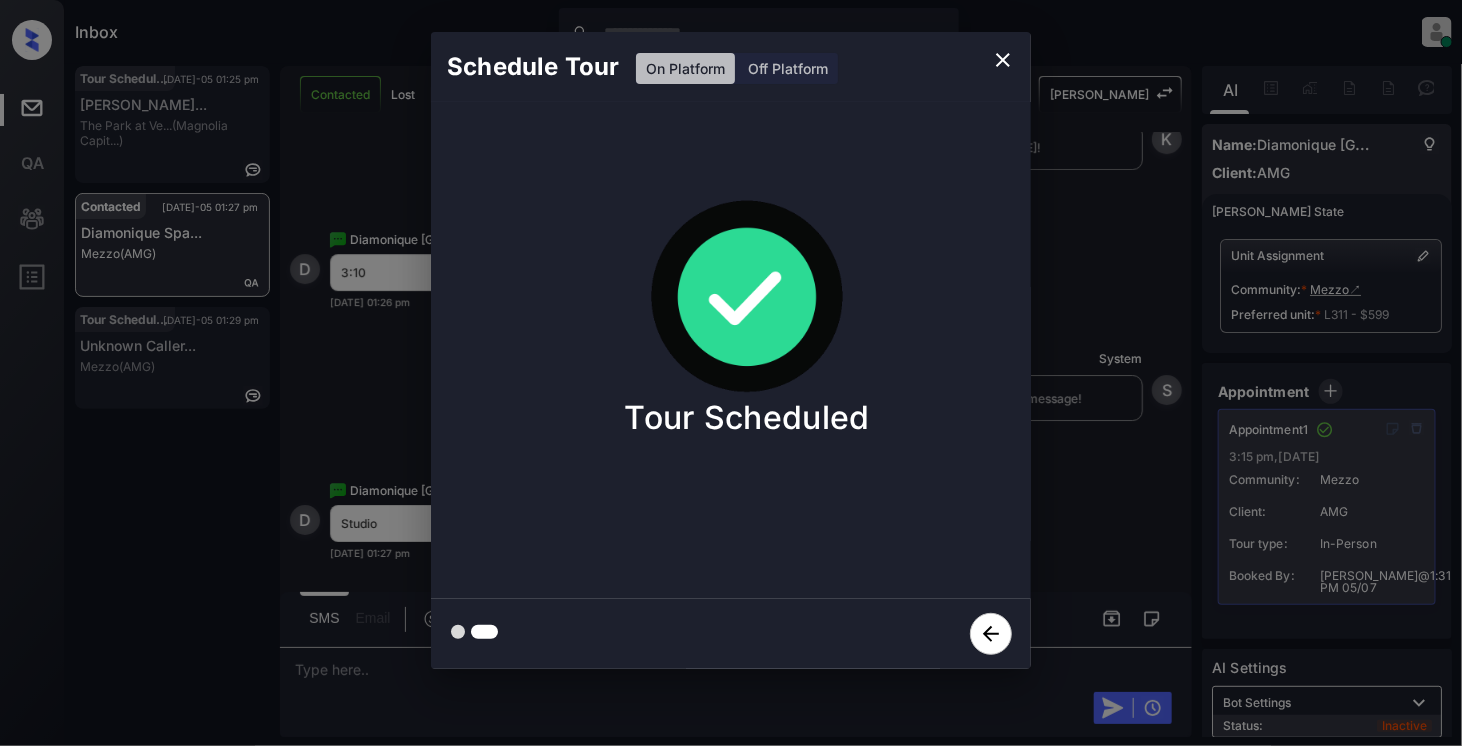 click 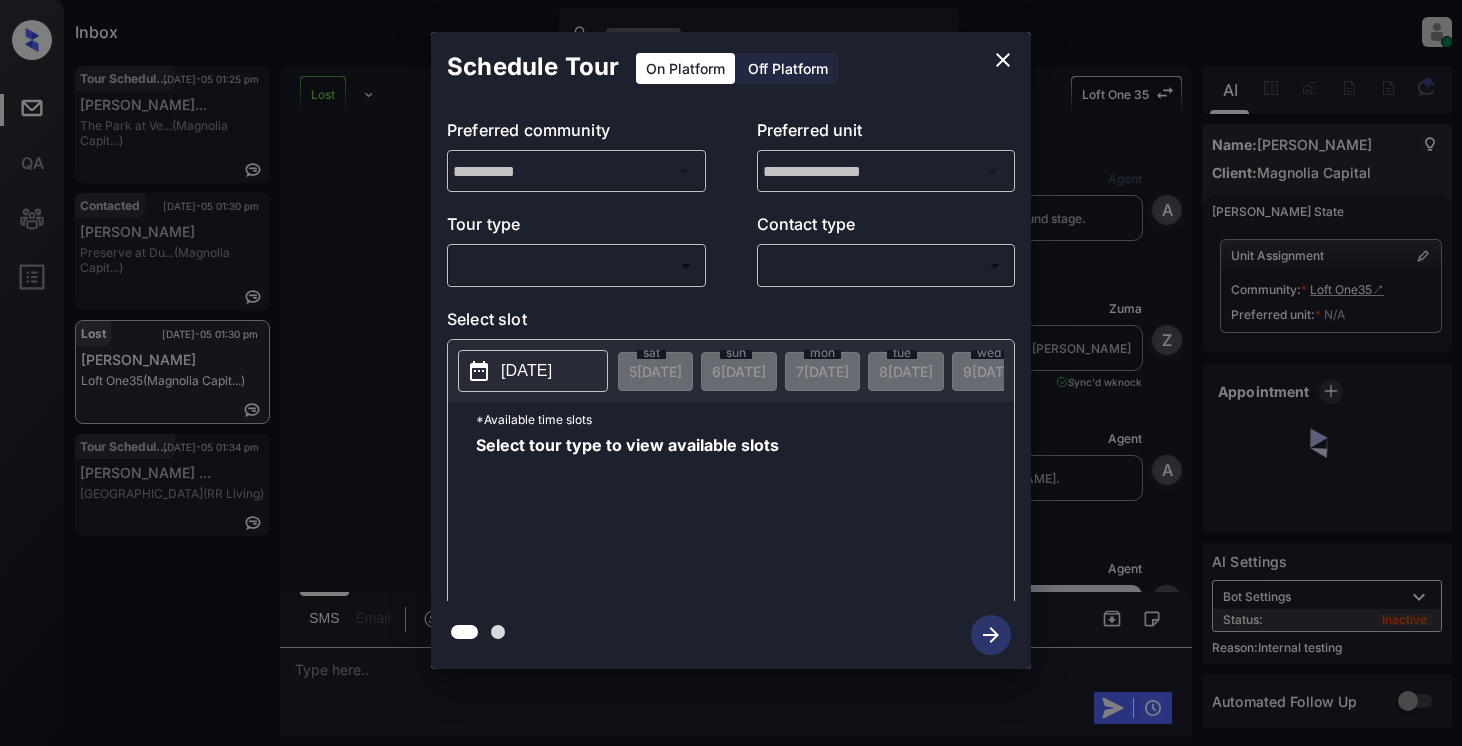 scroll, scrollTop: 0, scrollLeft: 0, axis: both 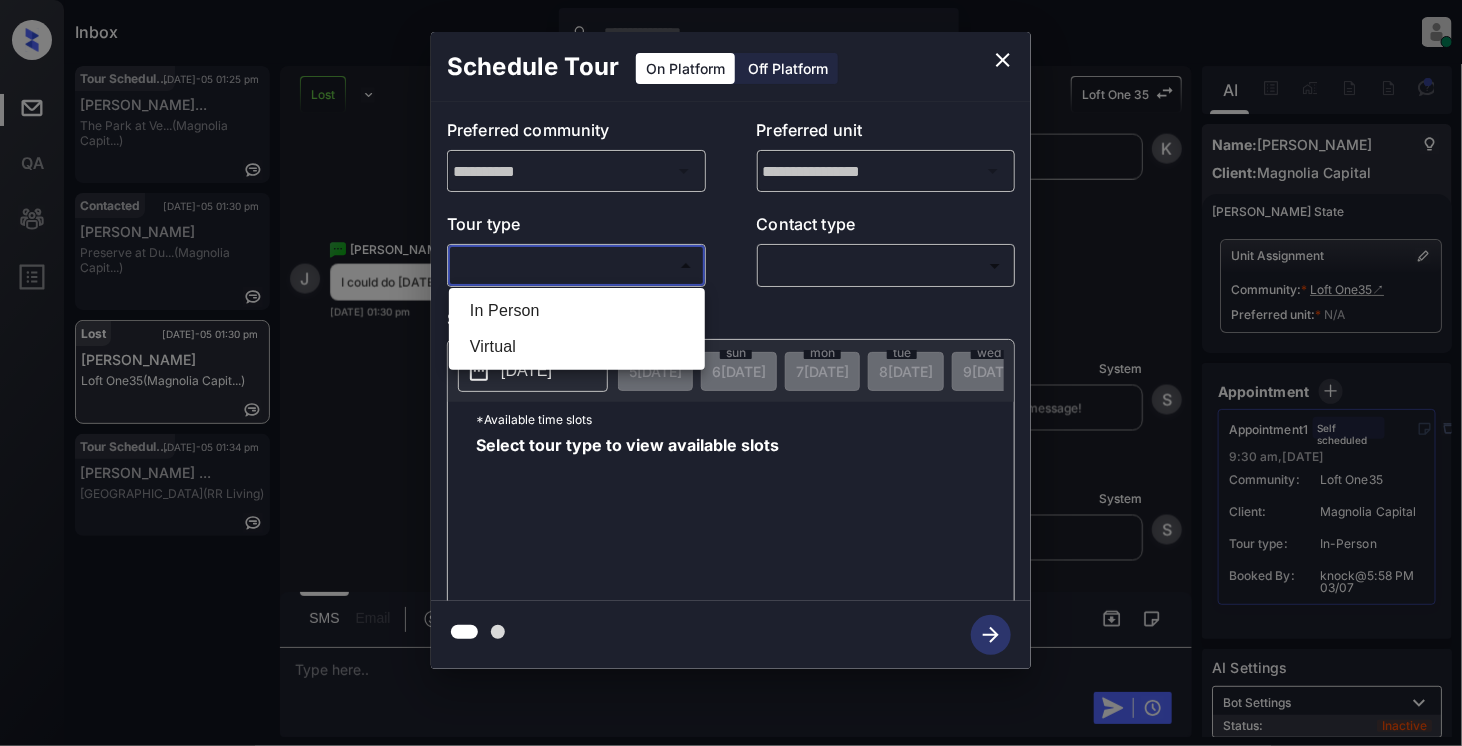 click on "Inbox Cynthia Montañez Online Set yourself   offline Set yourself   on break Profile Switch to  light  mode Sign out Tour Scheduled Jul-05 01:25 pm   Diego Fernande... The Park at Ve...  (Magnolia Capit...) Contacted Jul-05 01:30 pm   Valerie Bevill Preserve at Du...  (Magnolia Capit...) Lost Jul-05 01:30 pm   Jacob Holler Loft One35  (Magnolia Capit...) Tour Scheduled Jul-05 01:34 pm   Valerie Ayala ... 2626 Park  (RR Living) Lost Lead Sentiment: Angry Upon sliding the acknowledgement:  Lead will move to lost stage. * ​ SMS and call option will be set to opt out. AFM will be turned off for the lead. Loft One 35 New Message Agent Lead created via webhook in Inbound stage. Jan 14, 2025 02:38 pm A New Message Zuma Lead transferred to leasing agent: kelsey Jan 14, 2025 02:38 pm  Sync'd w  knock Z New Message Agent AFM Request sent to Kelsey. Jan 14, 2025 02:38 pm A New Message Agent Notes Note: Structured Note:
Move In Date: 2025-03-29
Jan 14, 2025 02:38 pm A New Message Kelsey Jan 14, 2025 02:38 pm K   K" at bounding box center [731, 373] 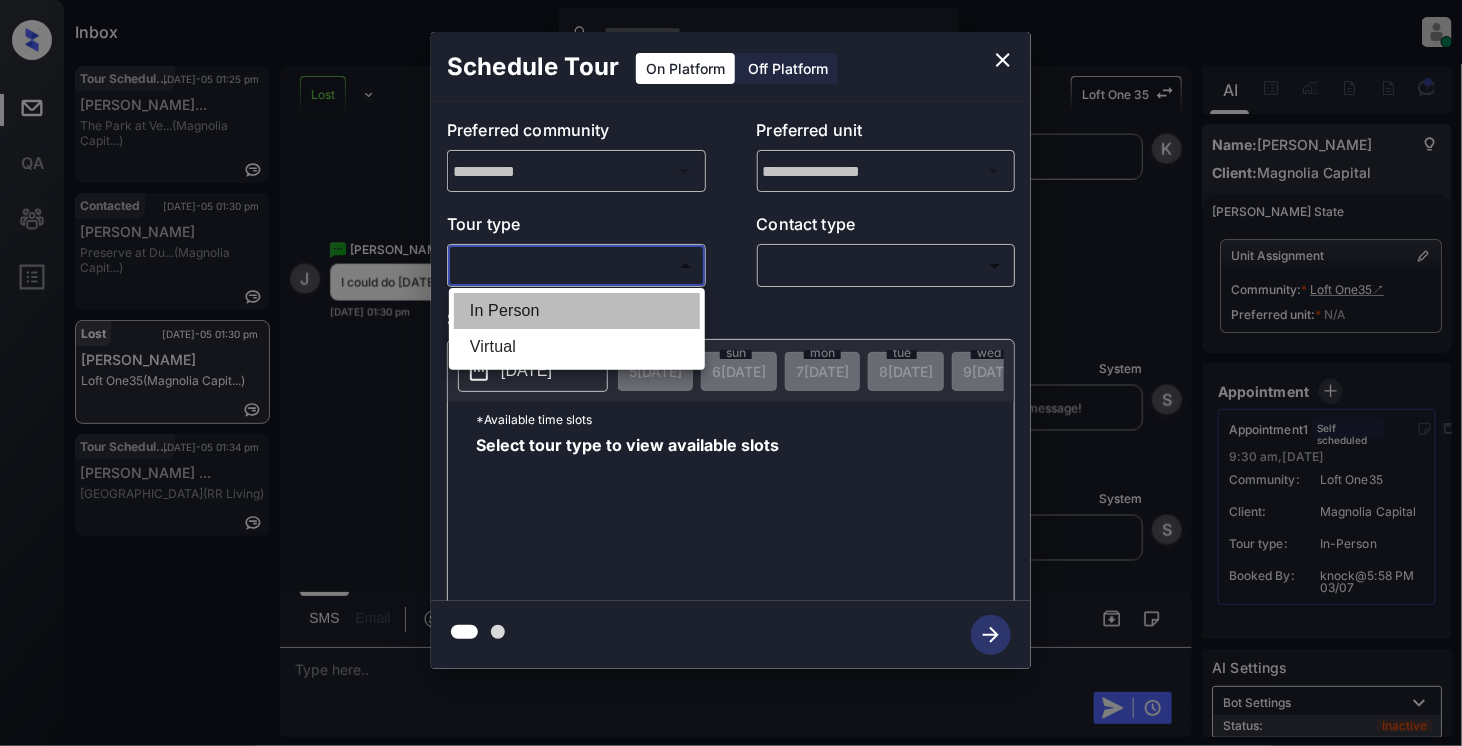 click on "In Person" at bounding box center (577, 311) 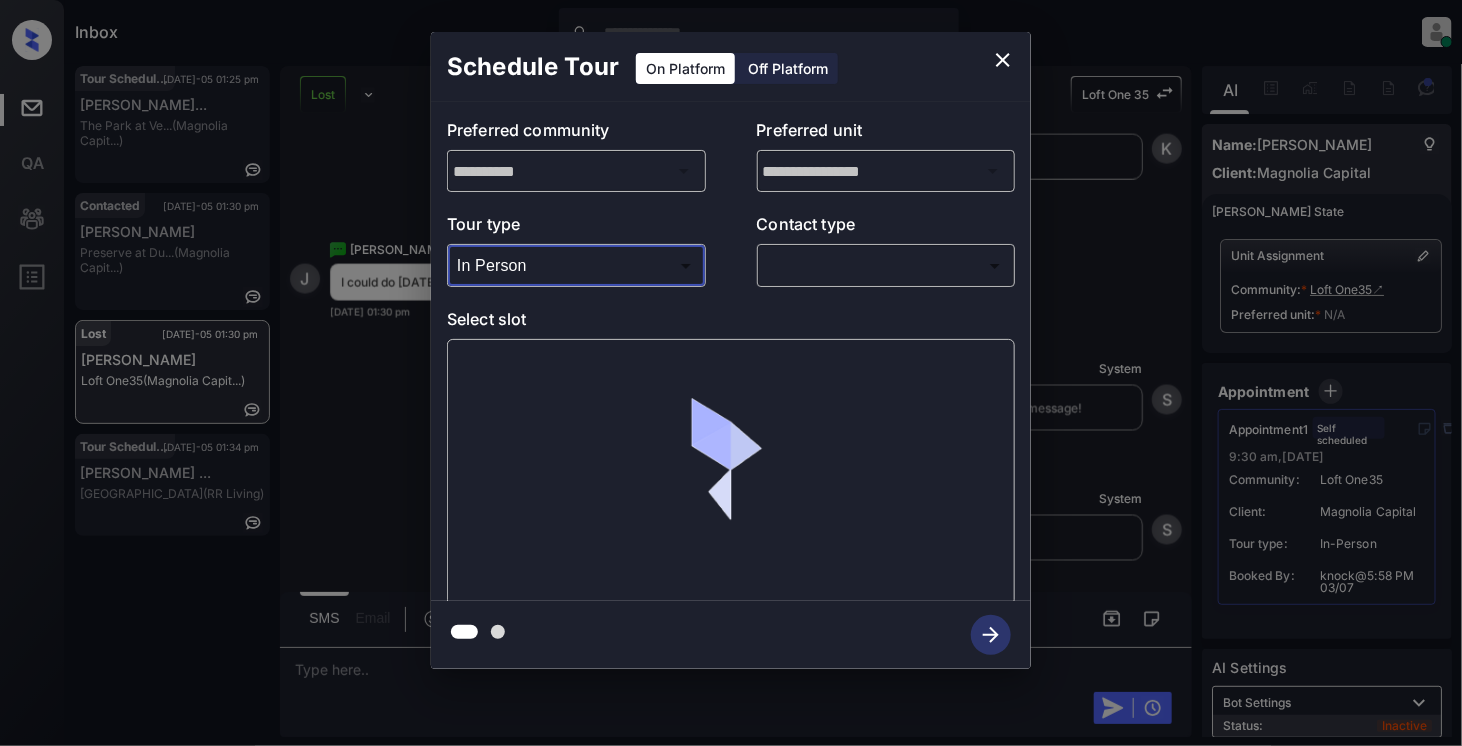 click on "Inbox Cynthia Montañez Online Set yourself   offline Set yourself   on break Profile Switch to  light  mode Sign out Tour Scheduled Jul-05 01:25 pm   Diego Fernande... The Park at Ve...  (Magnolia Capit...) Contacted Jul-05 01:30 pm   Valerie Bevill Preserve at Du...  (Magnolia Capit...) Lost Jul-05 01:30 pm   Jacob Holler Loft One35  (Magnolia Capit...) Tour Scheduled Jul-05 01:34 pm   Valerie Ayala ... 2626 Park  (RR Living) Lost Lead Sentiment: Angry Upon sliding the acknowledgement:  Lead will move to lost stage. * ​ SMS and call option will be set to opt out. AFM will be turned off for the lead. Loft One 35 New Message Agent Lead created via webhook in Inbound stage. Jan 14, 2025 02:38 pm A New Message Zuma Lead transferred to leasing agent: kelsey Jan 14, 2025 02:38 pm  Sync'd w  knock Z New Message Agent AFM Request sent to Kelsey. Jan 14, 2025 02:38 pm A New Message Agent Notes Note: Structured Note:
Move In Date: 2025-03-29
Jan 14, 2025 02:38 pm A New Message Kelsey Jan 14, 2025 02:38 pm K   K" at bounding box center (731, 373) 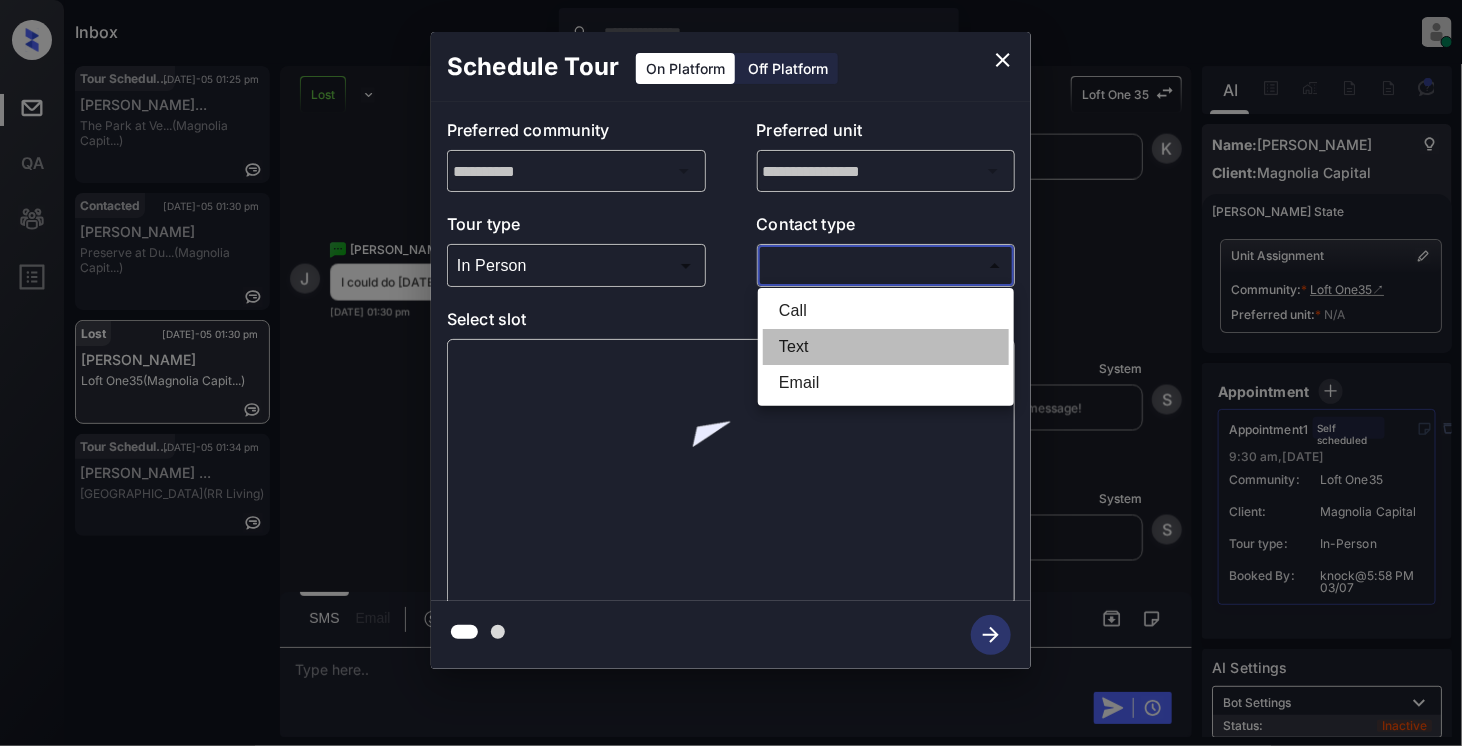 click on "Text" at bounding box center [886, 347] 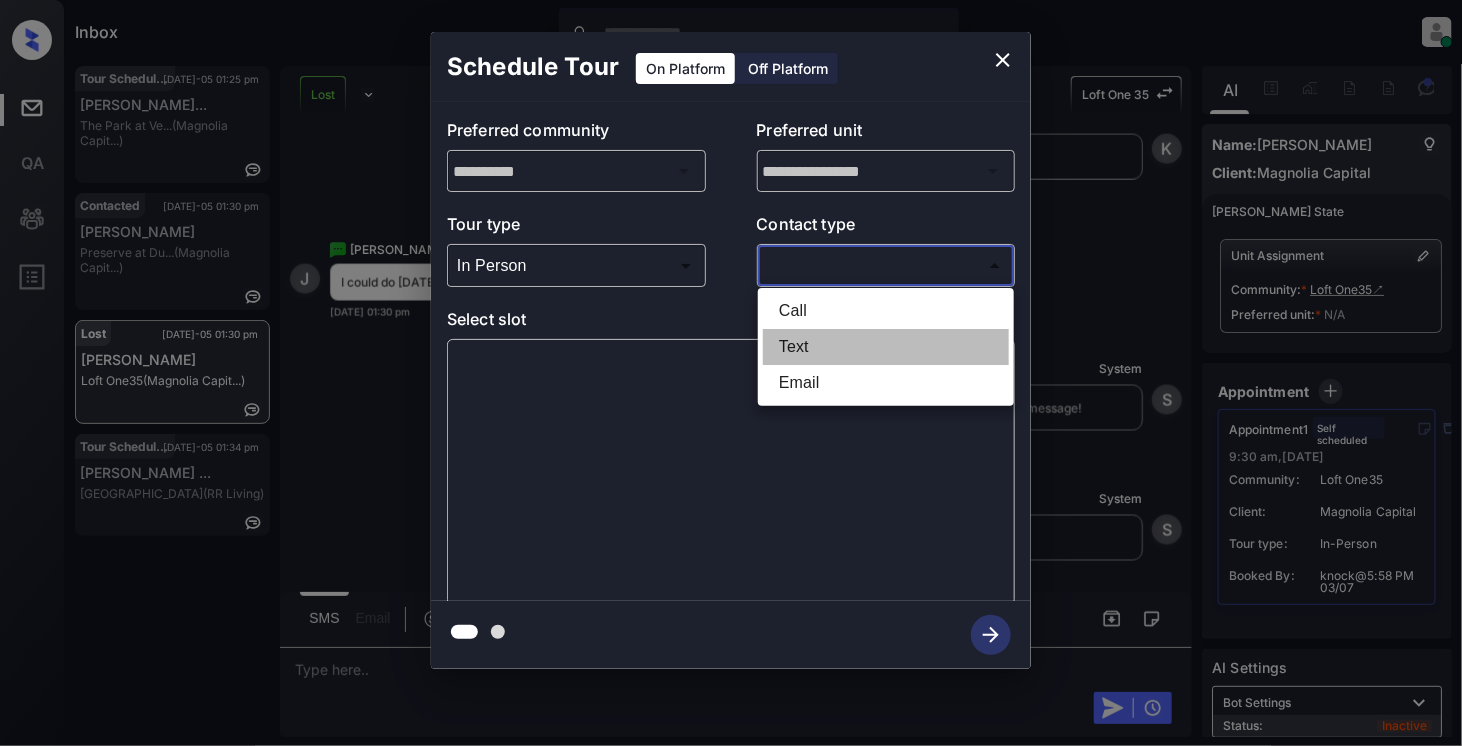 type on "****" 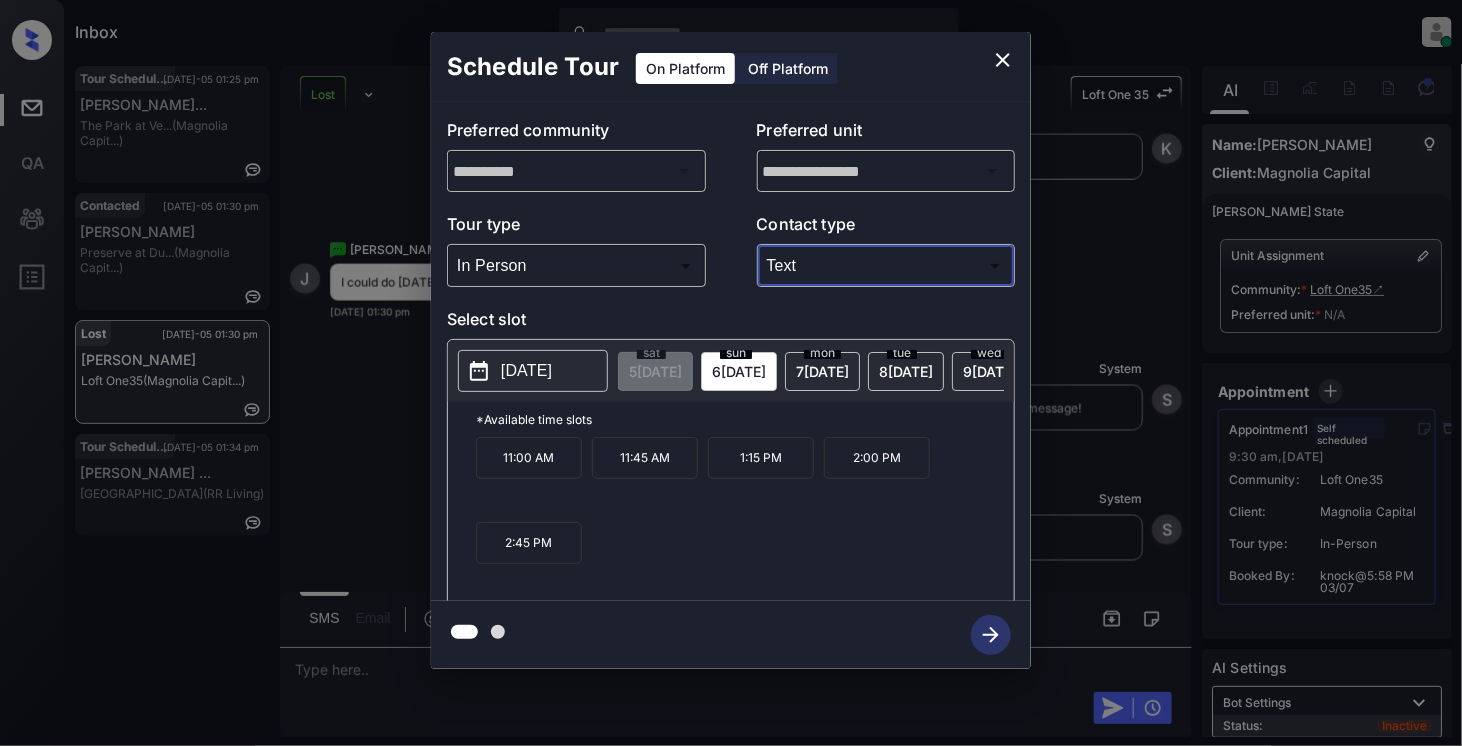 click on "mon" at bounding box center (651, 353) 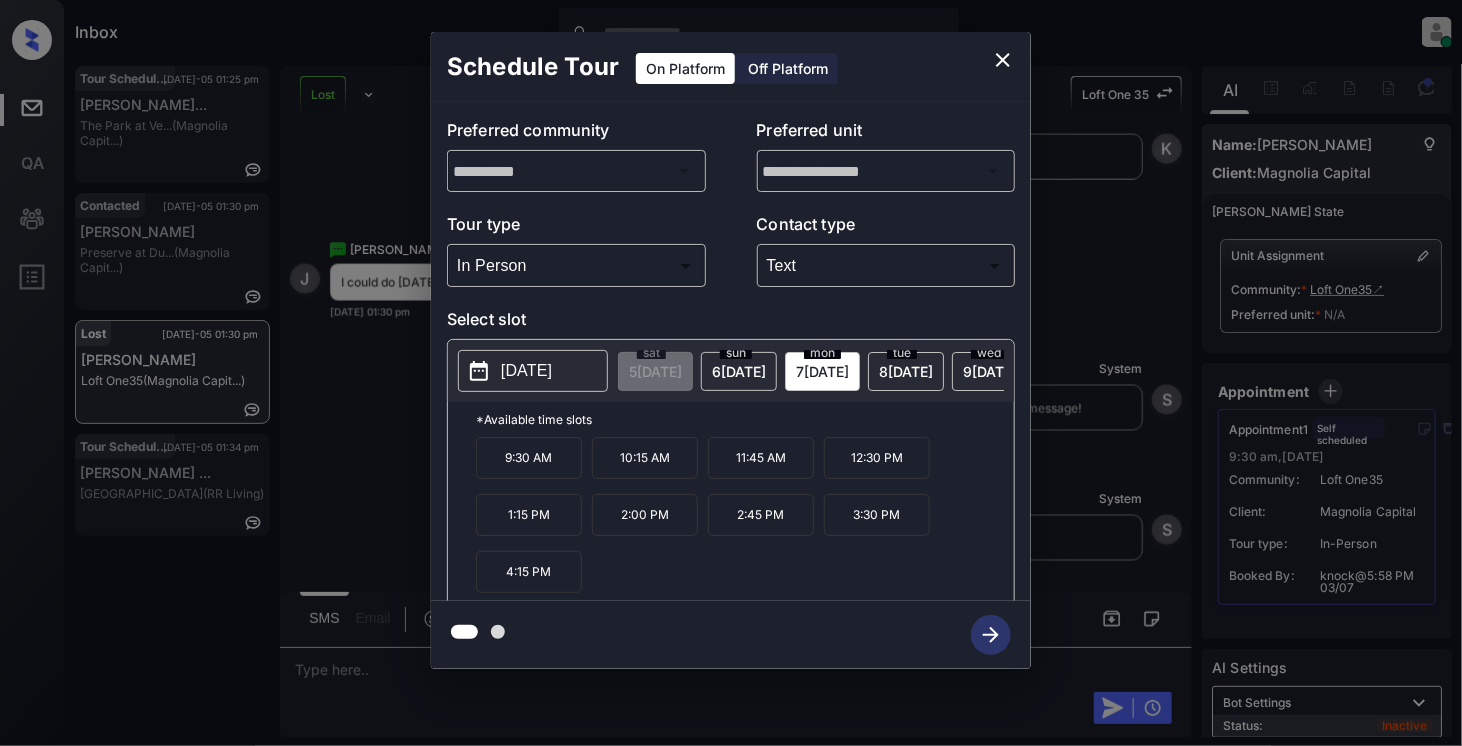 click on "sun 6 JUL" at bounding box center (739, 371) 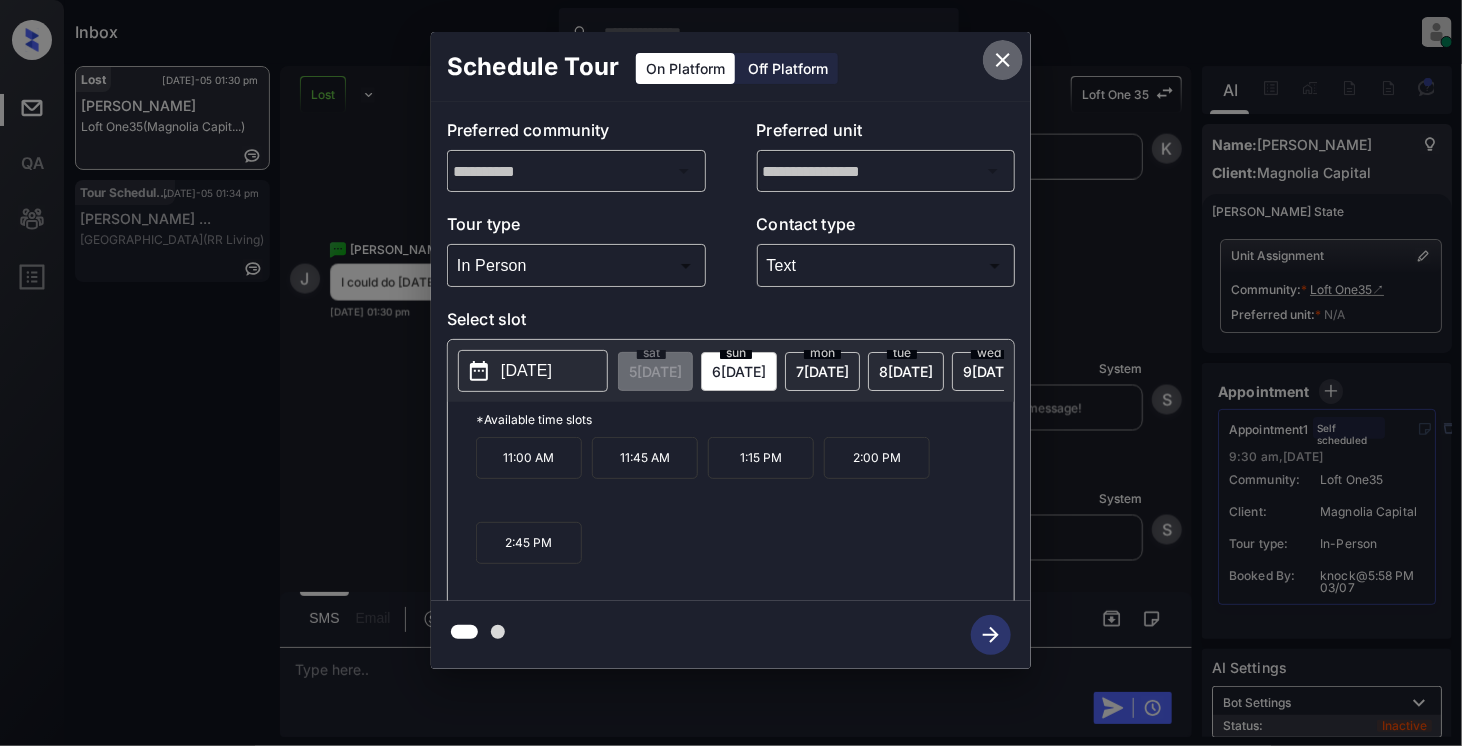 click 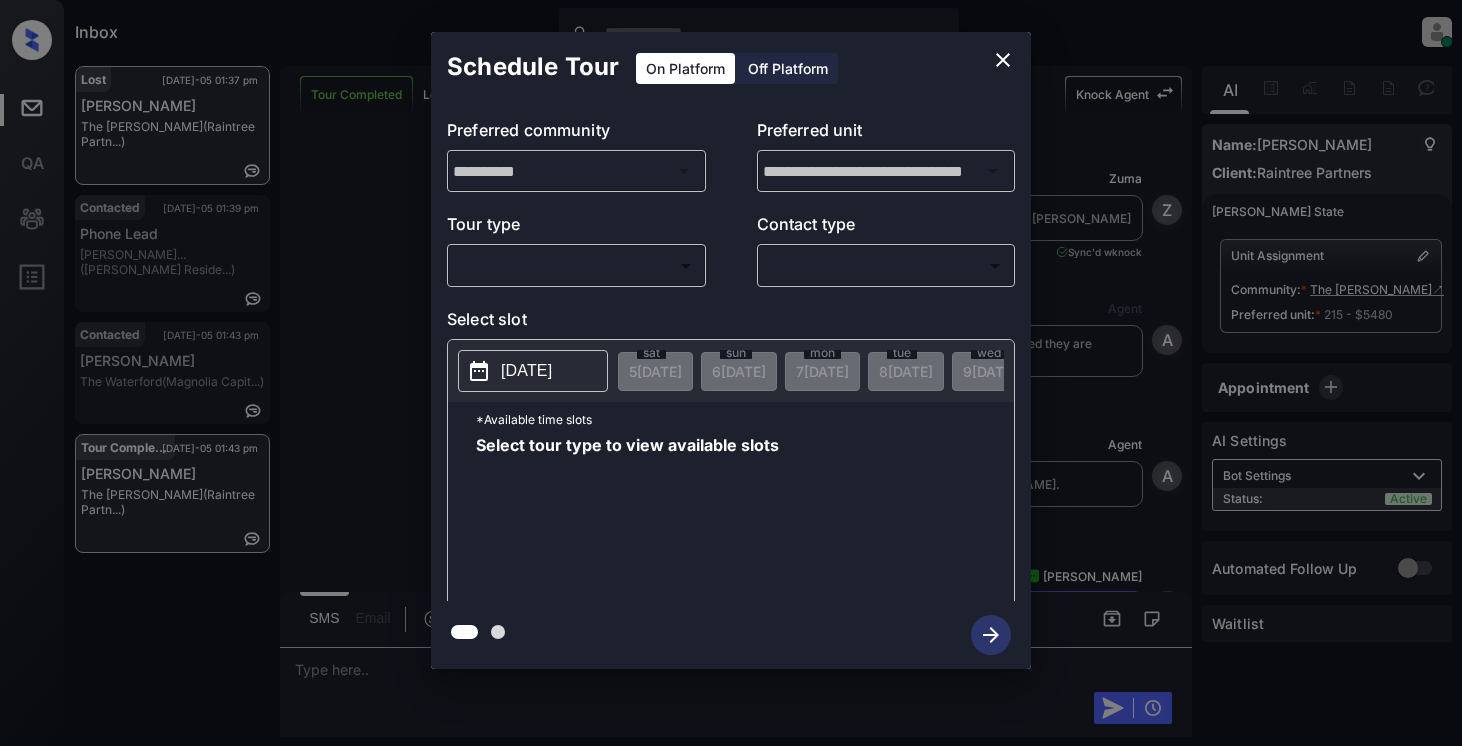 scroll, scrollTop: 0, scrollLeft: 0, axis: both 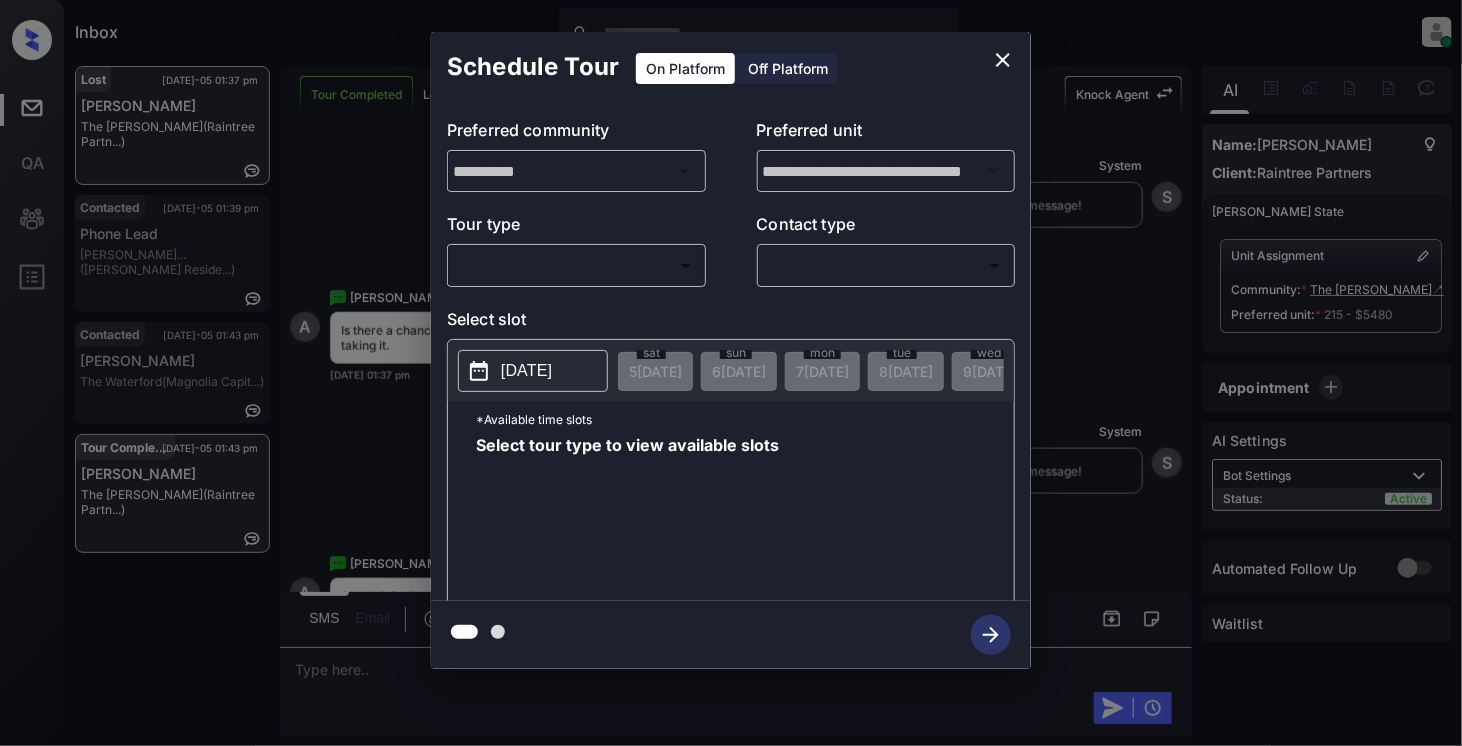 click on "Inbox [PERSON_NAME] Online Set yourself   offline Set yourself   on break Profile Switch to  light  mode Sign out Lost [DATE]-05 01:37 pm   [PERSON_NAME] The [PERSON_NAME]  (Raintree Partn...) Contacted [DATE]-05 01:39 pm   Phone Lead [PERSON_NAME]...  ([PERSON_NAME] Reside...) Contacted [DATE]-05 01:43 pm   [PERSON_NAME] The Waterford  (Magnolia Capit...) Tour Completed [DATE]-05 01:43 pm   [PERSON_NAME] The [PERSON_NAME]  (Raintree Partn...) Tour Completed Lost Lead Sentiment: Angry Upon sliding the acknowledgement:  Lead will move to lost stage. * ​ SMS and call option will be set to opt out. AFM will be turned off for the lead. Knock Agent New Message [PERSON_NAME] Lead transferred to leasing agent: [PERSON_NAME] [DATE] 03:29 pm  Sync'd w  knock Z New Message Agent Lead created because they indicated they are interested in leasing via Zuma IVR. [DATE] 03:29 pm A New Message Agent AFM Request sent to [PERSON_NAME]. [DATE] 03:29 pm A New Message [PERSON_NAME] [DATE] 03:29 pm   | TemplateAFMSms  Sync'd w  knock K New Message [PERSON_NAME]" at bounding box center (731, 373) 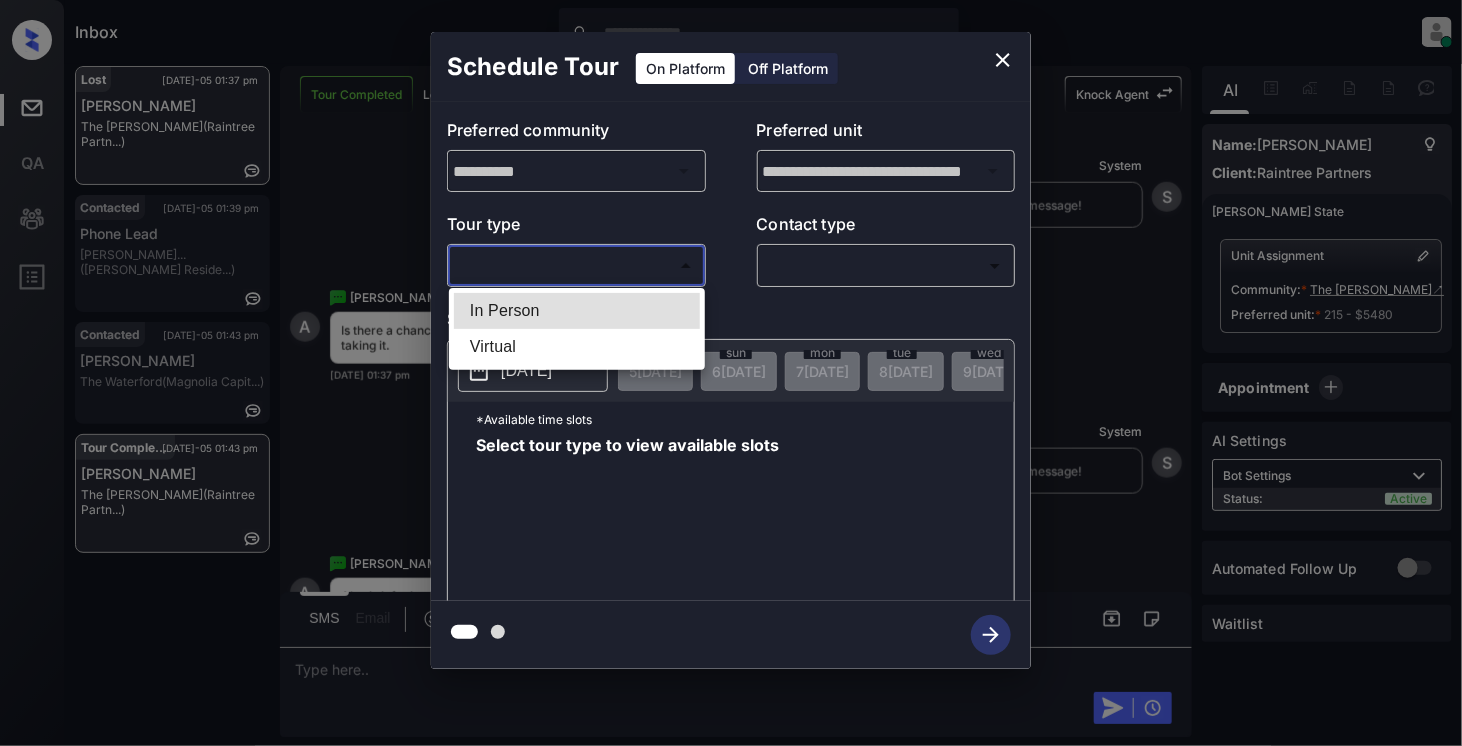 click on "In Person" at bounding box center (577, 311) 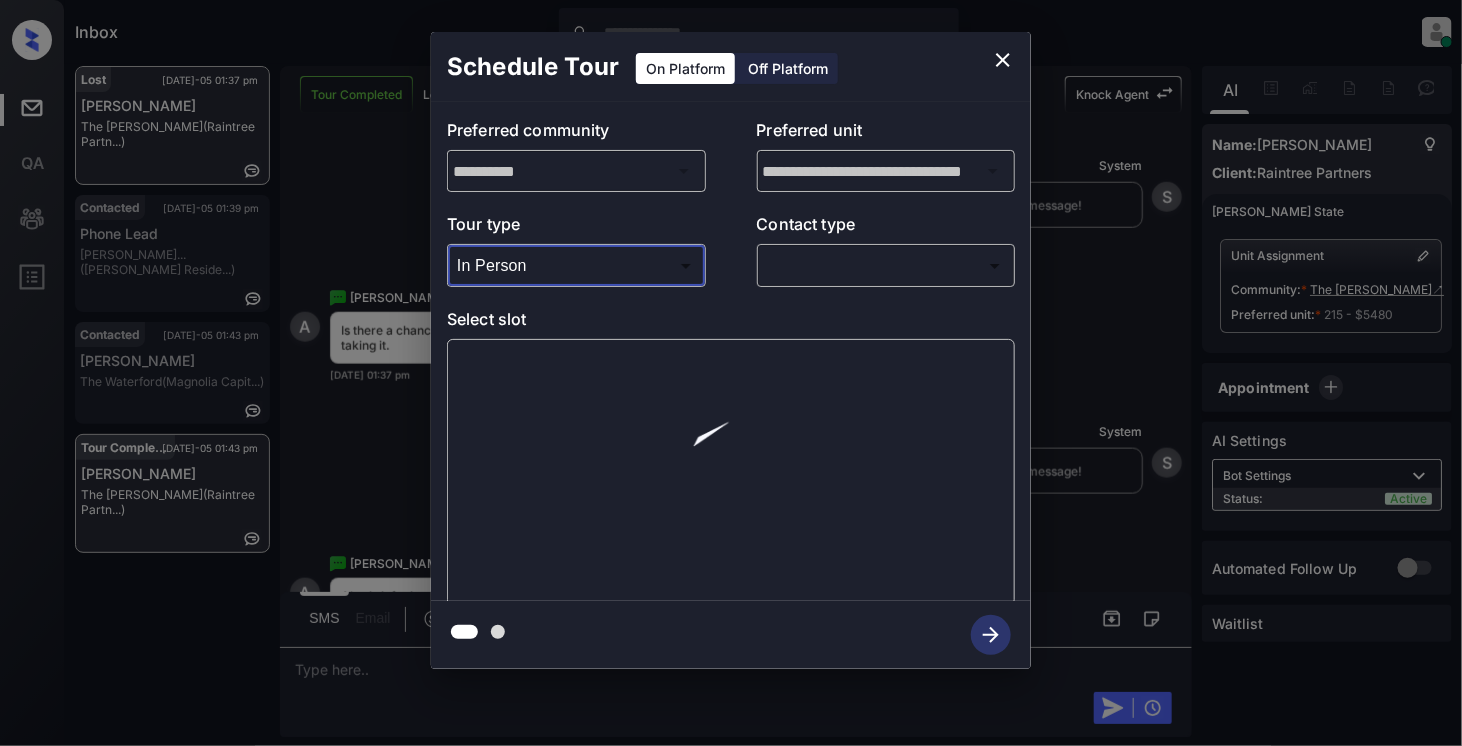 click on "Inbox Cynthia Montañez Online Set yourself   offline Set yourself   on break Profile Switch to  light  mode Sign out Lost Jul-05 01:37 pm   Andrew Pareles The Martin  (Raintree Partn...) Contacted Jul-05 01:39 pm   Phone Lead Griffis Cherry...  (Griffis Reside...) Contacted Jul-05 01:43 pm   Stacey Adkins The Waterford  (Magnolia Capit...) Tour Completed Jul-05 01:43 pm   Andrew Pareles The Martin  (Raintree Partn...) Tour Completed Lost Lead Sentiment: Angry Upon sliding the acknowledgement:  Lead will move to lost stage. * ​ SMS and call option will be set to opt out. AFM will be turned off for the lead. Knock Agent New Message Zuma Lead transferred to leasing agent: kelsey May 18, 2025 03:29 pm  Sync'd w  knock Z New Message Agent Lead created because they indicated they are interested in leasing via Zuma IVR. May 18, 2025 03:29 pm A New Message Agent AFM Request sent to Kelsey. May 18, 2025 03:29 pm A New Message Kelsey May 18, 2025 03:29 pm   | TemplateAFMSms  Sync'd w  knock K New Message Kelsey K" at bounding box center [731, 373] 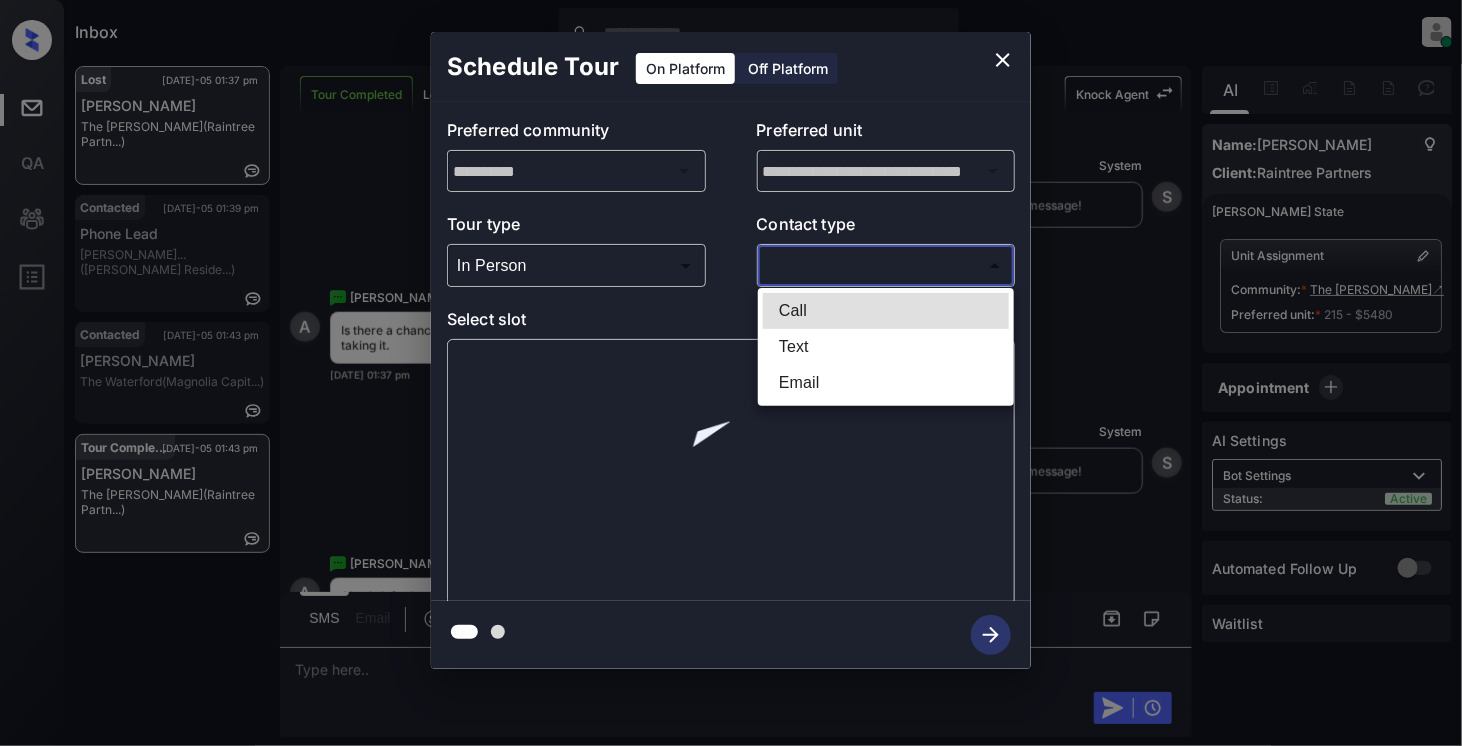 click on "Text" at bounding box center [886, 347] 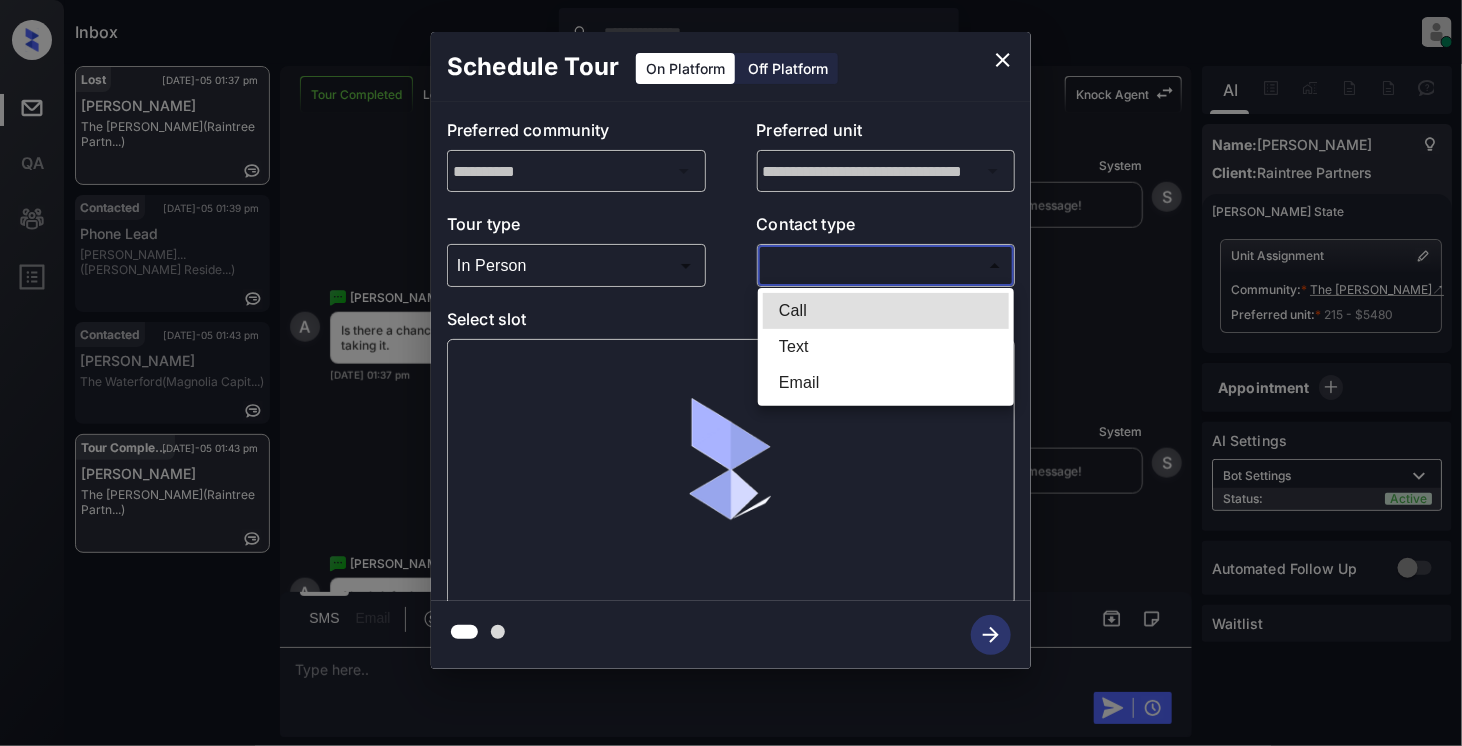 type on "****" 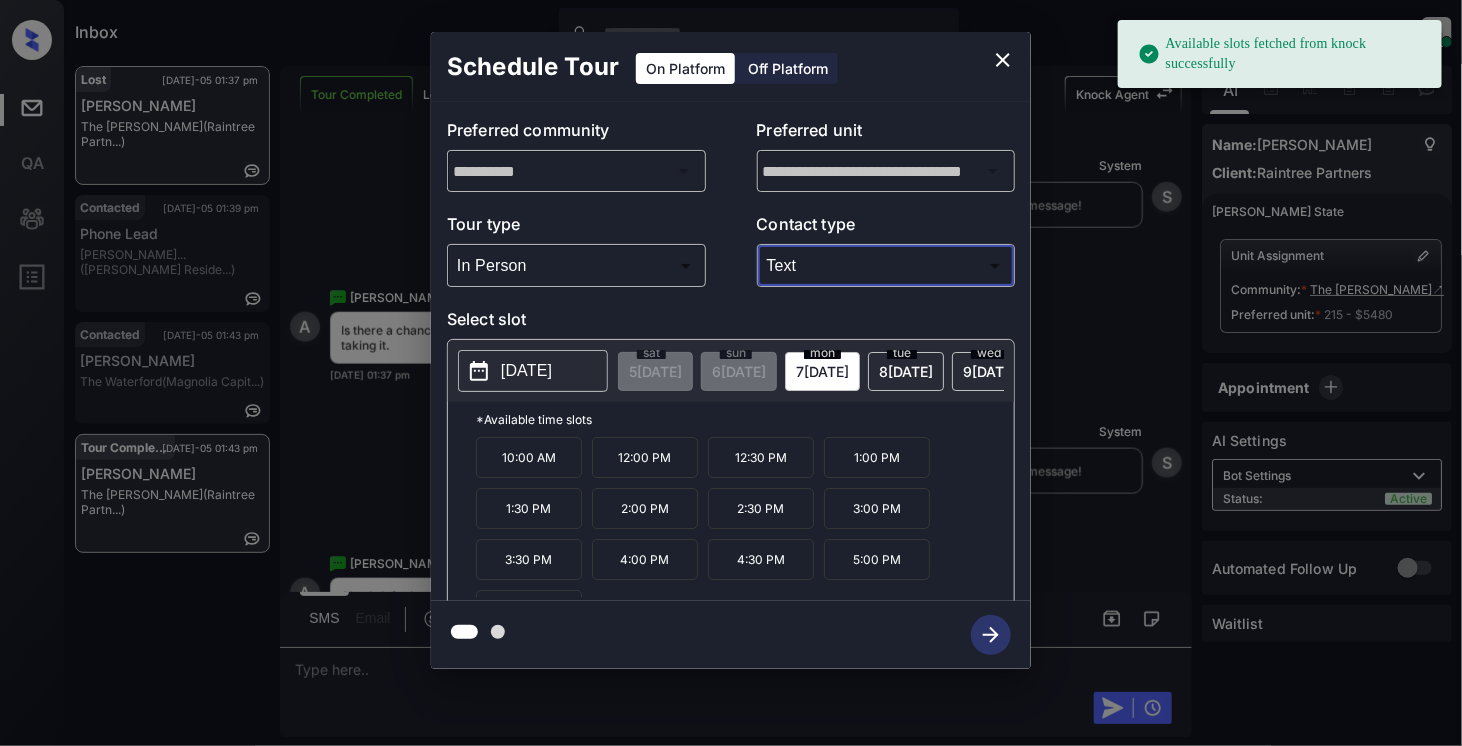 click on "[DATE]" at bounding box center (526, 371) 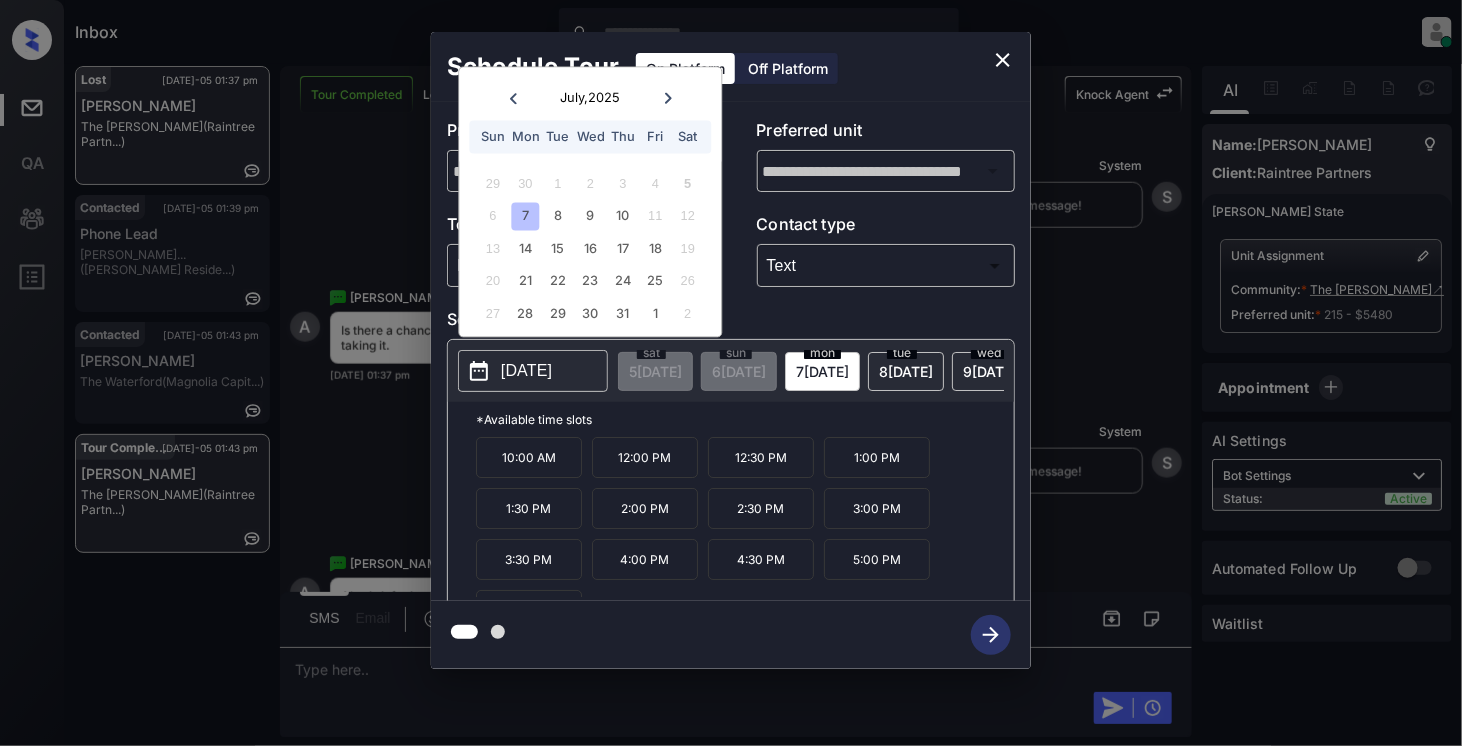 click 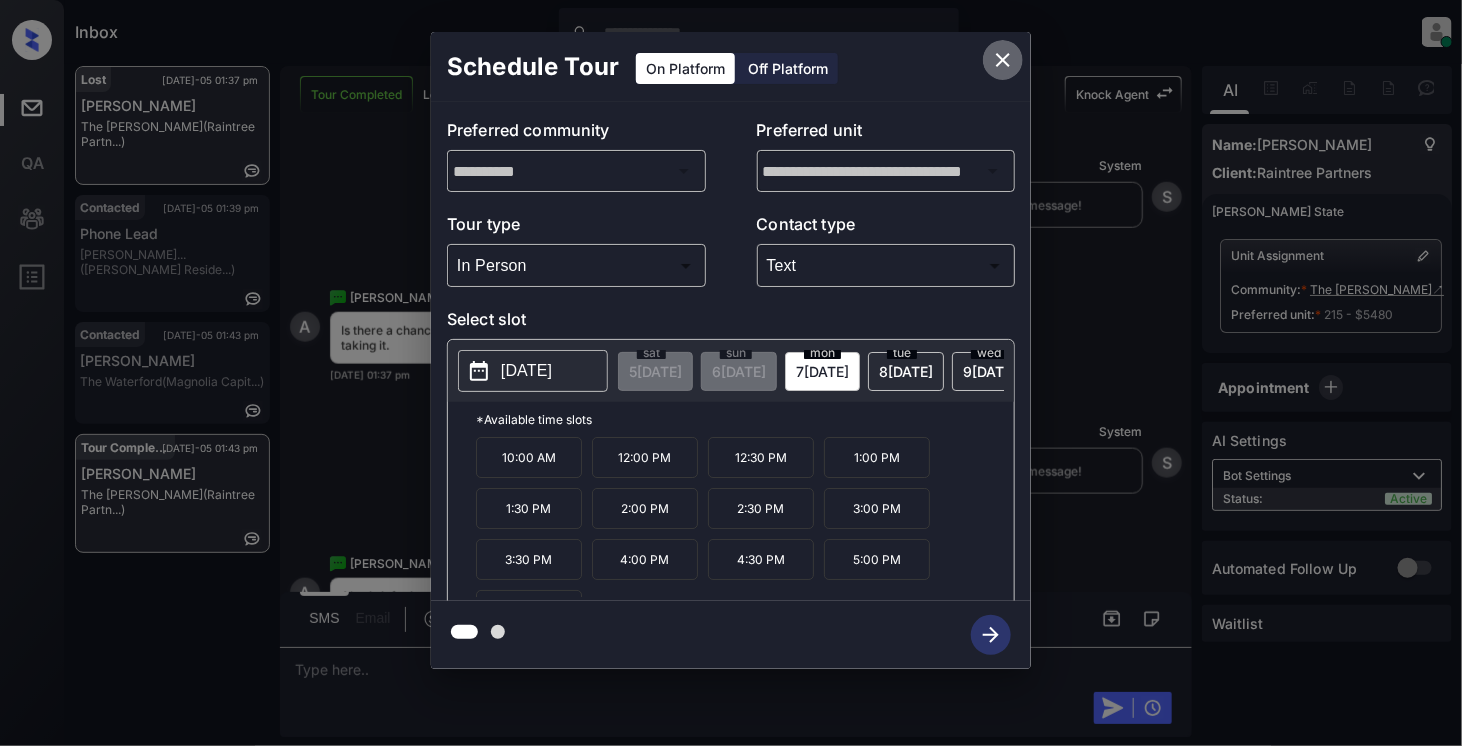 click 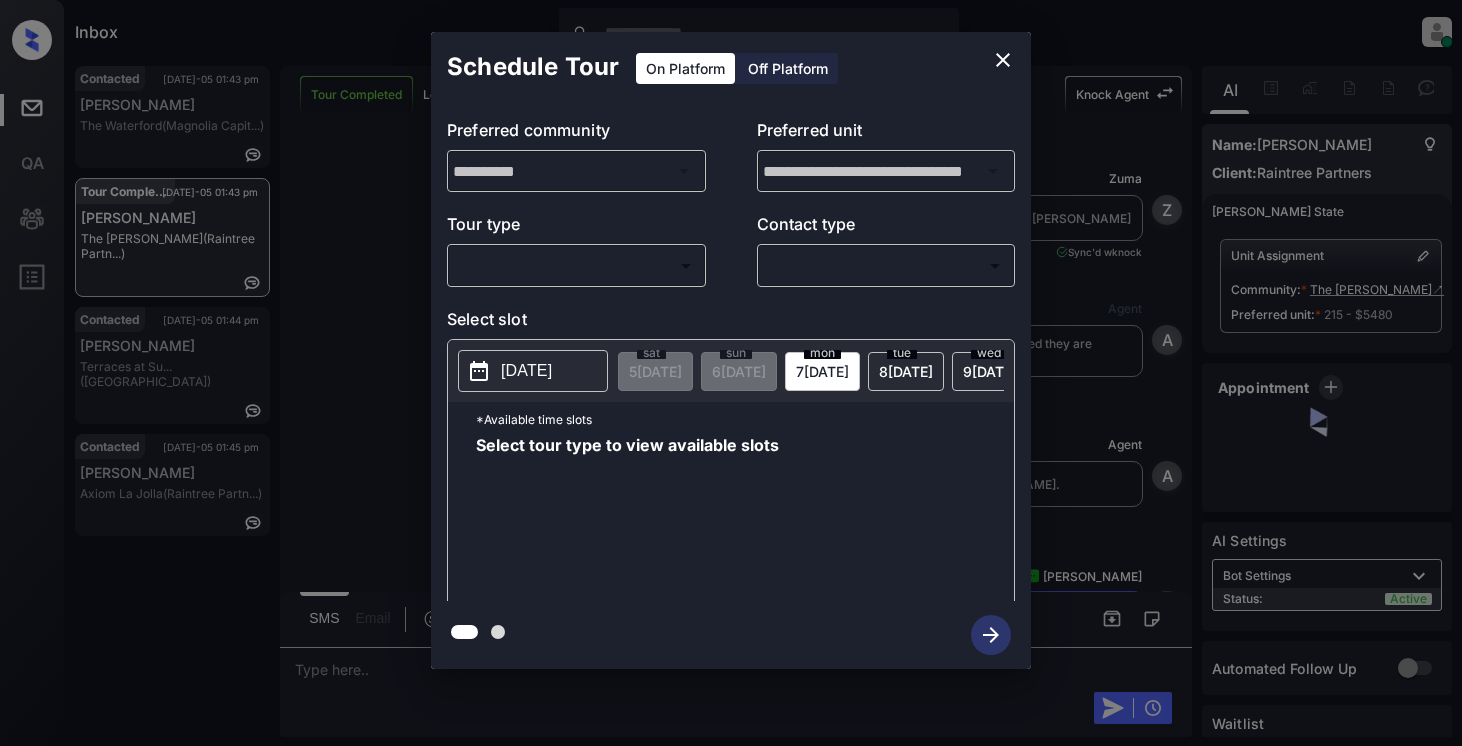 scroll, scrollTop: 0, scrollLeft: 0, axis: both 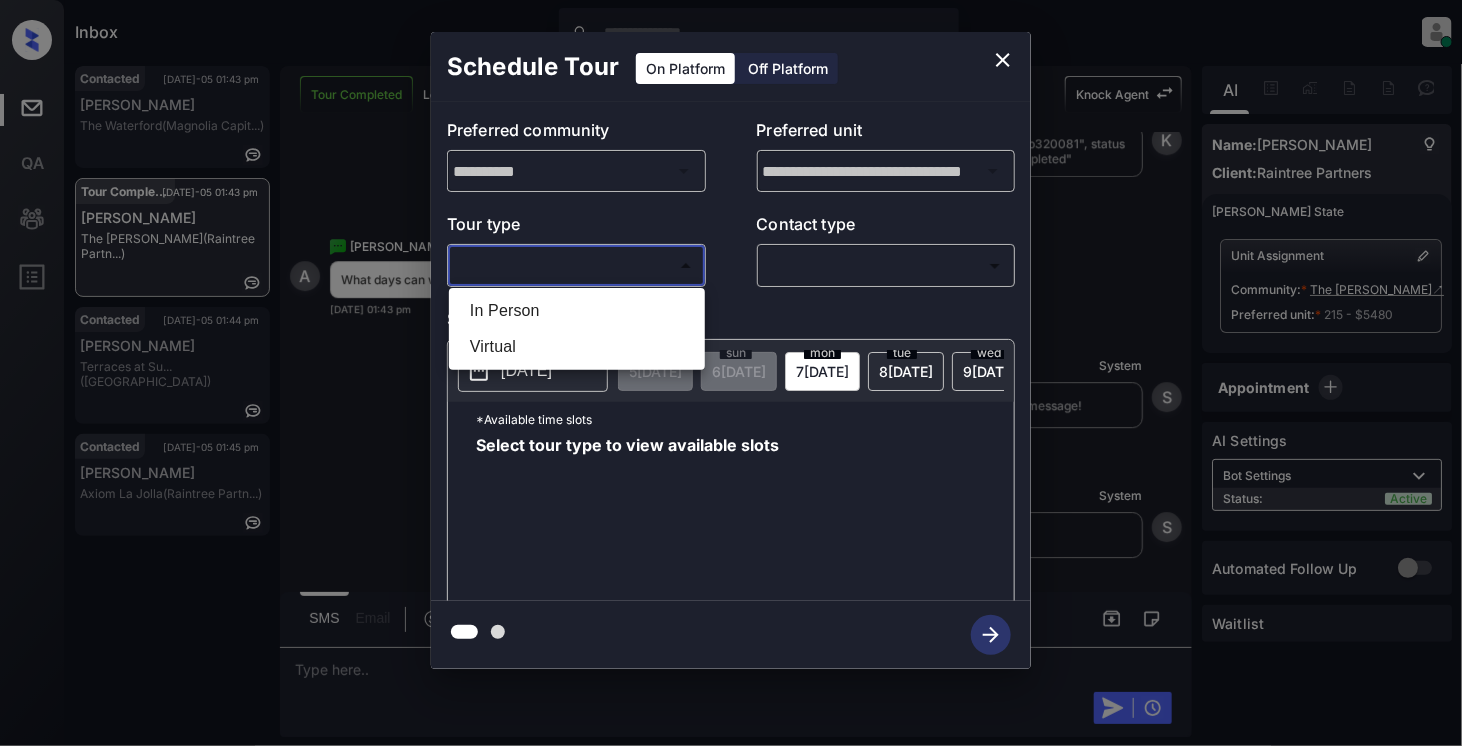 click on "Inbox [PERSON_NAME] Online Set yourself   offline Set yourself   on break Profile Switch to  light  mode Sign out Contacted [DATE]-05 01:43 pm   [PERSON_NAME] The Waterford  (Magnolia Capit...) Tour Completed [DATE]-05 01:43 pm   [PERSON_NAME] The [PERSON_NAME]  (Raintree Partn...) Contacted [DATE]-05 01:44 pm   [PERSON_NAME] Terraces at [GEOGRAPHIC_DATA]...  (Brookside) Contacted [DATE]-05 01:45 pm   [PERSON_NAME] Lesmana Axiom La Jolla  (Raintree Partn...) Tour Completed Lost Lead Sentiment: Angry Upon sliding the acknowledgement:  Lead will move to lost stage. * ​ SMS and call option will be set to opt out. AFM will be turned off for the lead. Knock Agent New Message [PERSON_NAME] Lead transferred to leasing agent: [PERSON_NAME] [DATE] 03:29 pm  Sync'd w  knock Z New Message Agent Lead created because they indicated they are interested in leasing via Zuma IVR. [DATE] 03:29 pm A New Message Agent AFM Request sent to [PERSON_NAME]. [DATE] 03:29 pm A New Message [PERSON_NAME] [DATE] 03:29 pm   | TemplateAFMSms  Sync'd w  knock K New Message [PERSON_NAME]" at bounding box center (731, 373) 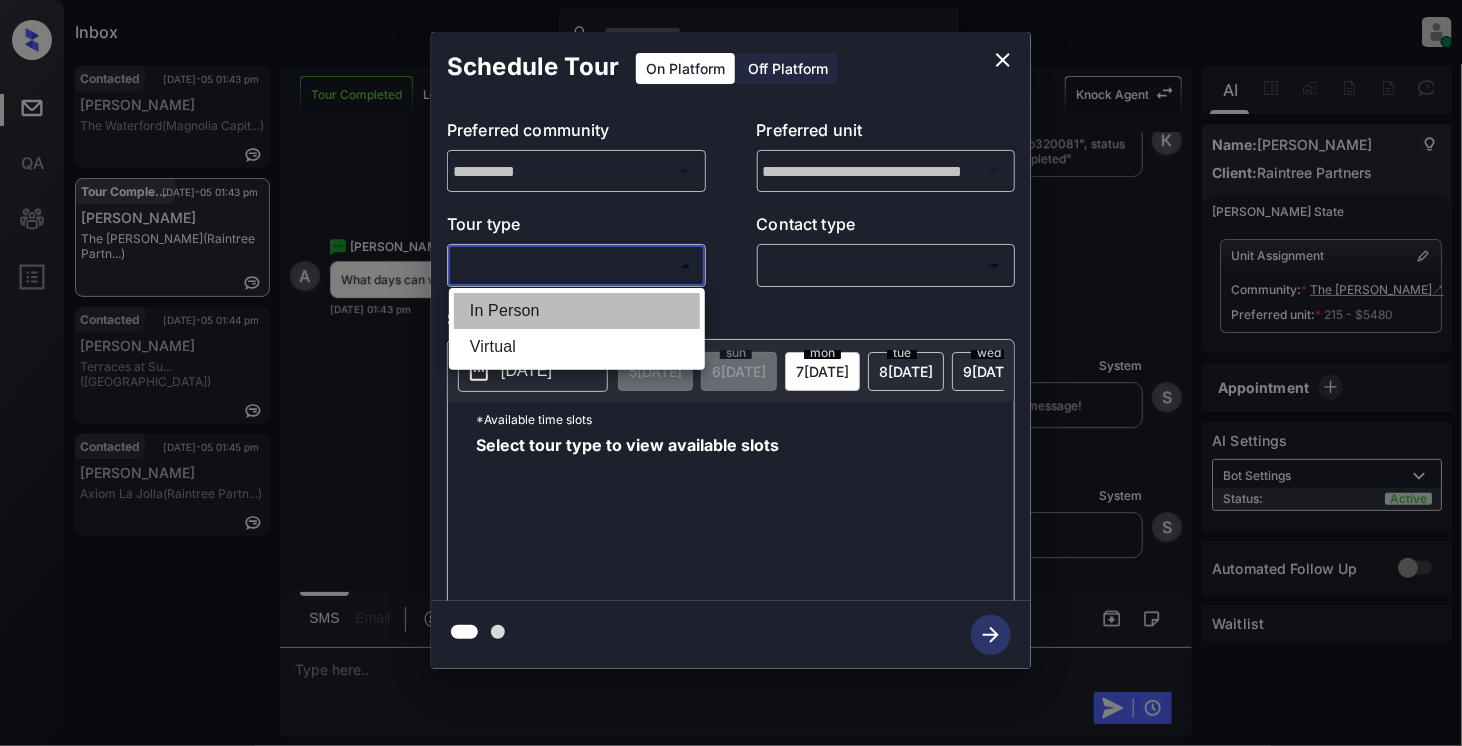 drag, startPoint x: 532, startPoint y: 307, endPoint x: 877, endPoint y: 296, distance: 345.17532 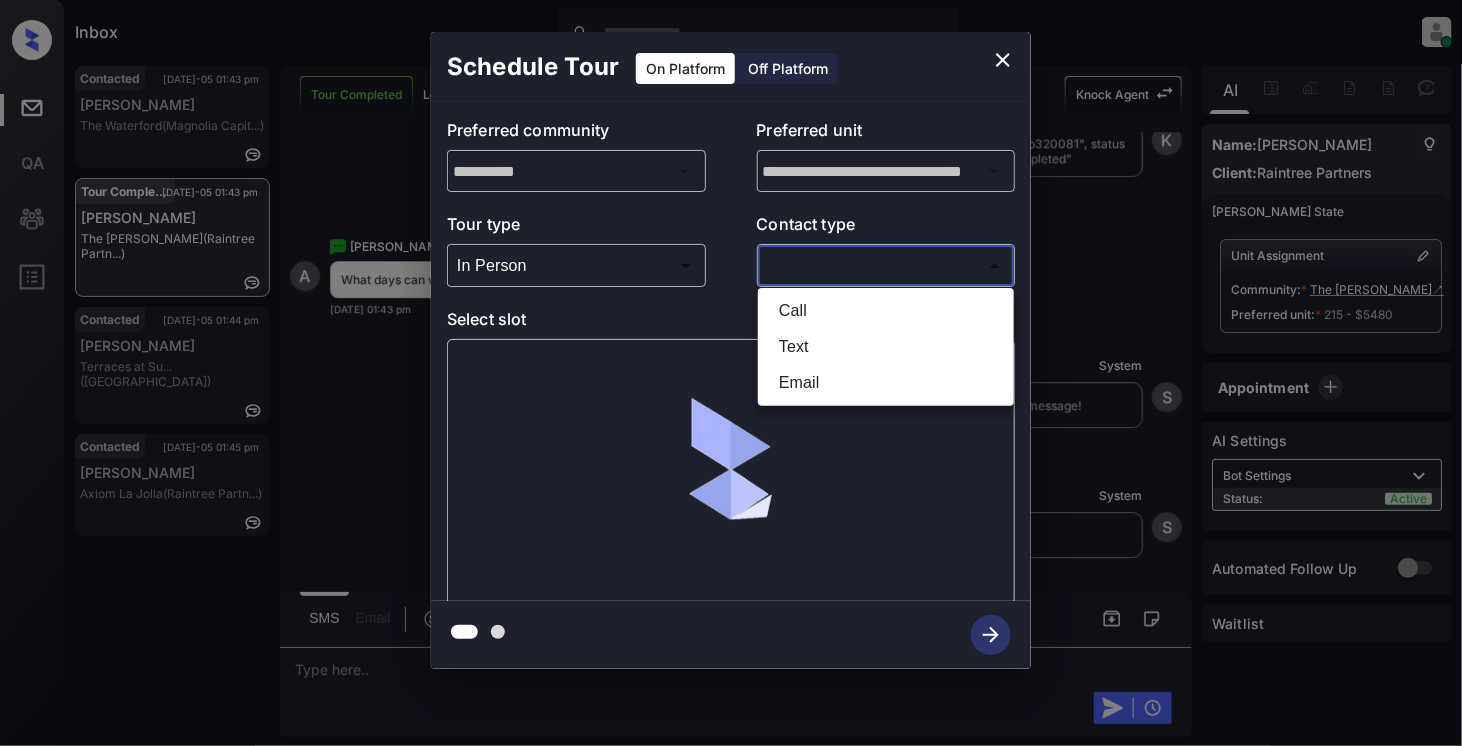 click on "Inbox [PERSON_NAME] Online Set yourself   offline Set yourself   on break Profile Switch to  light  mode Sign out Contacted [DATE]-05 01:43 pm   [PERSON_NAME] The Waterford  (Magnolia Capit...) Tour Completed [DATE]-05 01:43 pm   [PERSON_NAME] The [PERSON_NAME]  (Raintree Partn...) Contacted [DATE]-05 01:44 pm   [PERSON_NAME] Terraces at [GEOGRAPHIC_DATA]...  (Brookside) Contacted [DATE]-05 01:45 pm   [PERSON_NAME] Lesmana Axiom La Jolla  (Raintree Partn...) Tour Completed Lost Lead Sentiment: Angry Upon sliding the acknowledgement:  Lead will move to lost stage. * ​ SMS and call option will be set to opt out. AFM will be turned off for the lead. Knock Agent New Message [PERSON_NAME] Lead transferred to leasing agent: [PERSON_NAME] [DATE] 03:29 pm  Sync'd w  knock Z New Message Agent Lead created because they indicated they are interested in leasing via Zuma IVR. [DATE] 03:29 pm A New Message Agent AFM Request sent to [PERSON_NAME]. [DATE] 03:29 pm A New Message [PERSON_NAME] [DATE] 03:29 pm   | TemplateAFMSms  Sync'd w  knock K New Message [PERSON_NAME]" at bounding box center [731, 373] 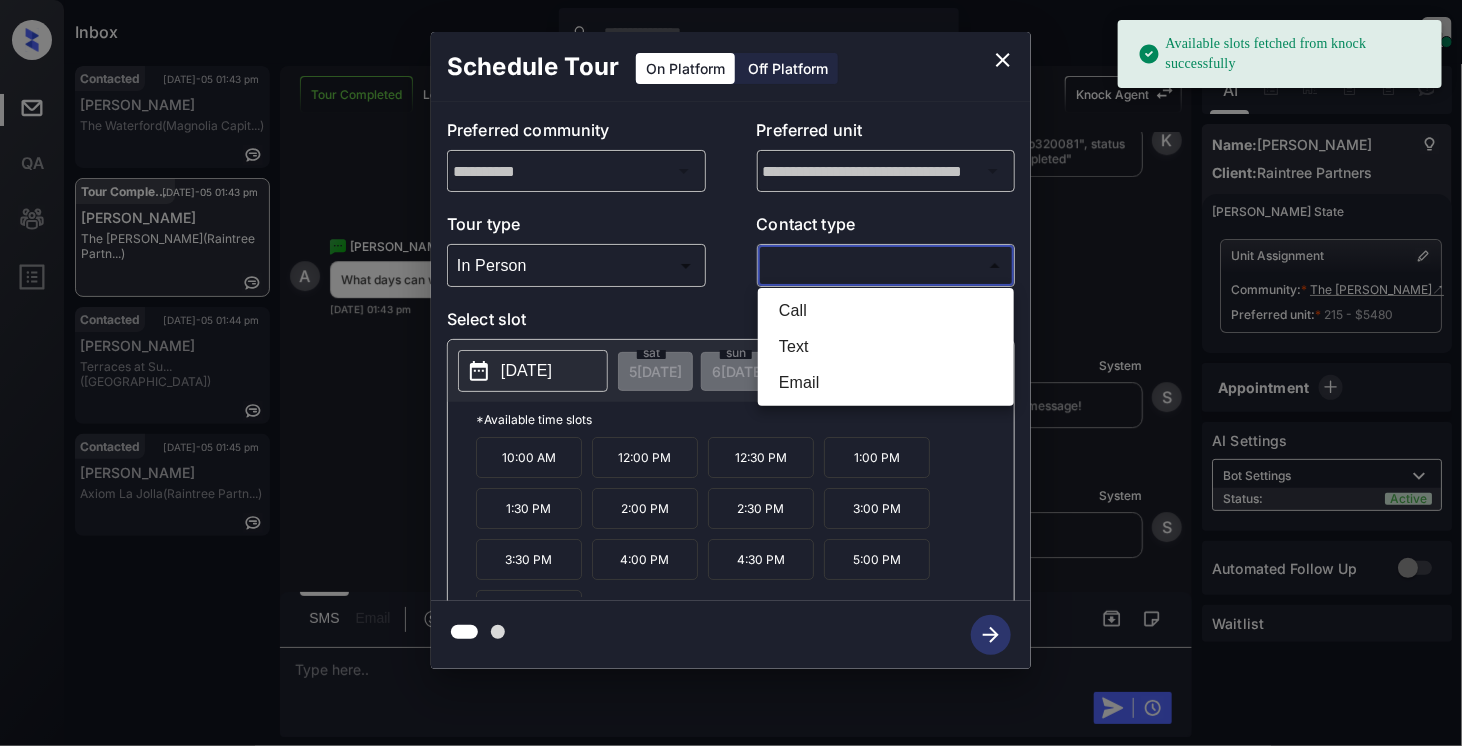 click on "Text" at bounding box center (886, 347) 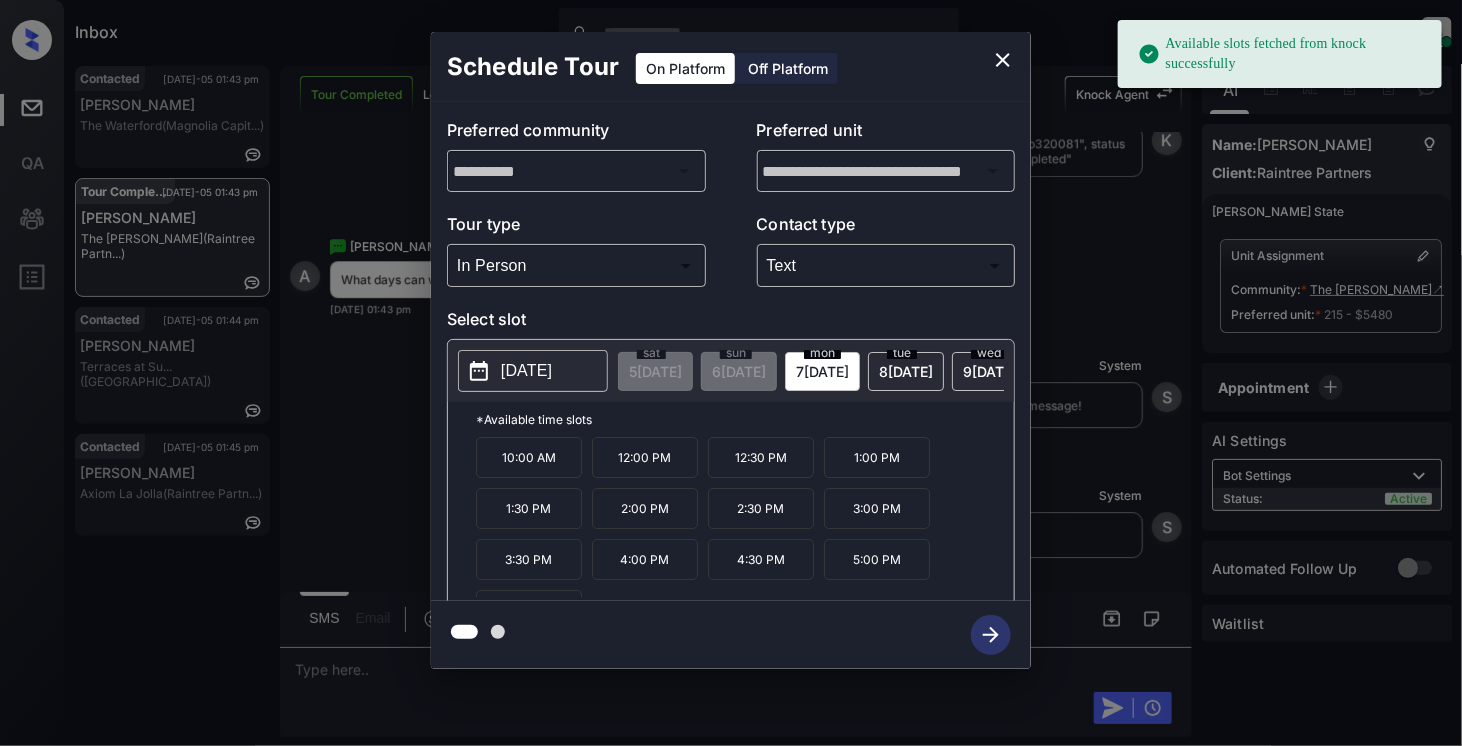 click on "[DATE]" at bounding box center [526, 371] 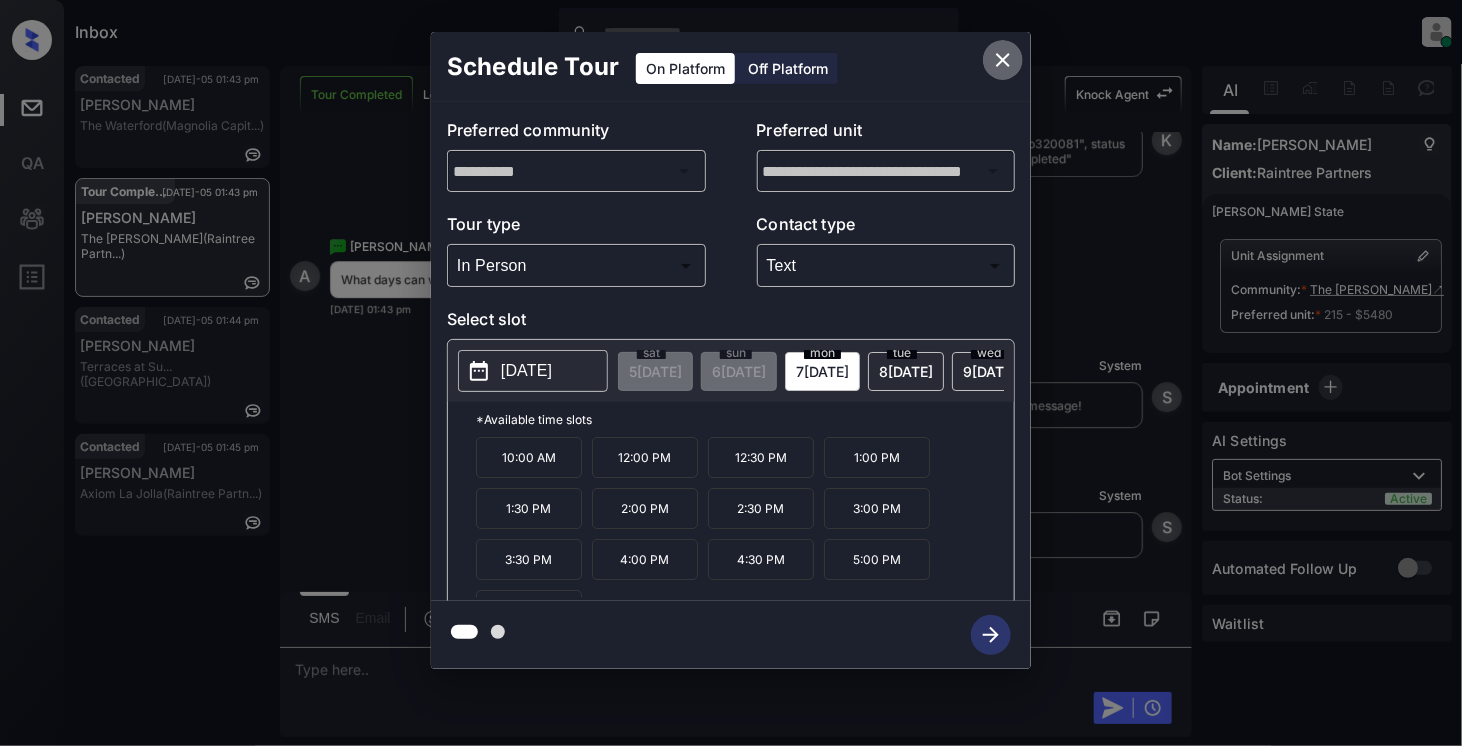 click 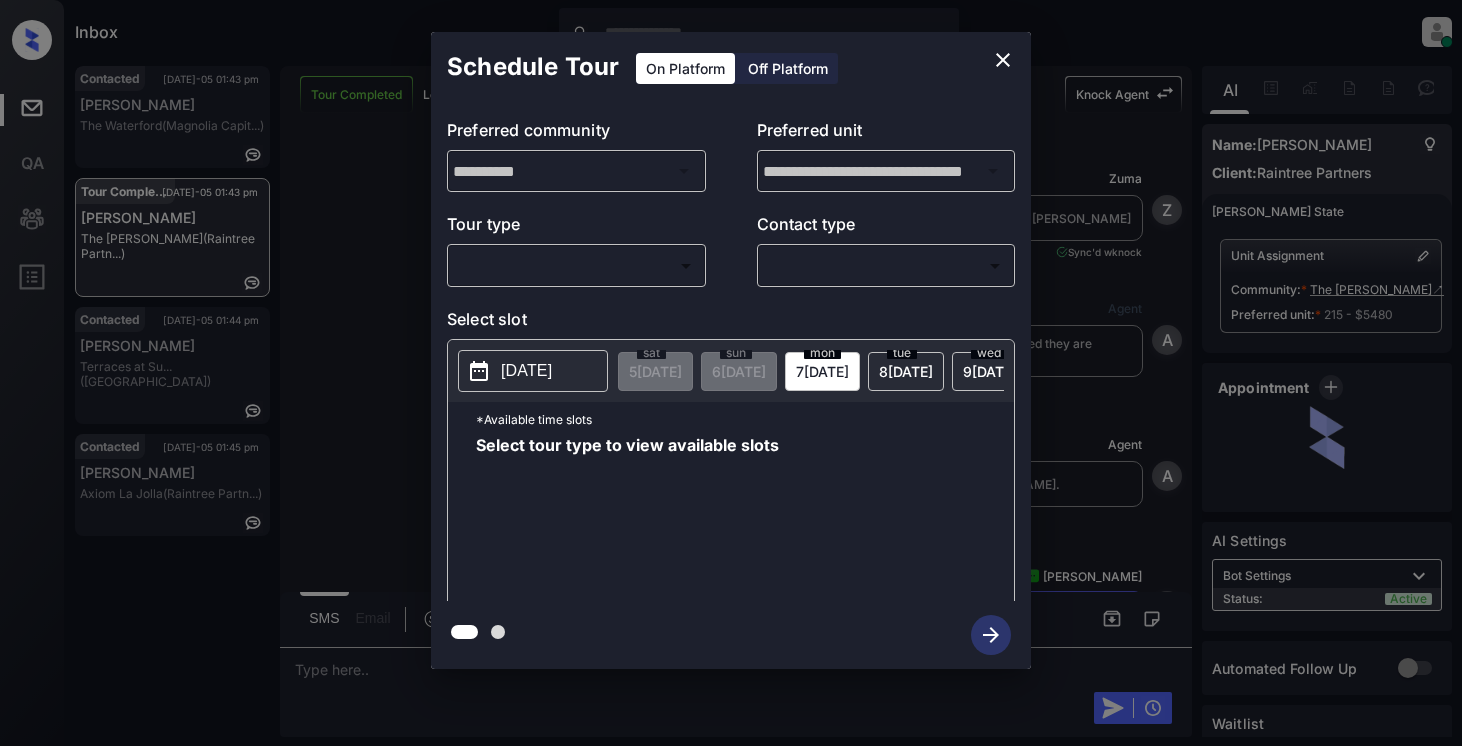 scroll, scrollTop: 0, scrollLeft: 0, axis: both 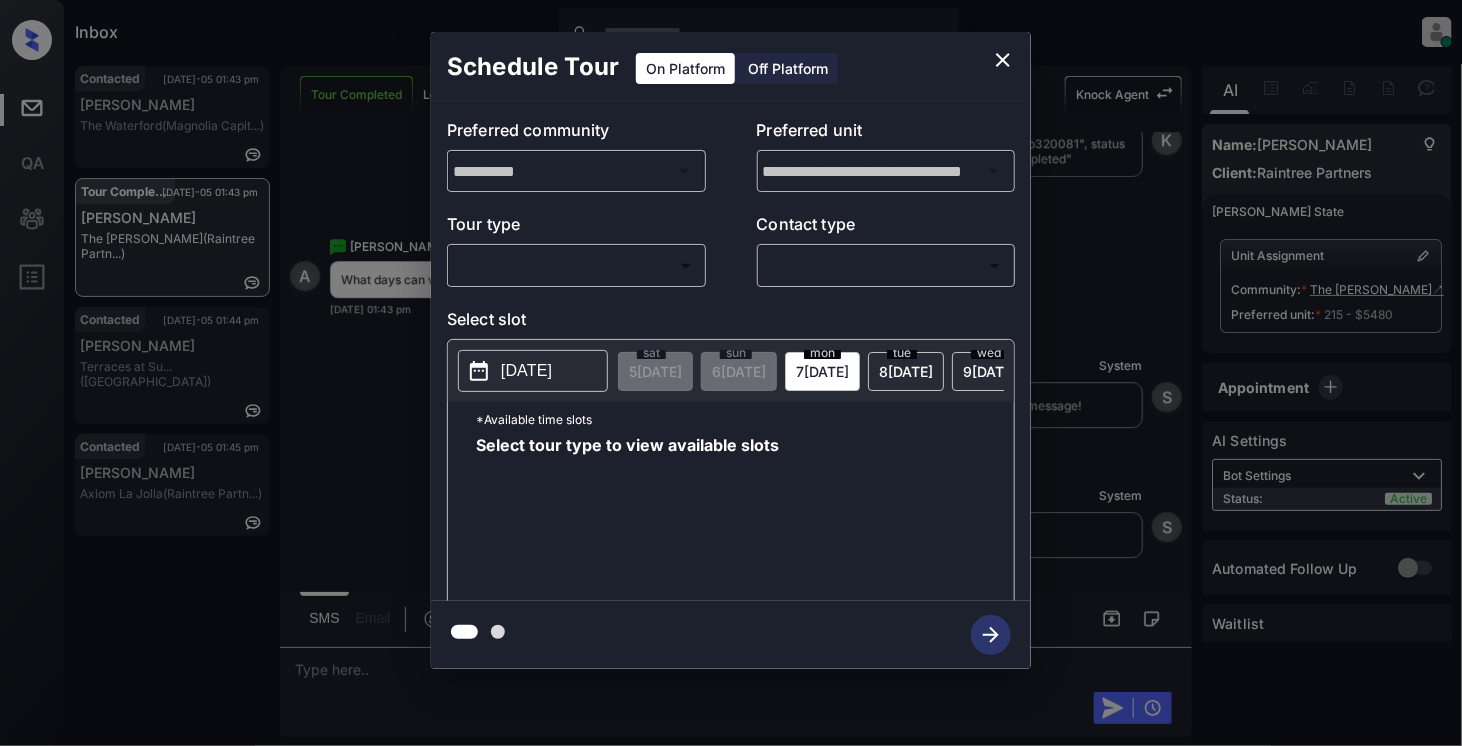 click on "Inbox [PERSON_NAME] Online Set yourself   offline Set yourself   on break Profile Switch to  light  mode Sign out Contacted [DATE]-05 01:43 pm   [PERSON_NAME] The Waterford  (Magnolia Capit...) Tour Completed [DATE]-05 01:43 pm   [PERSON_NAME] The [PERSON_NAME]  (Raintree Partn...) Contacted [DATE]-05 01:44 pm   [PERSON_NAME] Terraces at [GEOGRAPHIC_DATA]...  (Brookside) Contacted [DATE]-05 01:45 pm   [PERSON_NAME] Lesmana Axiom La Jolla  (Raintree Partn...) Tour Completed Lost Lead Sentiment: Angry Upon sliding the acknowledgement:  Lead will move to lost stage. * ​ SMS and call option will be set to opt out. AFM will be turned off for the lead. Knock Agent New Message [PERSON_NAME] Lead transferred to leasing agent: [PERSON_NAME] [DATE] 03:29 pm  Sync'd w  knock Z New Message Agent Lead created because they indicated they are interested in leasing via Zuma IVR. [DATE] 03:29 pm A New Message Agent AFM Request sent to [PERSON_NAME]. [DATE] 03:29 pm A New Message [PERSON_NAME] [DATE] 03:29 pm   | TemplateAFMSms  Sync'd w  knock K New Message [PERSON_NAME]" at bounding box center (731, 373) 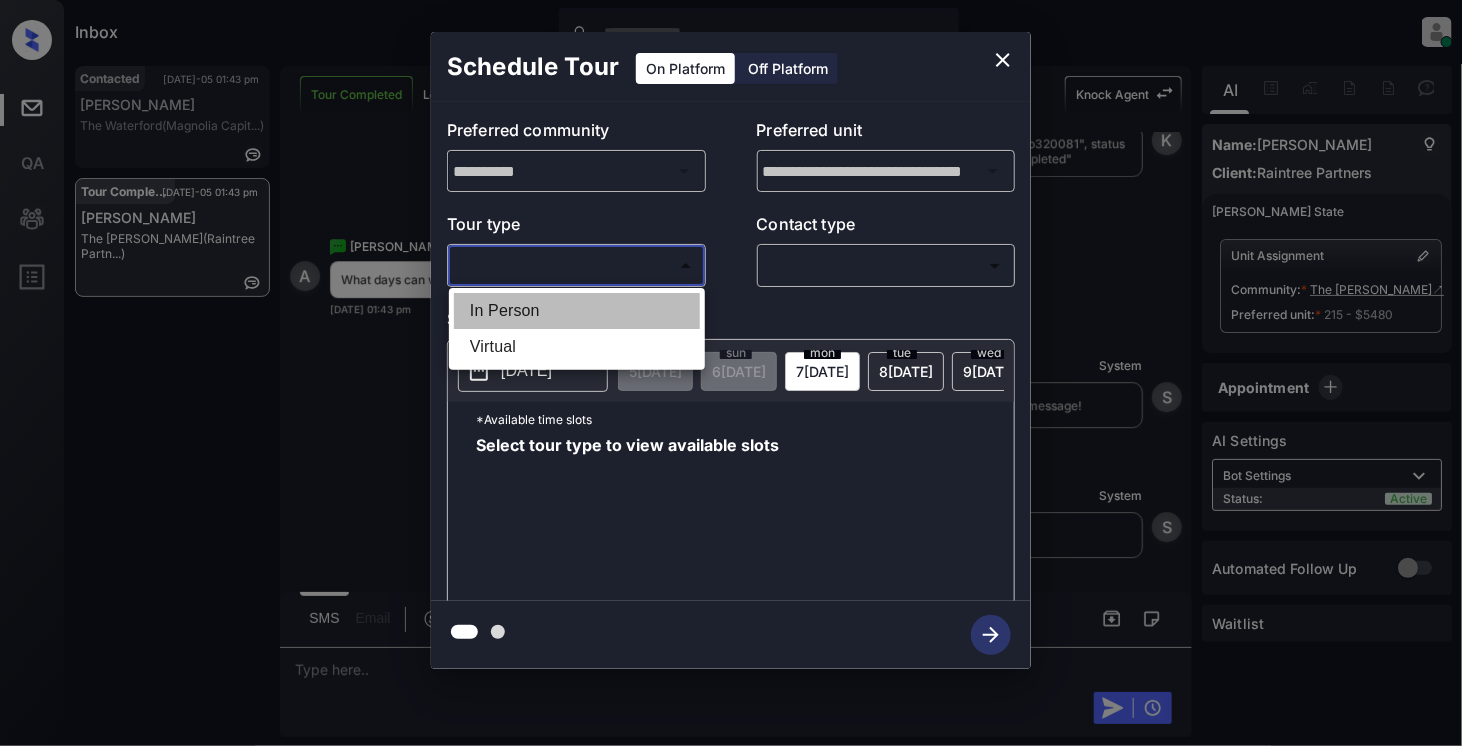 click on "In Person" at bounding box center (577, 311) 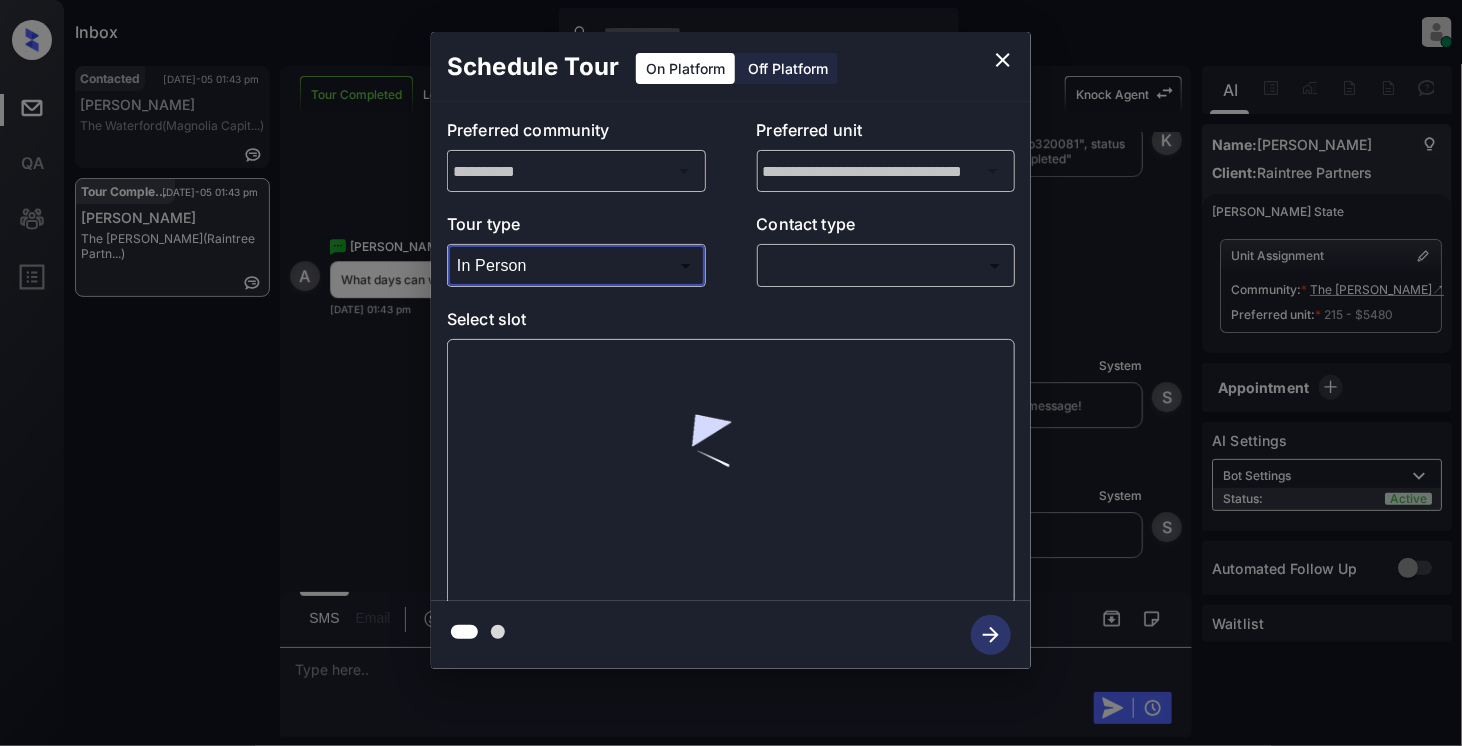 click on "Inbox [PERSON_NAME] Online Set yourself   offline Set yourself   on break Profile Switch to  light  mode Sign out Contacted [DATE]-05 01:43 pm   [PERSON_NAME] The Waterford  (Magnolia Capit...) Tour Completed [DATE]-05 01:43 pm   [PERSON_NAME] The [PERSON_NAME]  (Raintree Partn...) Tour Completed Lost Lead Sentiment: Angry Upon sliding the acknowledgement:  Lead will move to lost stage. * ​ SMS and call option will be set to opt out. AFM will be turned off for the lead. Knock Agent New Message [PERSON_NAME] Lead transferred to leasing agent: [PERSON_NAME] [DATE] 03:29 pm  Sync'd w  knock Z New Message Agent Lead created because they indicated they are interested in leasing via Zuma IVR. [DATE] 03:29 pm A New Message Agent AFM Request sent to [PERSON_NAME]. [DATE] 03:29 pm A New Message [PERSON_NAME] . This is [PERSON_NAME] with The [PERSON_NAME]. We’d love to have you come tour with us. What’s a good day and time for you? [DATE] 03:29 pm   | TemplateAFMSms  Sync'd w  knock K New Message [PERSON_NAME] Lead archived by [PERSON_NAME]! K   knock" at bounding box center (731, 373) 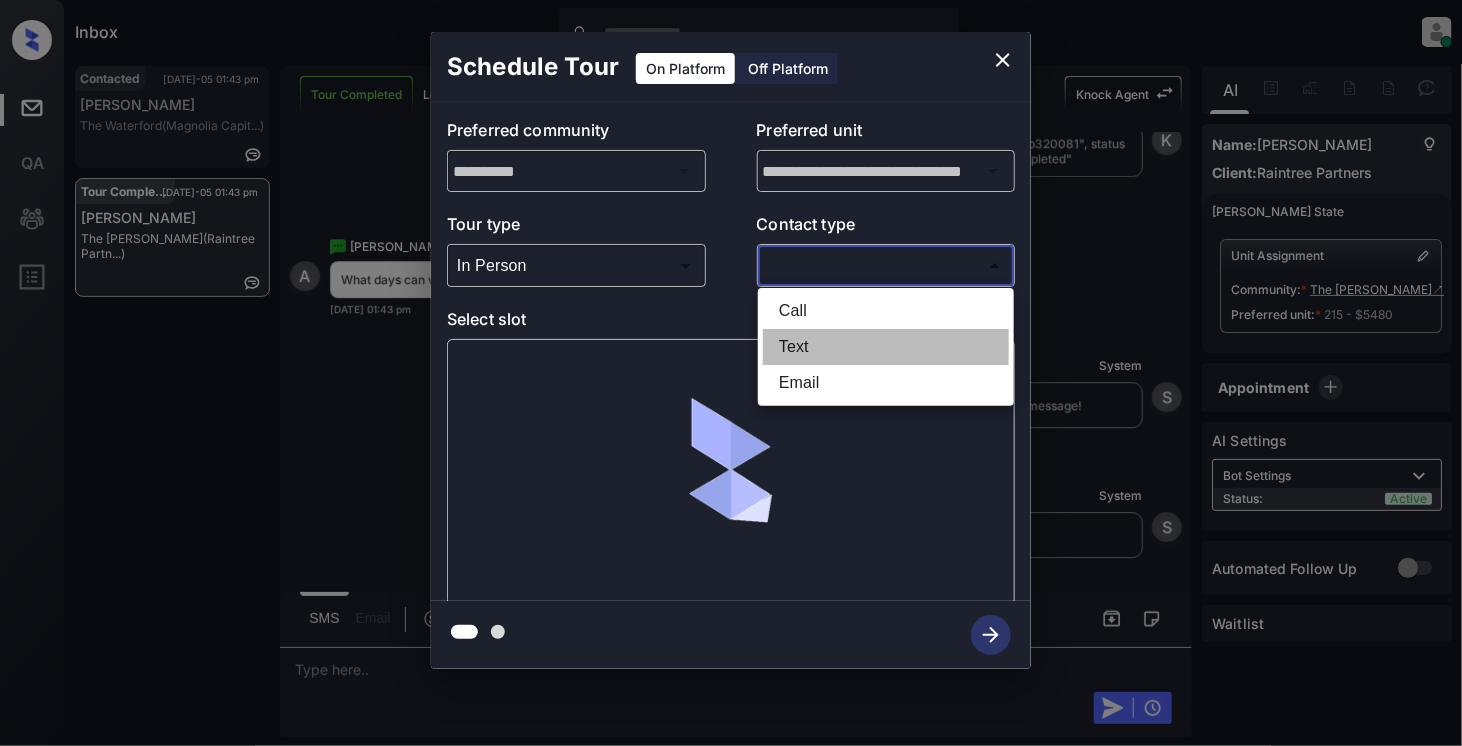 click on "Text" at bounding box center (886, 347) 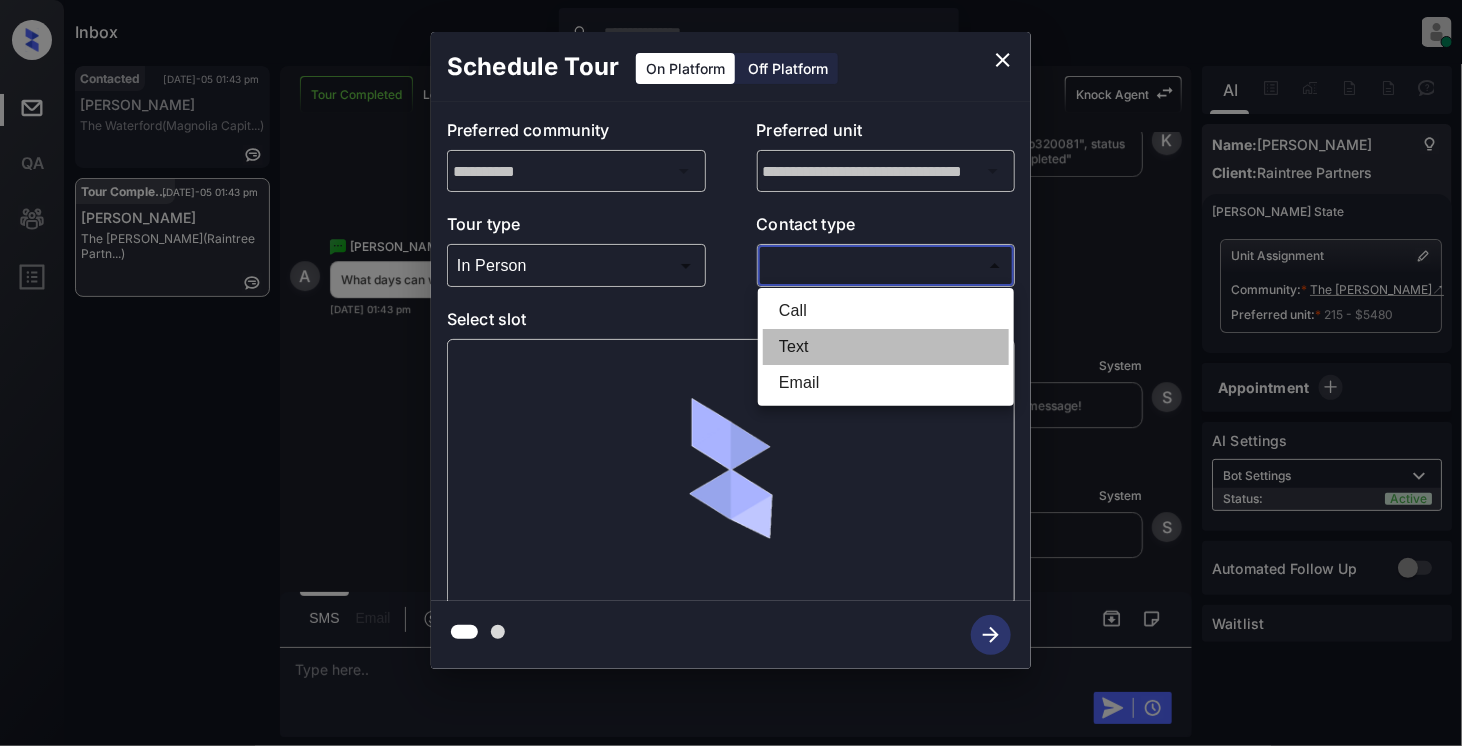 type on "****" 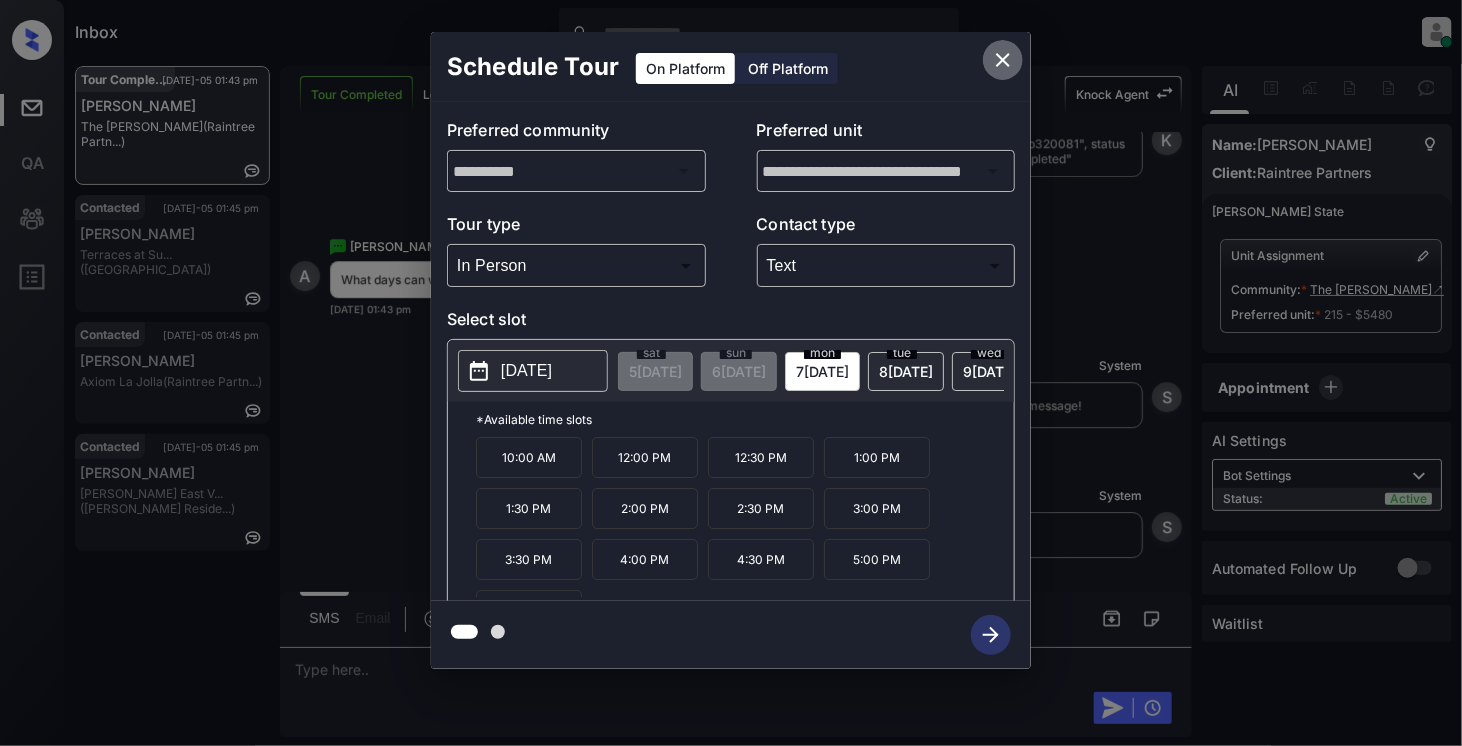 click 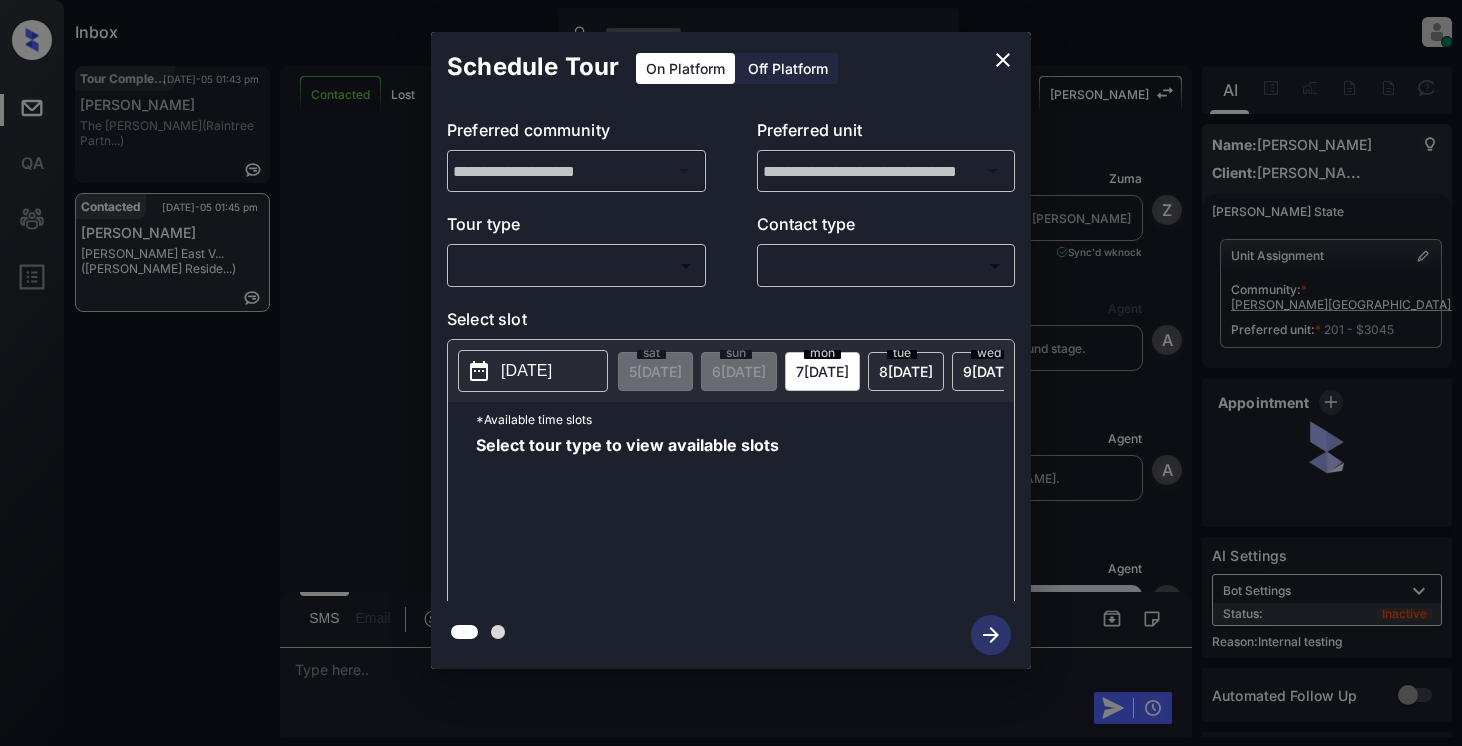 scroll, scrollTop: 0, scrollLeft: 0, axis: both 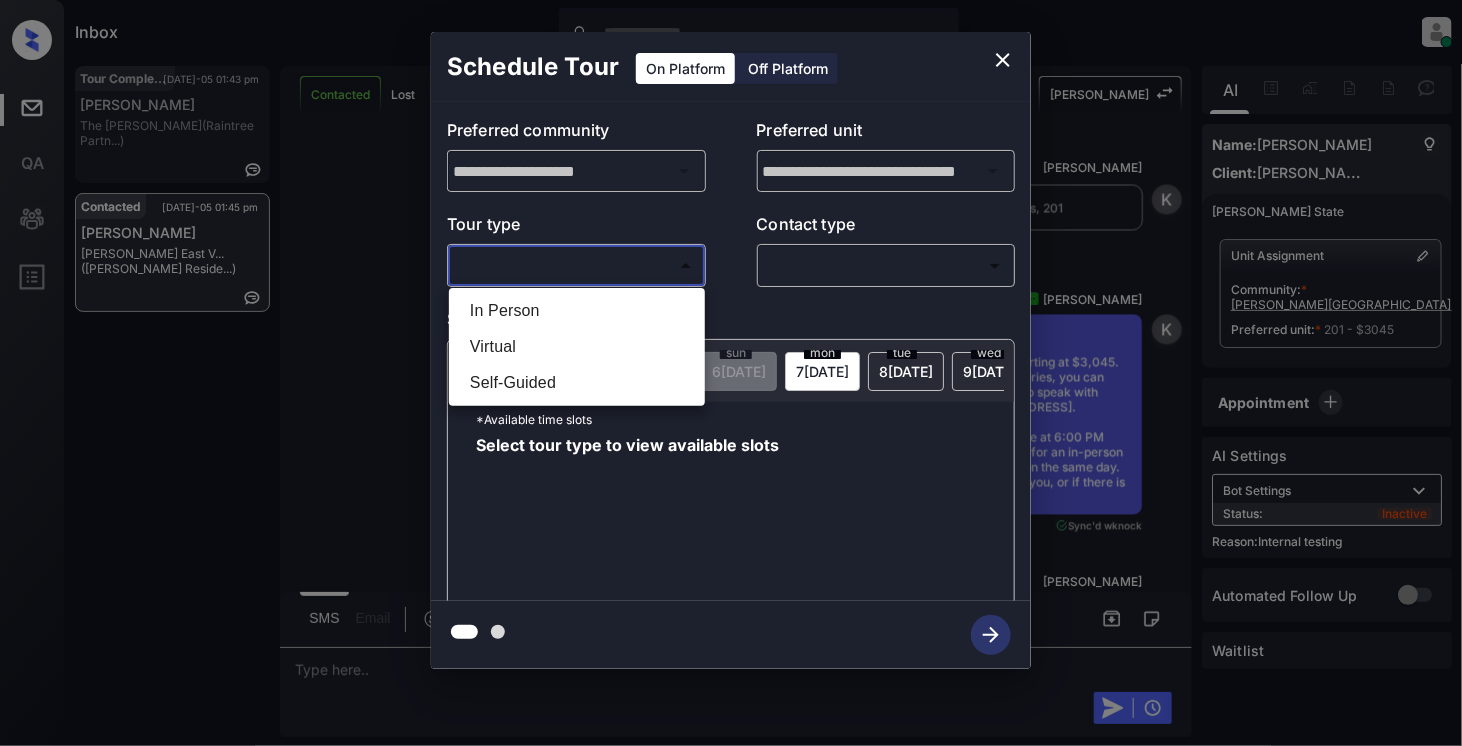 click on "Inbox [PERSON_NAME] Online Set yourself   offline Set yourself   on break Profile Switch to  light  mode Sign out Tour Completed [DATE]-05 01:43 pm   [PERSON_NAME] The [PERSON_NAME]  (Raintree Partn...) Contacted [DATE]-05 01:45 pm   [PERSON_NAME] [PERSON_NAME] East V...  ([PERSON_NAME] Reside...) Contacted Lost Lead Sentiment: Angry Upon sliding the acknowledgement:  Lead will move to lost stage. * ​ SMS and call option will be set to opt out. AFM will be turned off for the lead. [PERSON_NAME] New Message [PERSON_NAME] Lead transferred to leasing agent: [PERSON_NAME] [DATE] 01:12 pm  Sync'd w  knock Z New Message Agent Lead created via webhook in Inbound stage. [DATE] 01:12 pm A New Message Agent AFM Request sent to [PERSON_NAME]. [DATE] 01:12 pm A New Message Agent Notes Note: Structured Note:
Move In Date: [DATE]
[DATE] 01:12 pm A New Message [PERSON_NAME] [DATE] 01:12 pm   | TemplateAFMSms  Sync'd w  knock K New Message [PERSON_NAME] Lead archived by [PERSON_NAME]! [DATE] 01:12 pm K New Message [PERSON_NAME]    Sync'd w  knock S" at bounding box center [731, 373] 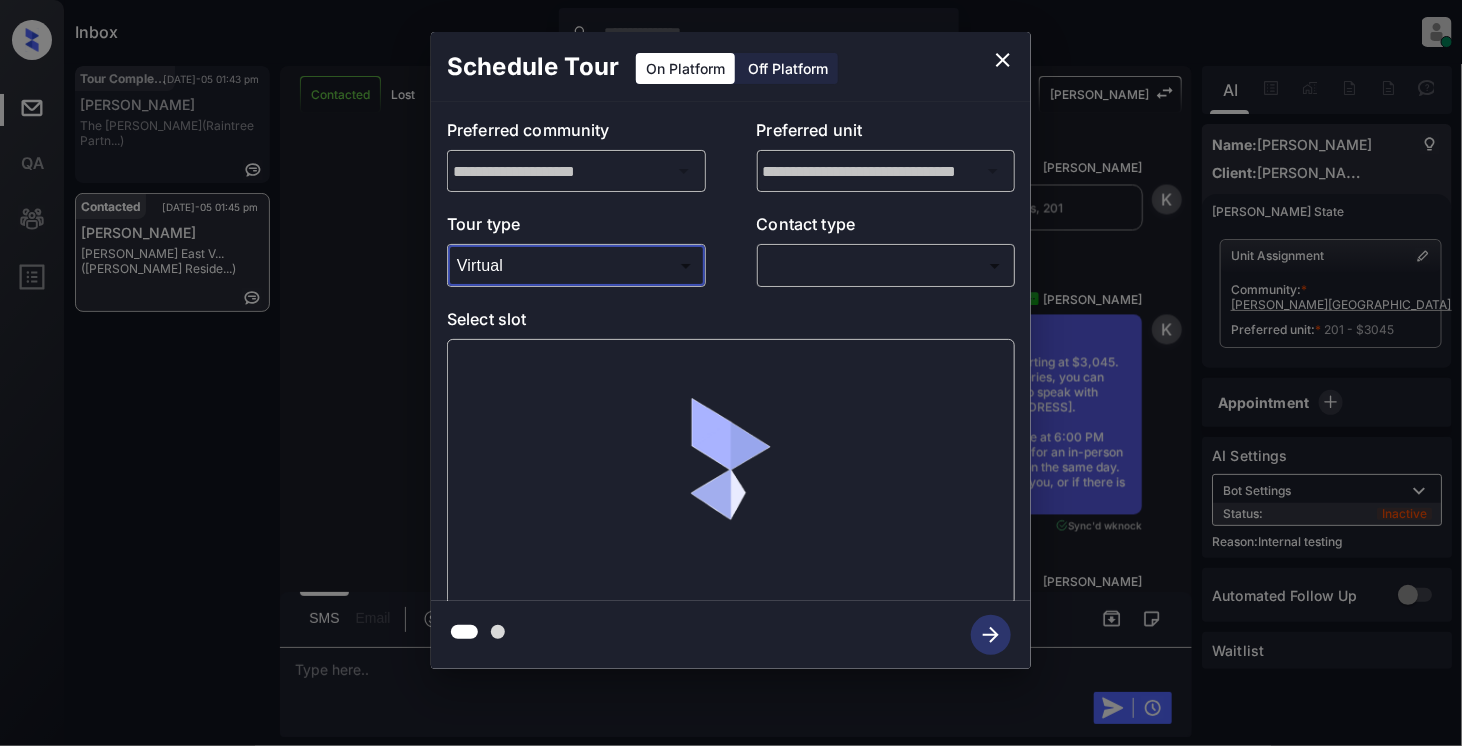 click on "Inbox [PERSON_NAME] Online Set yourself   offline Set yourself   on break Profile Switch to  light  mode Sign out Tour Completed [DATE]-05 01:43 pm   [PERSON_NAME] The [PERSON_NAME]  (Raintree Partn...) Contacted [DATE]-05 01:45 pm   [PERSON_NAME] [PERSON_NAME] East V...  ([PERSON_NAME] Reside...) Contacted Lost Lead Sentiment: Angry Upon sliding the acknowledgement:  Lead will move to lost stage. * ​ SMS and call option will be set to opt out. AFM will be turned off for the lead. [PERSON_NAME] New Message [PERSON_NAME] Lead transferred to leasing agent: [PERSON_NAME] [DATE] 01:12 pm  Sync'd w  knock Z New Message Agent Lead created via webhook in Inbound stage. [DATE] 01:12 pm A New Message Agent AFM Request sent to [PERSON_NAME]. [DATE] 01:12 pm A New Message Agent Notes Note: Structured Note:
Move In Date: [DATE]
[DATE] 01:12 pm A New Message [PERSON_NAME] [DATE] 01:12 pm   | TemplateAFMSms  Sync'd w  knock K New Message [PERSON_NAME] Lead archived by [PERSON_NAME]! [DATE] 01:12 pm K New Message [PERSON_NAME]    Sync'd w  knock S" at bounding box center (731, 373) 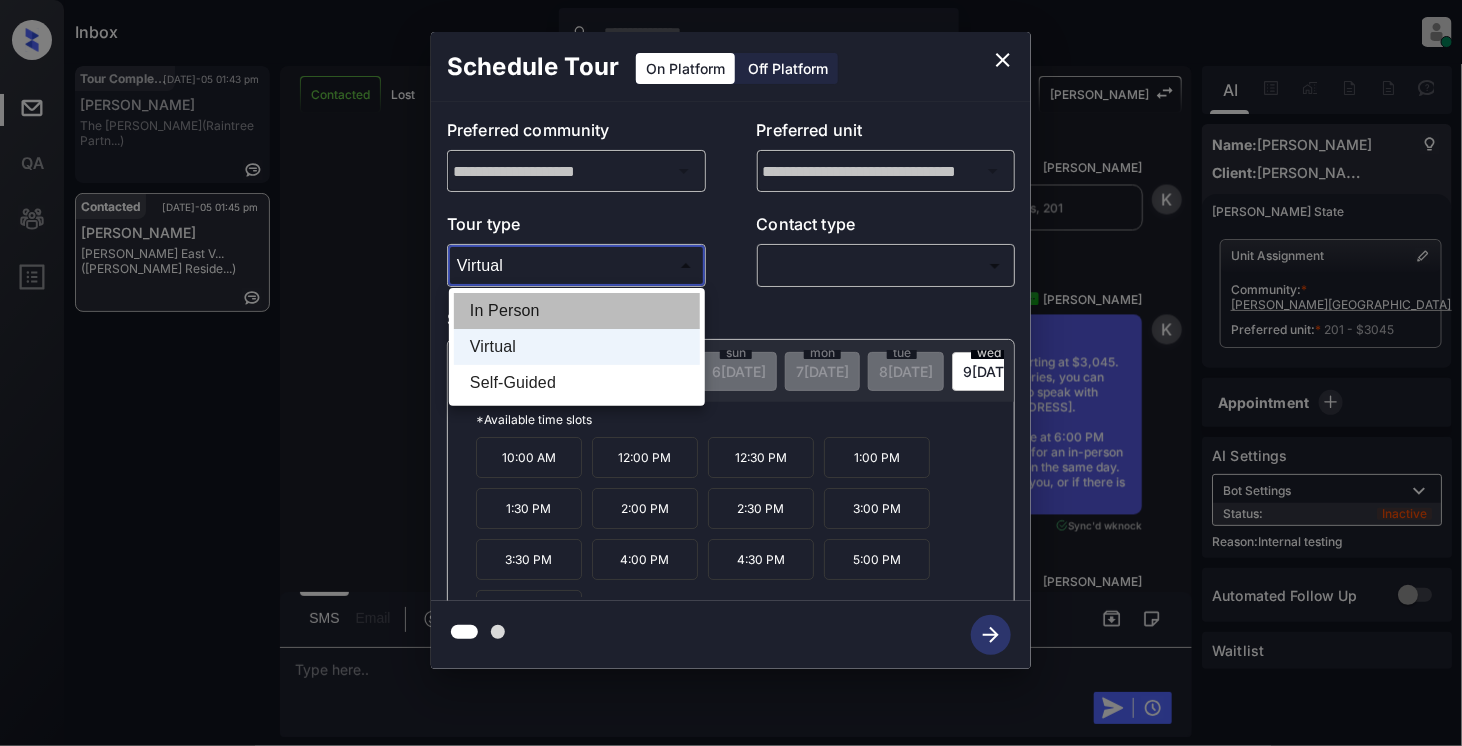 click on "In Person" at bounding box center (577, 311) 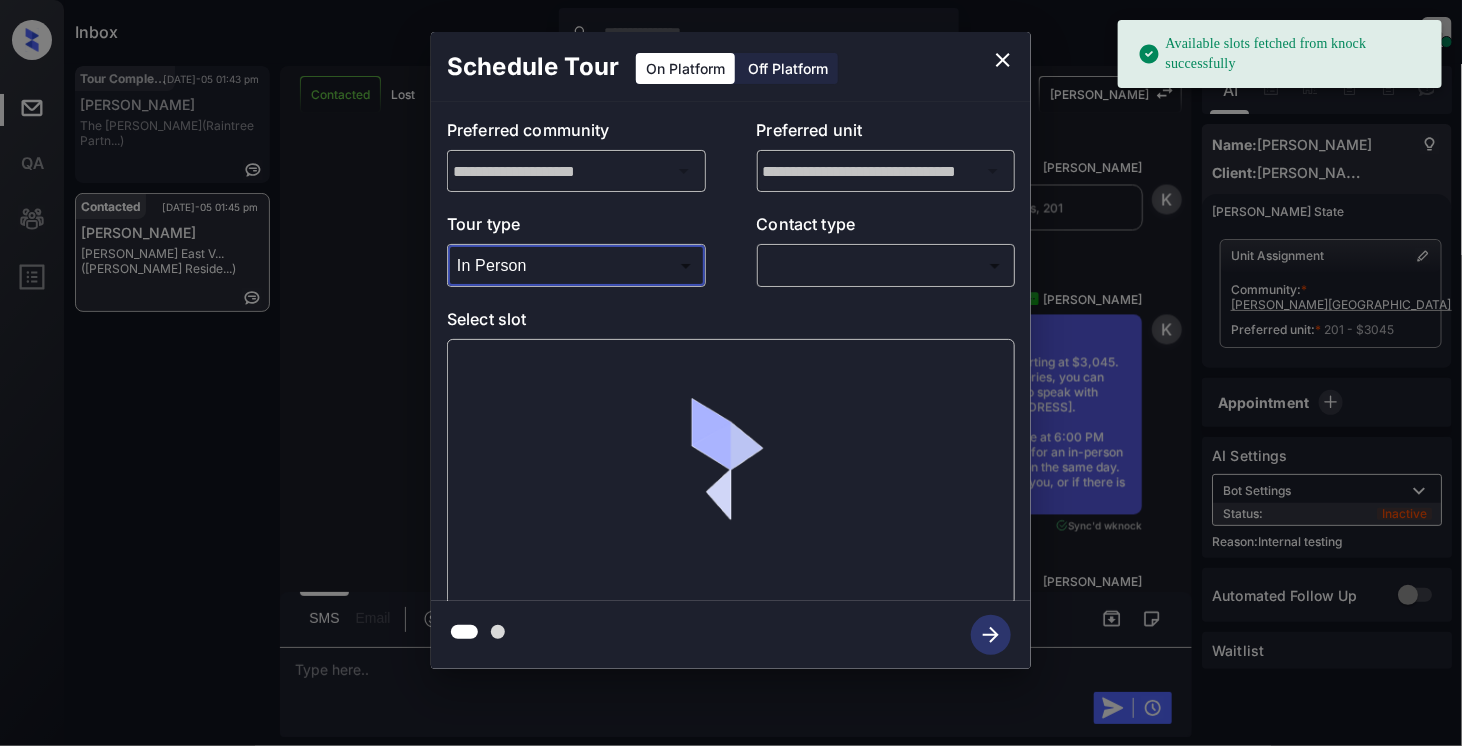 click on "Available slots fetched from knock successfully Inbox [PERSON_NAME] Online Set yourself   offline Set yourself   on break Profile Switch to  light  mode Sign out Tour Completed [DATE]-05 01:43 pm   [PERSON_NAME] The [PERSON_NAME]  (Raintree Partn...) Contacted [DATE]-05 01:45 pm   [PERSON_NAME] [PERSON_NAME] East V...  ([PERSON_NAME] Reside...) Contacted Lost Lead Sentiment: Angry Upon sliding the acknowledgement:  Lead will move to lost stage. * ​ SMS and call option will be set to opt out. AFM will be turned off for the lead. [PERSON_NAME] New Message [PERSON_NAME] Lead transferred to leasing agent: [PERSON_NAME] [DATE] 01:12 pm  Sync'd w  knock Z New Message Agent Lead created via webhook in Inbound stage. [DATE] 01:12 pm A New Message Agent AFM Request sent to [PERSON_NAME]. [DATE] 01:12 pm A New Message Agent Notes Note: Structured Note:
Move In Date: [DATE]
[DATE] 01:12 pm A New Message [PERSON_NAME] [DATE] 01:12 pm   | TemplateAFMSms  Sync'd w  knock K New Message [PERSON_NAME] Lead archived by [PERSON_NAME]! [DATE] 01:12 pm K" at bounding box center (731, 373) 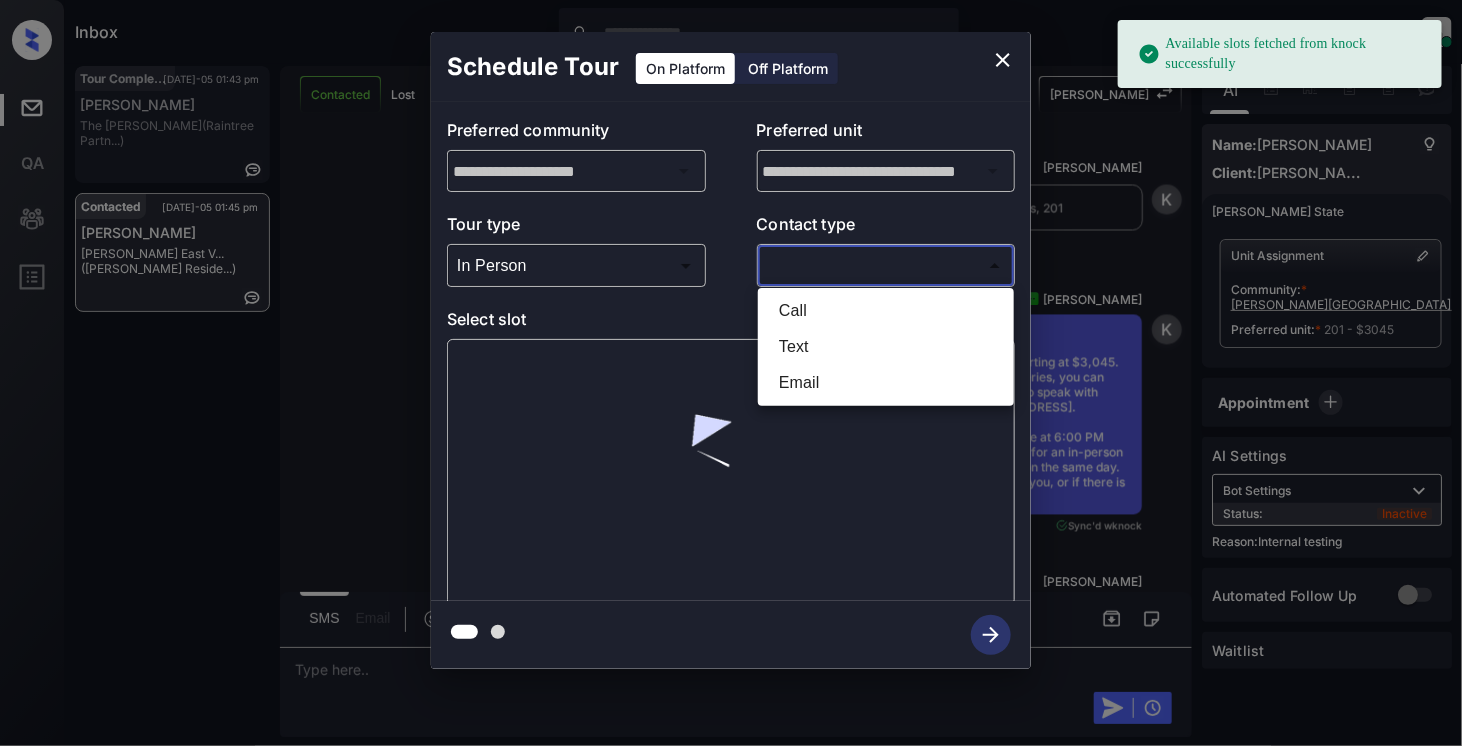 click on "Text" at bounding box center [886, 347] 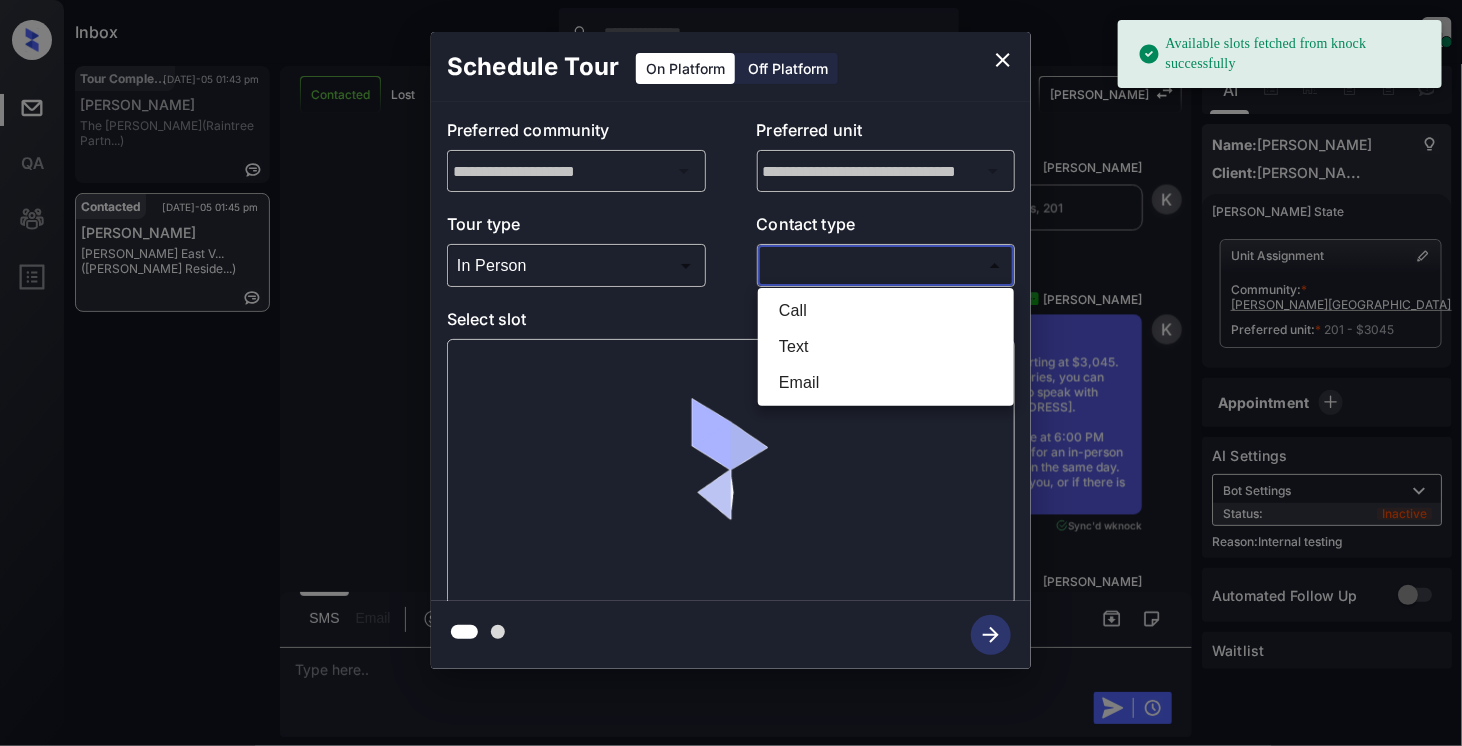 type on "****" 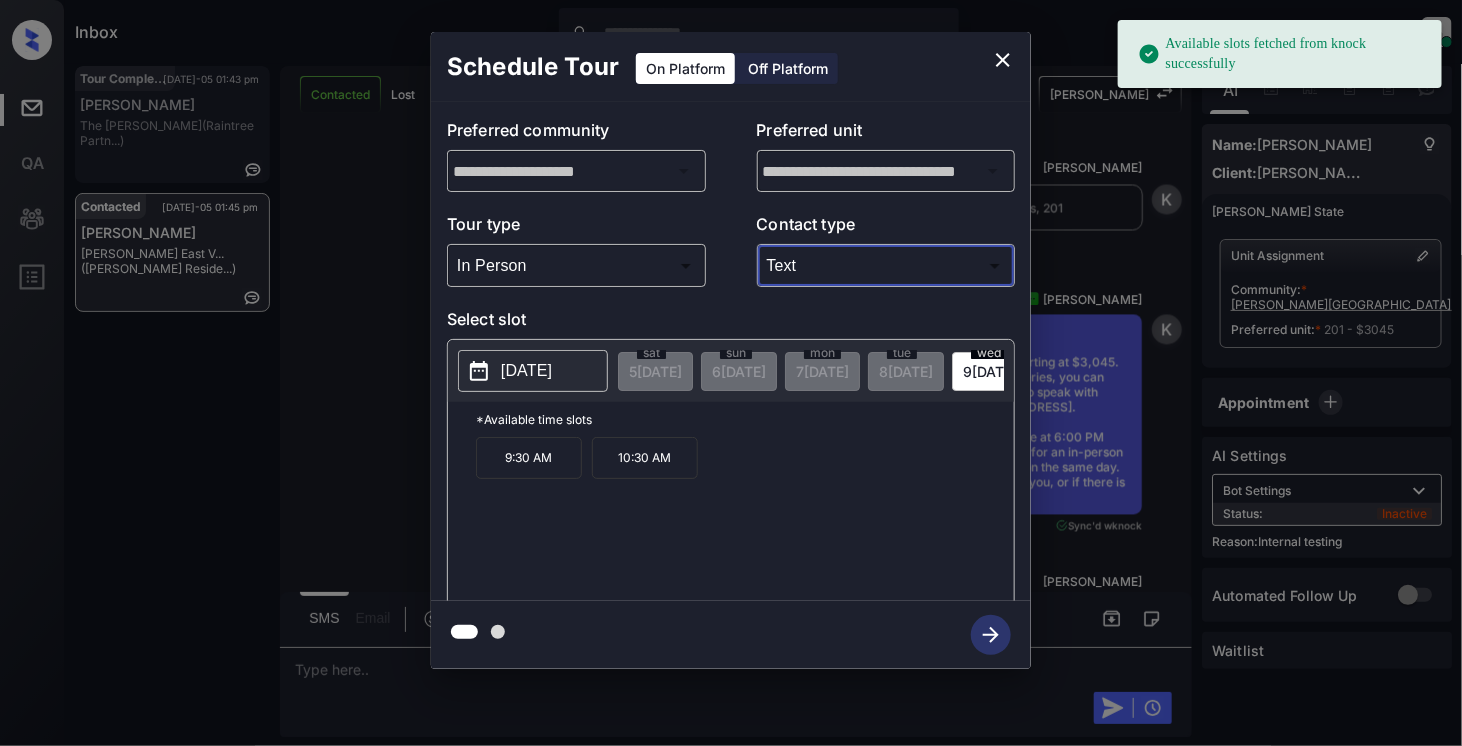 click on "9:30 AM" at bounding box center [529, 458] 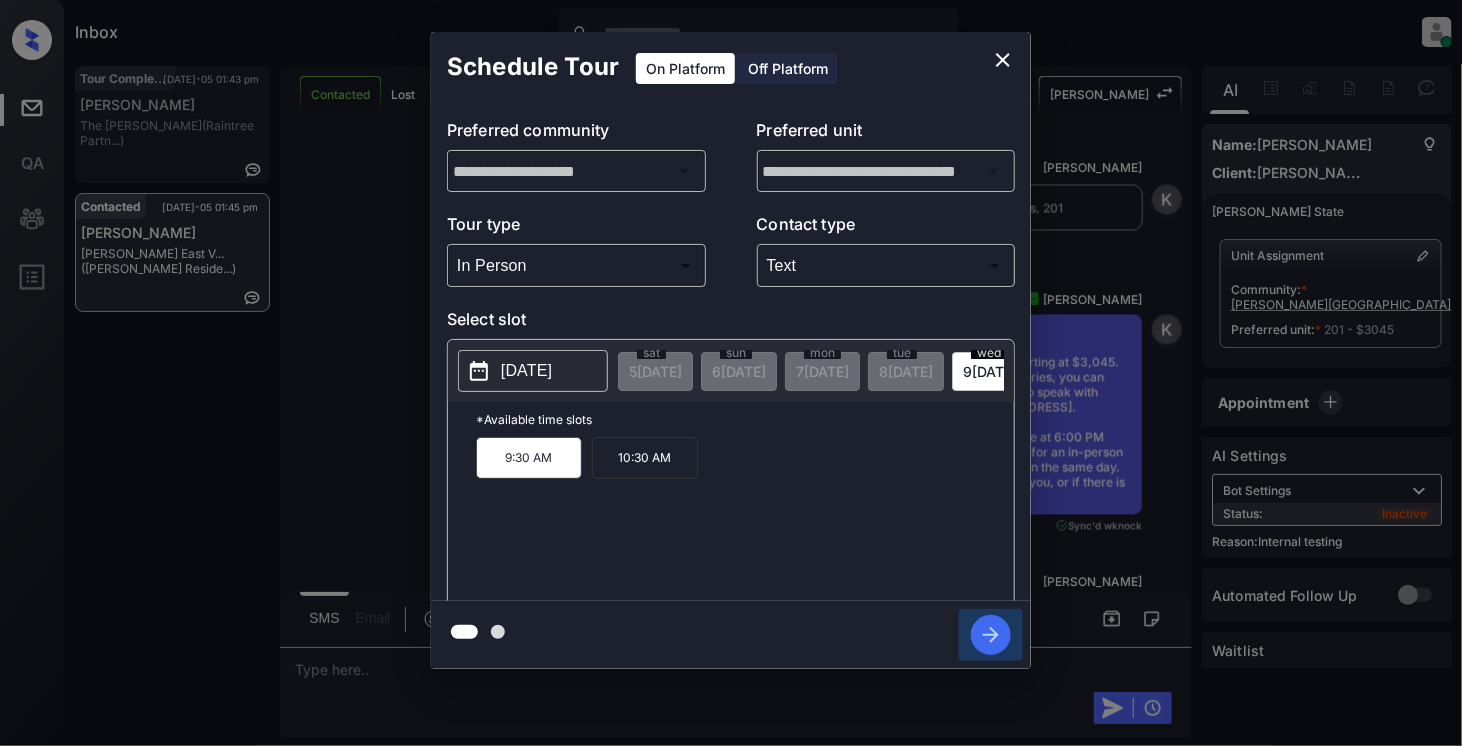 click 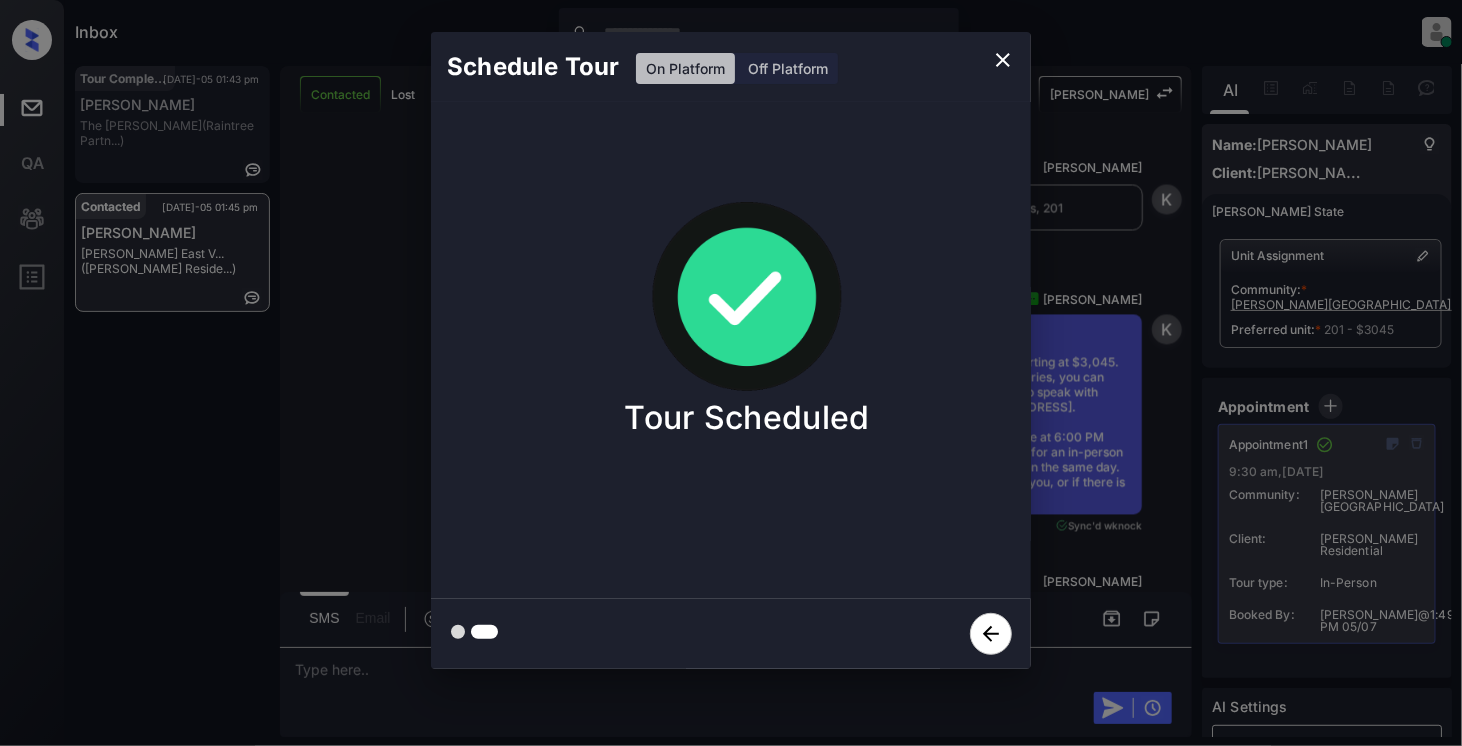 click 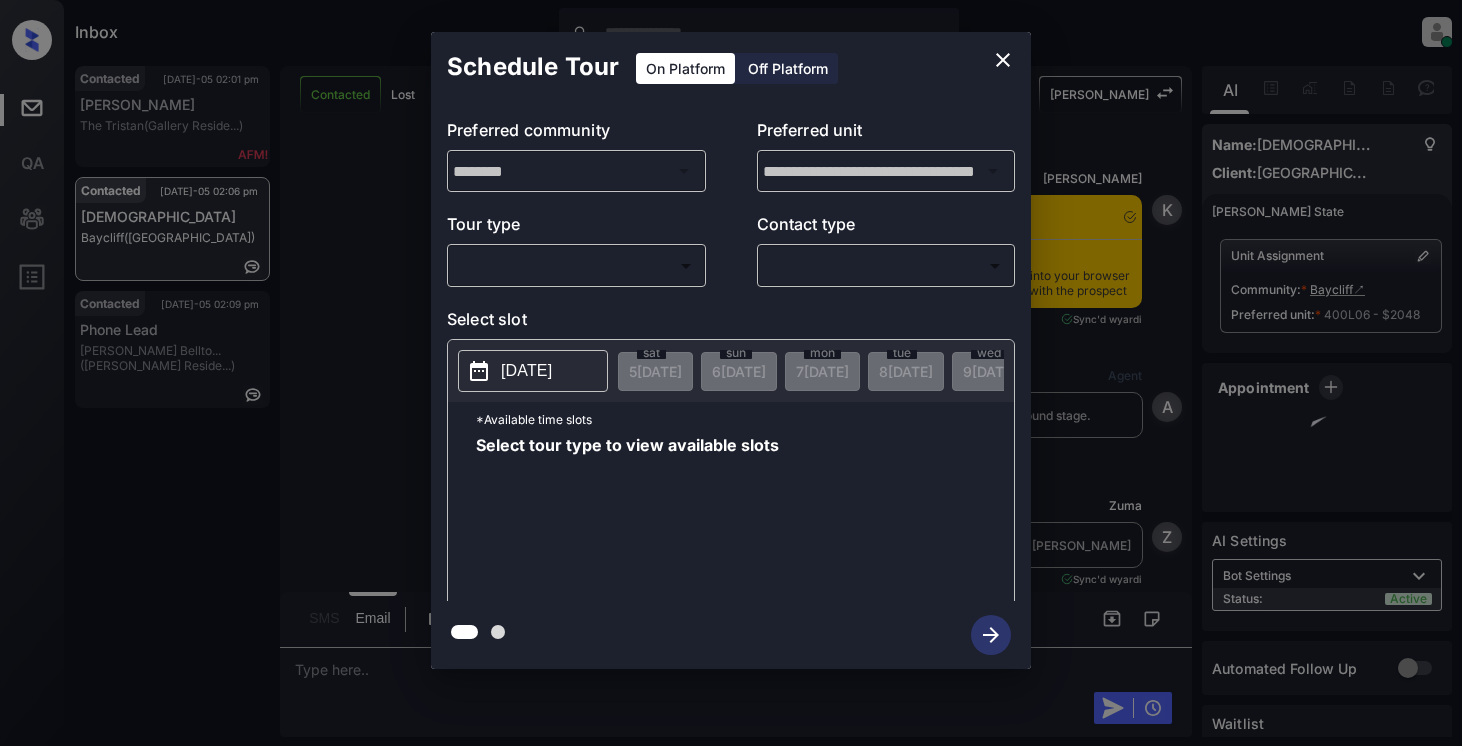 scroll, scrollTop: 0, scrollLeft: 0, axis: both 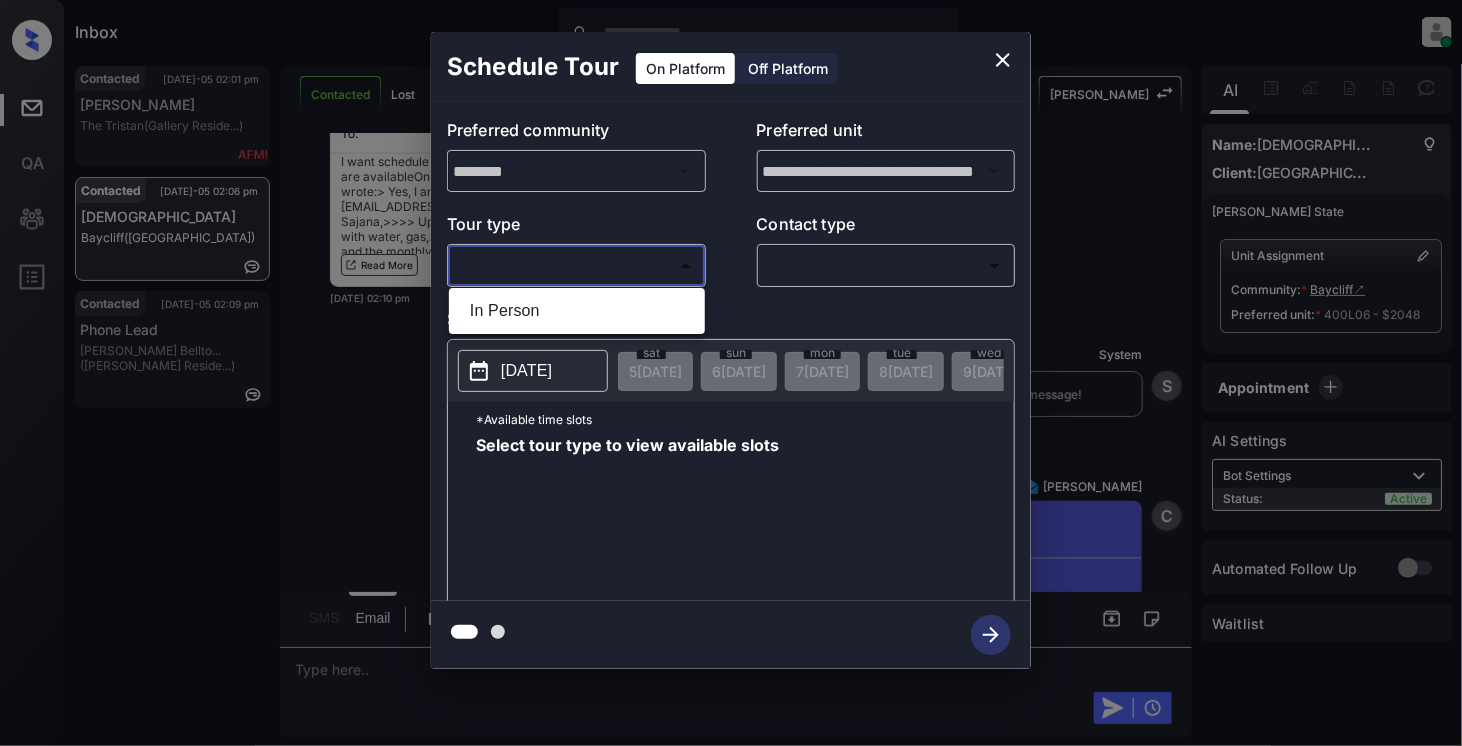 click on "Inbox [PERSON_NAME] Online Set yourself   offline Set yourself   on break Profile Switch to  light  mode Sign out Contacted [DATE]-05 02:01 pm   [PERSON_NAME] The [PERSON_NAME]  (Gallery Reside...) Contacted [DATE]-05 02:06 pm   [PERSON_NAME]  ([GEOGRAPHIC_DATA]) Contacted [DATE]-05 02:09 pm   Phone Lead [PERSON_NAME] Bellto...  ([PERSON_NAME] Reside...) Contacted Lost Lead Sentiment: Angry Upon sliding the acknowledgement:  Lead will move to lost stage. * ​ SMS and call option will be set to opt out. AFM will be turned off for the lead. Kelsey New Message [PERSON_NAME] Notes Note: [URL][DOMAIN_NAME] - Paste this link into your browser to view [PERSON_NAME] conversation with the prospect [DATE] 12:26 pm  Sync'd w  yardi K New Message Agent Lead created via leadPoller in Inbound stage. [DATE] 12:26 pm A New Message [PERSON_NAME] Lead transferred to leasing agent: [PERSON_NAME] [DATE] 12:26 pm  Sync'd w  yardi Z New Message Agent AFM Request sent to [PERSON_NAME]. [DATE] 12:26 pm A New Message Agent Notes" at bounding box center [731, 373] 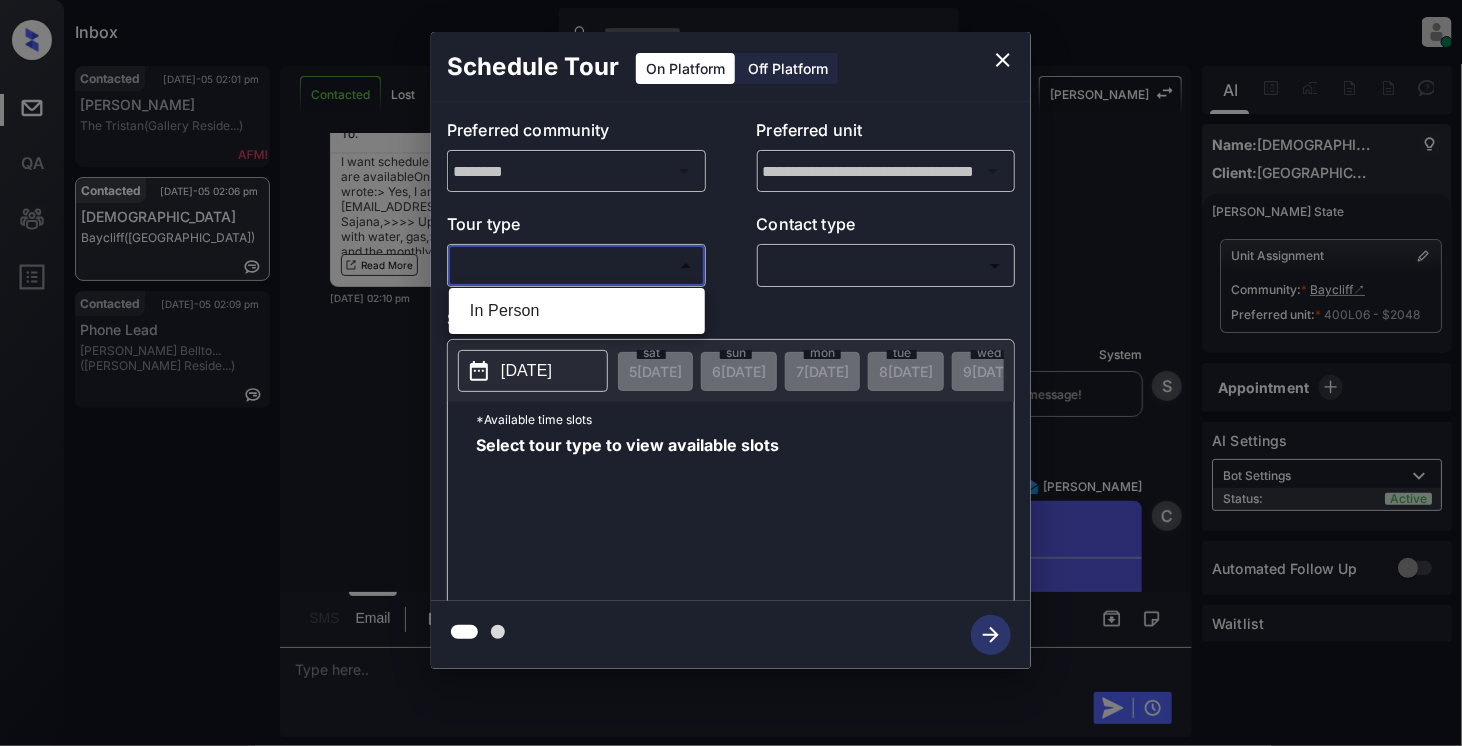 drag, startPoint x: 605, startPoint y: 310, endPoint x: 742, endPoint y: 291, distance: 138.31125 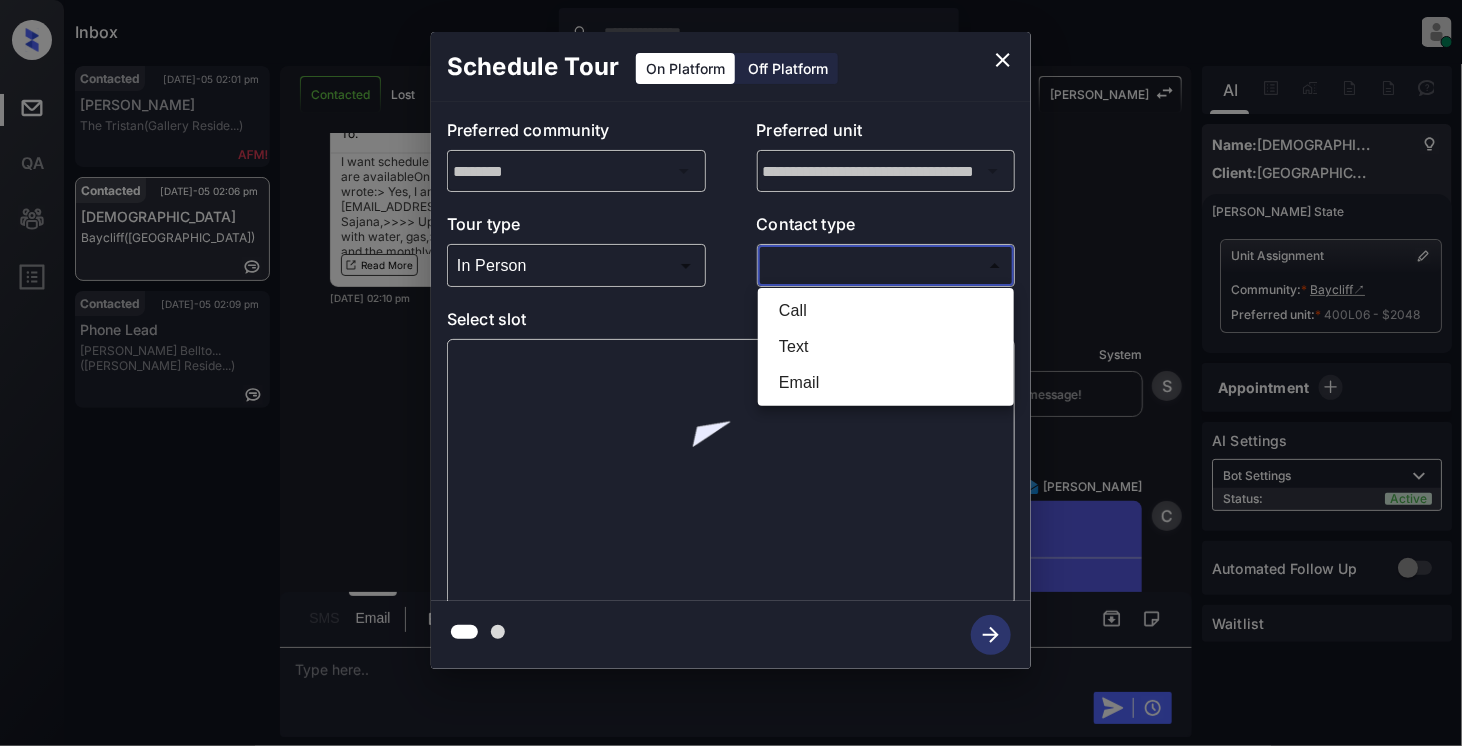 click on "Inbox [PERSON_NAME] Online Set yourself   offline Set yourself   on break Profile Switch to  light  mode Sign out Contacted [DATE]-05 02:01 pm   [PERSON_NAME] The [PERSON_NAME]  (Gallery Reside...) Contacted [DATE]-05 02:06 pm   [PERSON_NAME]  ([GEOGRAPHIC_DATA]) Contacted [DATE]-05 02:09 pm   Phone Lead [PERSON_NAME] Bellto...  ([PERSON_NAME] Reside...) Contacted Lost Lead Sentiment: Angry Upon sliding the acknowledgement:  Lead will move to lost stage. * ​ SMS and call option will be set to opt out. AFM will be turned off for the lead. Kelsey New Message [PERSON_NAME] Notes Note: [URL][DOMAIN_NAME] - Paste this link into your browser to view [PERSON_NAME] conversation with the prospect [DATE] 12:26 pm  Sync'd w  yardi K New Message Agent Lead created via leadPoller in Inbound stage. [DATE] 12:26 pm A New Message [PERSON_NAME] Lead transferred to leasing agent: [PERSON_NAME] [DATE] 12:26 pm  Sync'd w  yardi Z New Message Agent AFM Request sent to [PERSON_NAME]. [DATE] 12:26 pm A New Message Agent Notes" at bounding box center (731, 373) 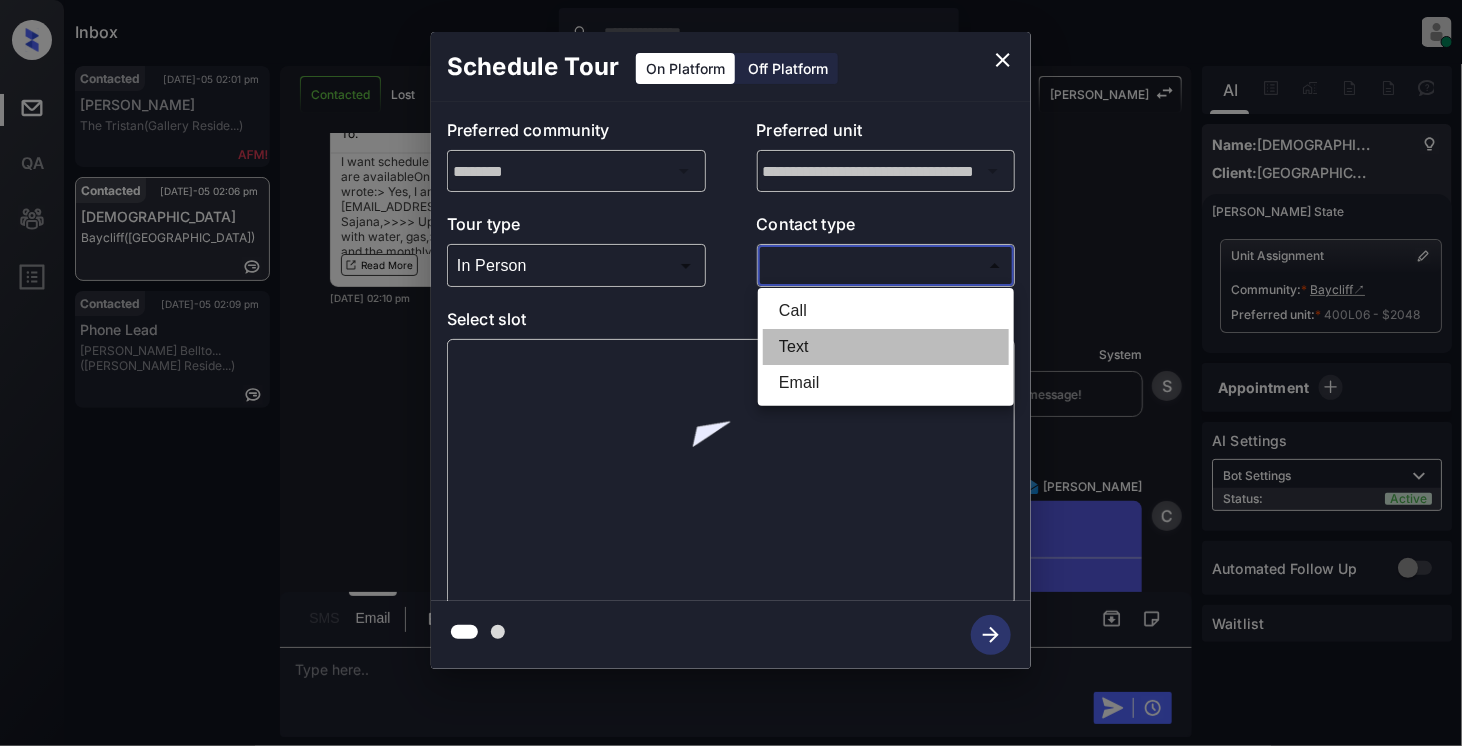 click on "Text" at bounding box center (886, 347) 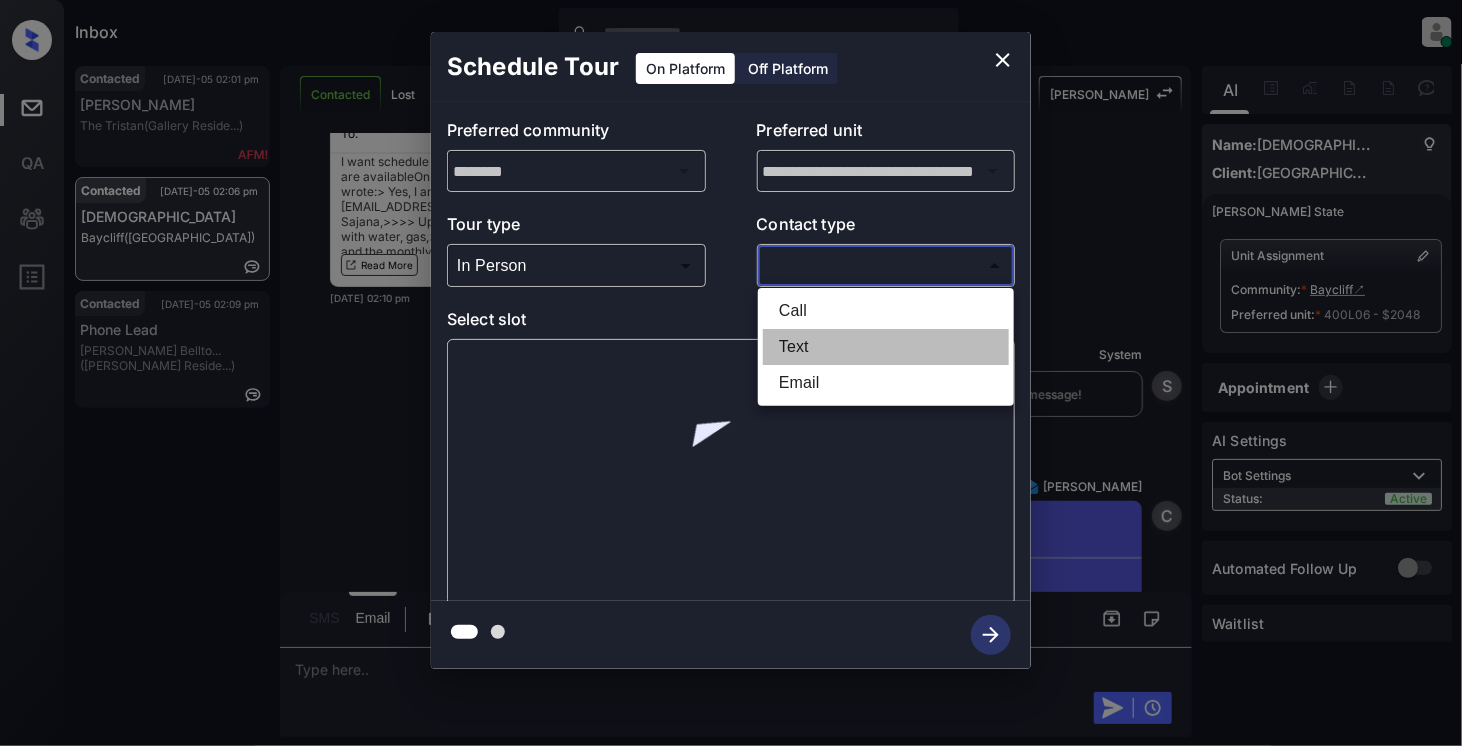 type on "****" 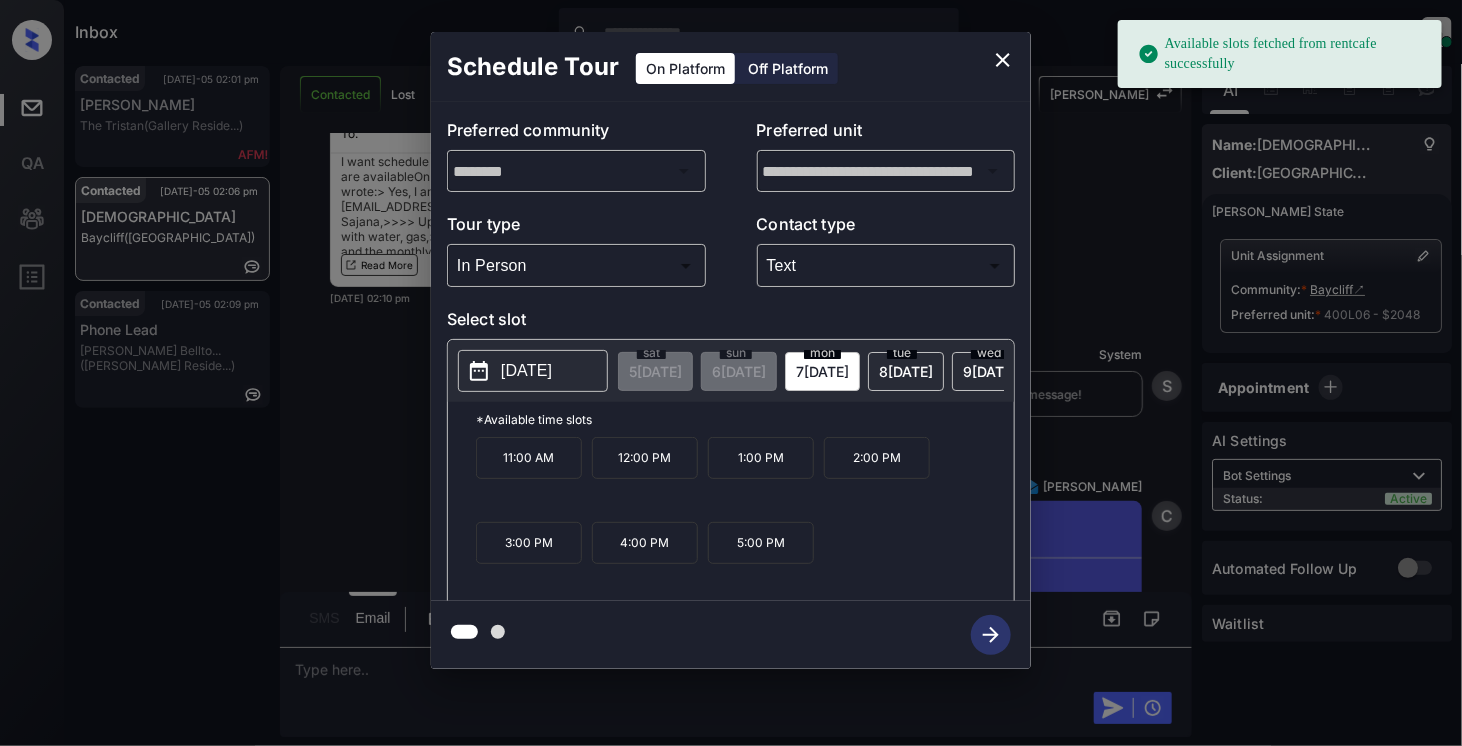 click on "2:00 PM" at bounding box center [877, 458] 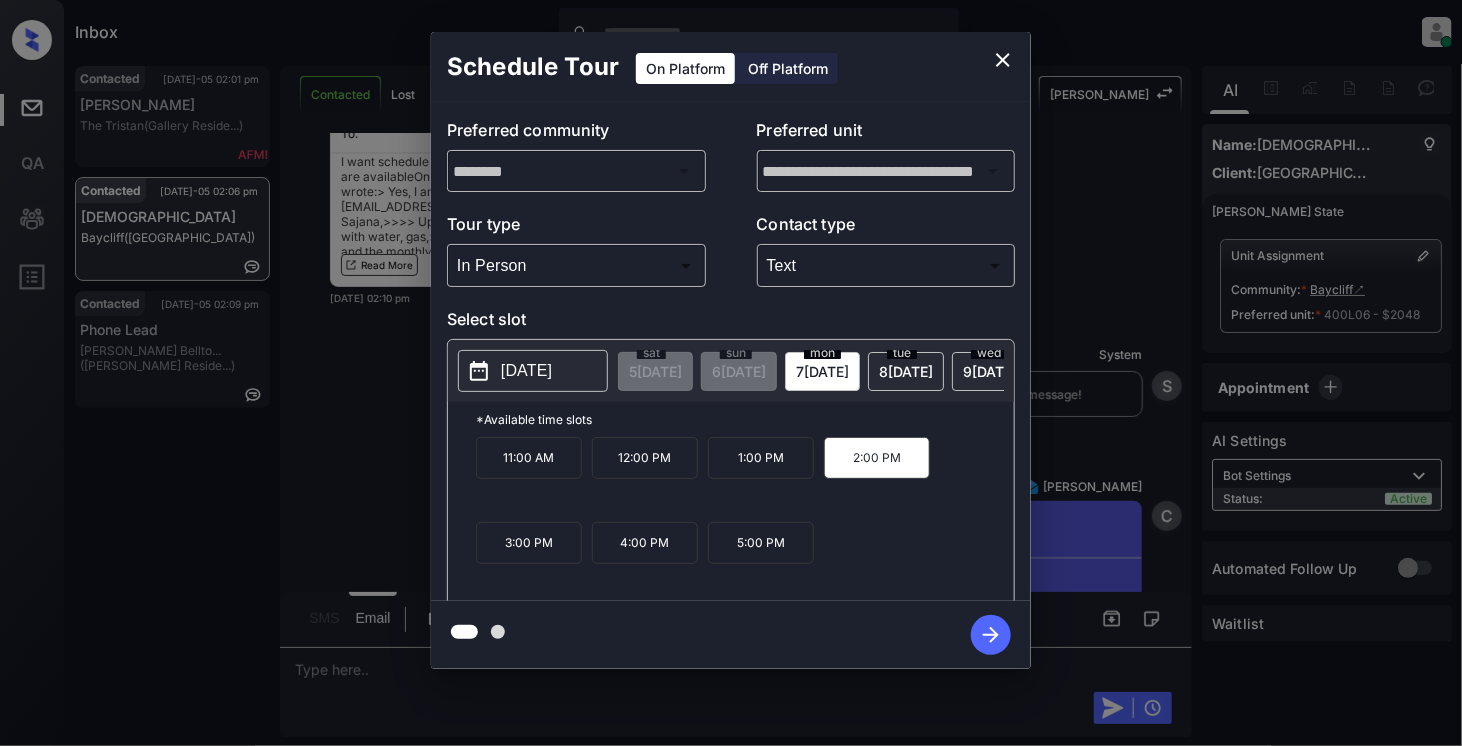 click 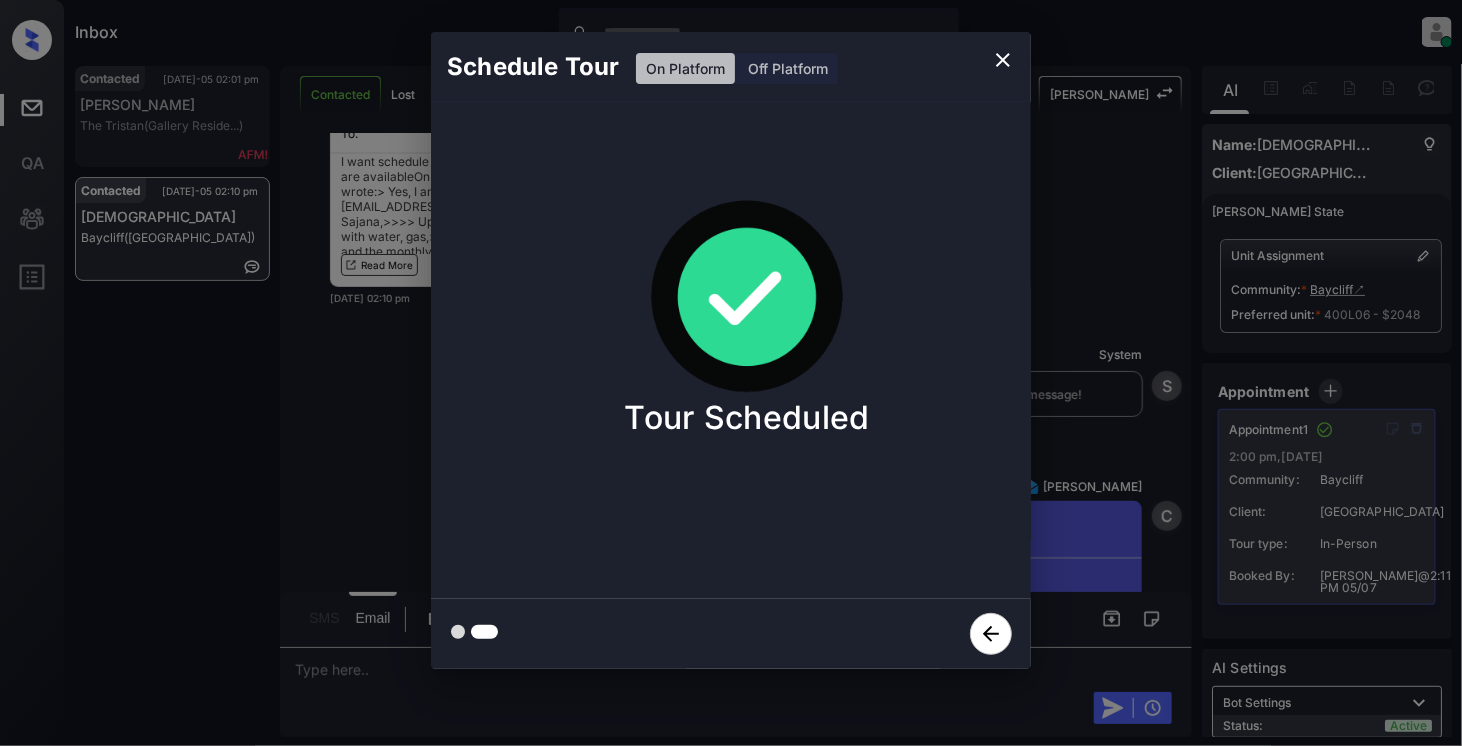click 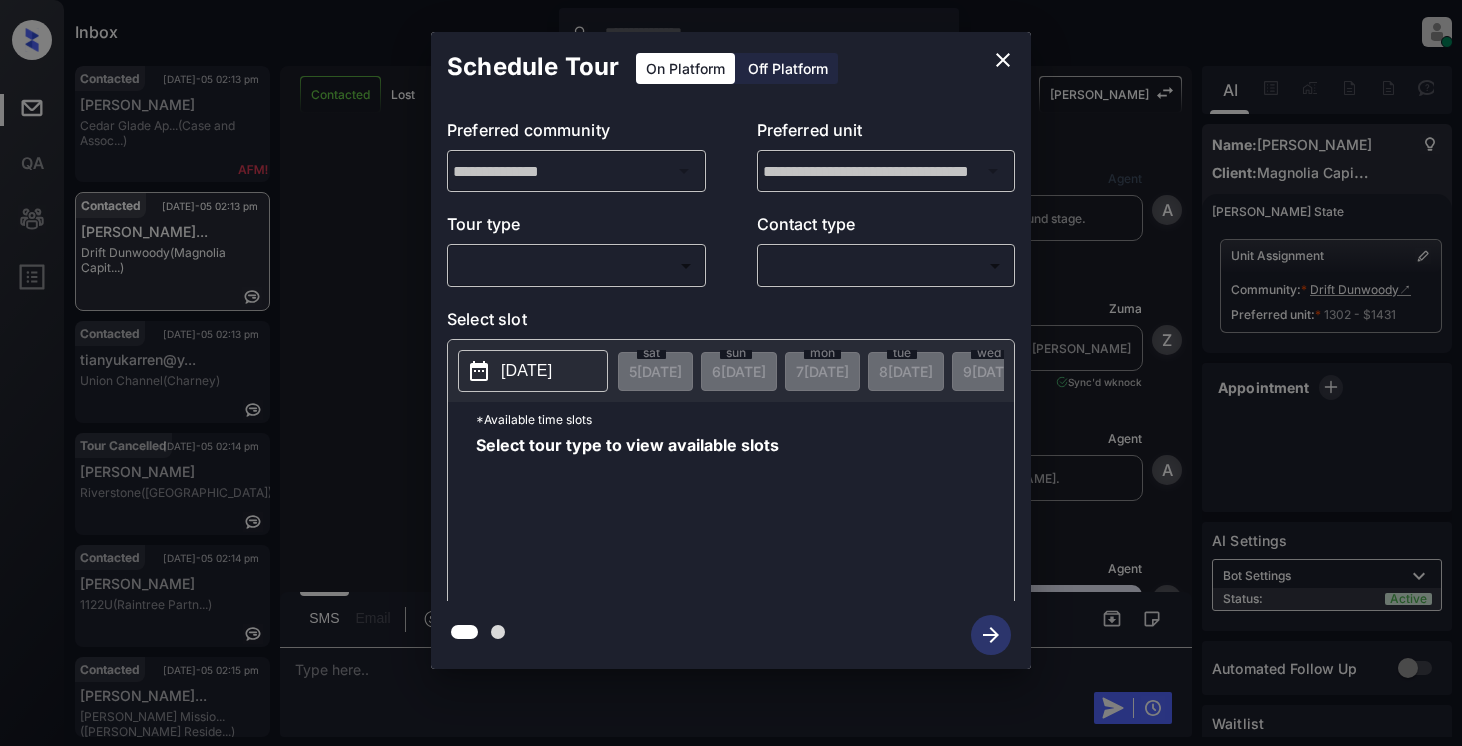 scroll, scrollTop: 0, scrollLeft: 0, axis: both 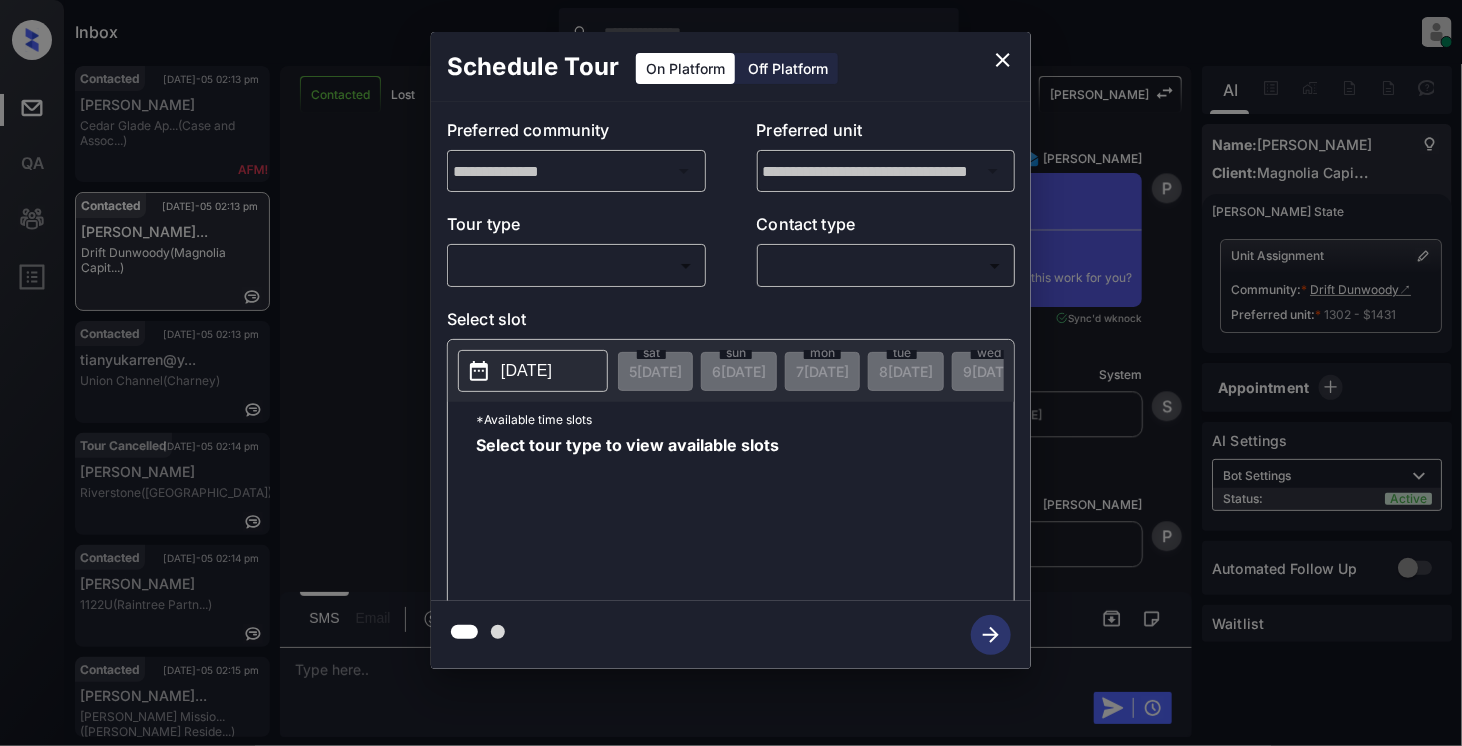 click on "Inbox [PERSON_NAME] Online Set yourself   offline Set yourself   on break Profile Switch to  light  mode Sign out Contacted [DATE]-05 02:13 pm   [PERSON_NAME] Cedar Glade Ap...  (Case and Assoc...) Contacted [DATE]-05 02:13 pm   [PERSON_NAME]... Drift Dunwoody  (Magnolia Capit...) Contacted [DATE]-05 02:13 pm   tianyukarren@y... Union Channel  (Charney) Tour Cancelled [DATE]-05 02:14 pm   [PERSON_NAME] Riverstone  ([GEOGRAPHIC_DATA]) Contacted [DATE]-05 02:14 pm   [PERSON_NAME] 1122U  (Raintree Partn...) Contacted [DATE]-05 02:15 pm   [PERSON_NAME]... [PERSON_NAME] Missio...  ([PERSON_NAME] Reside...) Contacted Lost Lead Sentiment: Angry Upon sliding the acknowledgement:  Lead will move to lost stage. * ​ SMS and call option will be set to opt out. AFM will be turned off for the lead. [PERSON_NAME] New Message Agent Lead created via webhook in Inbound stage. [DATE] 12:52 pm A New Message [PERSON_NAME] Lead transferred to leasing agent: [PERSON_NAME] [DATE] 12:52 pm  Sync'd w  knock Z New Message Agent AFM Request sent to [PERSON_NAME]. [DATE] 12:52 pm A" at bounding box center (731, 373) 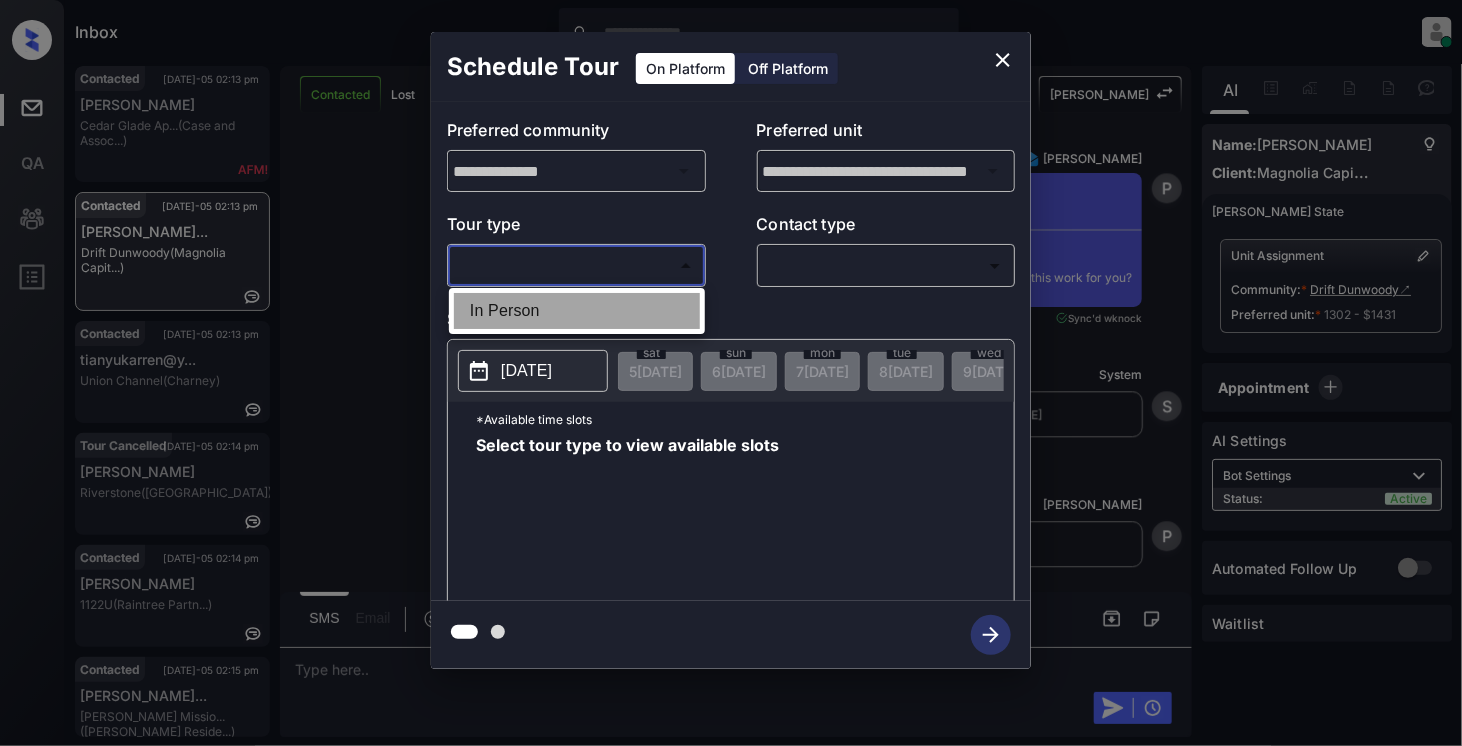 click on "In Person" at bounding box center [577, 311] 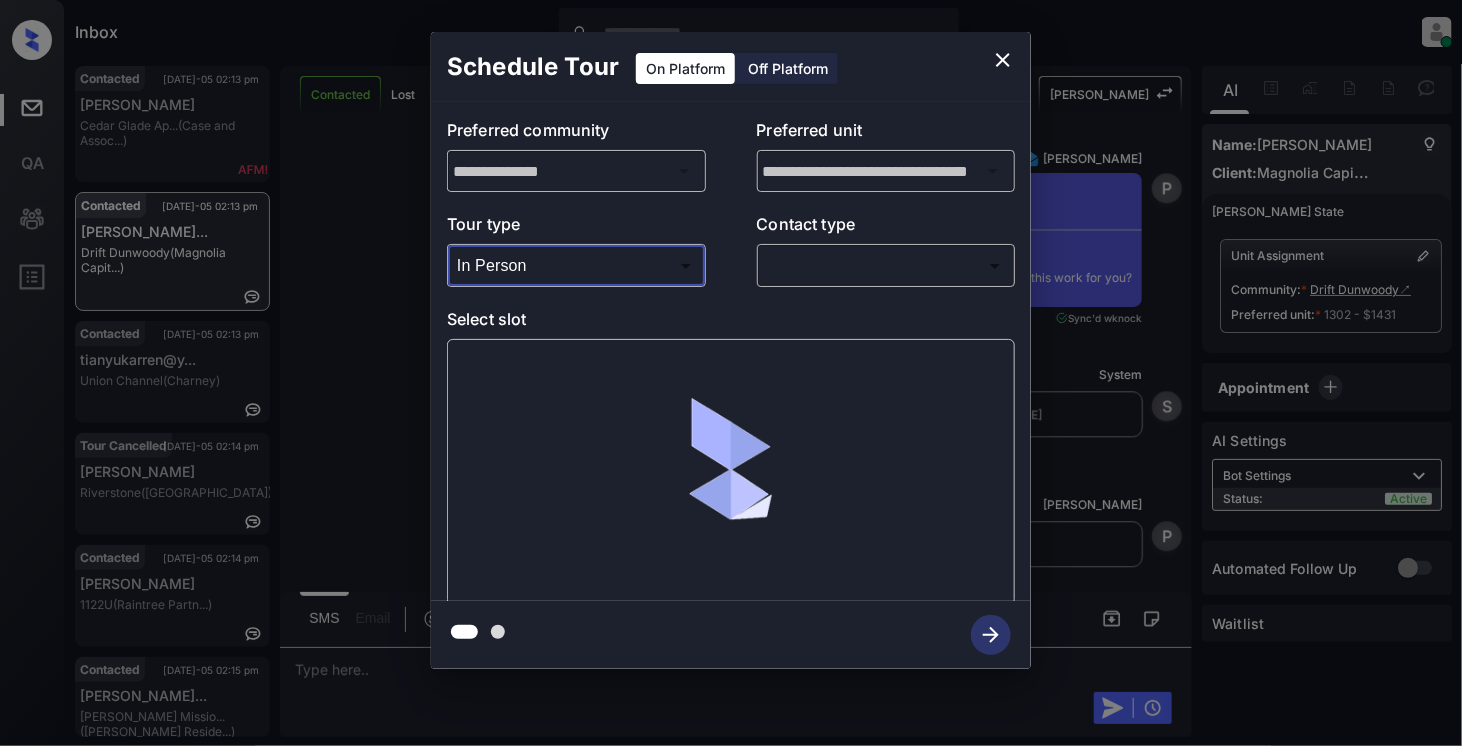 click on "Inbox [PERSON_NAME] Online Set yourself   offline Set yourself   on break Profile Switch to  light  mode Sign out Contacted [DATE]-05 02:13 pm   [PERSON_NAME] Cedar Glade Ap...  (Case and Assoc...) Contacted [DATE]-05 02:13 pm   [PERSON_NAME]... Drift Dunwoody  (Magnolia Capit...) Contacted [DATE]-05 02:13 pm   tianyukarren@y... Union Channel  (Charney) Tour Cancelled [DATE]-05 02:14 pm   [PERSON_NAME] Riverstone  ([GEOGRAPHIC_DATA]) Contacted [DATE]-05 02:14 pm   [PERSON_NAME] 1122U  (Raintree Partn...) Contacted [DATE]-05 02:15 pm   [PERSON_NAME]... [PERSON_NAME] Missio...  ([PERSON_NAME] Reside...) Contacted Lost Lead Sentiment: Angry Upon sliding the acknowledgement:  Lead will move to lost stage. * ​ SMS and call option will be set to opt out. AFM will be turned off for the lead. [PERSON_NAME] New Message Agent Lead created via webhook in Inbound stage. [DATE] 12:52 pm A New Message [PERSON_NAME] Lead transferred to leasing agent: [PERSON_NAME] [DATE] 12:52 pm  Sync'd w  knock Z New Message Agent AFM Request sent to [PERSON_NAME]. [DATE] 12:52 pm A" at bounding box center (731, 373) 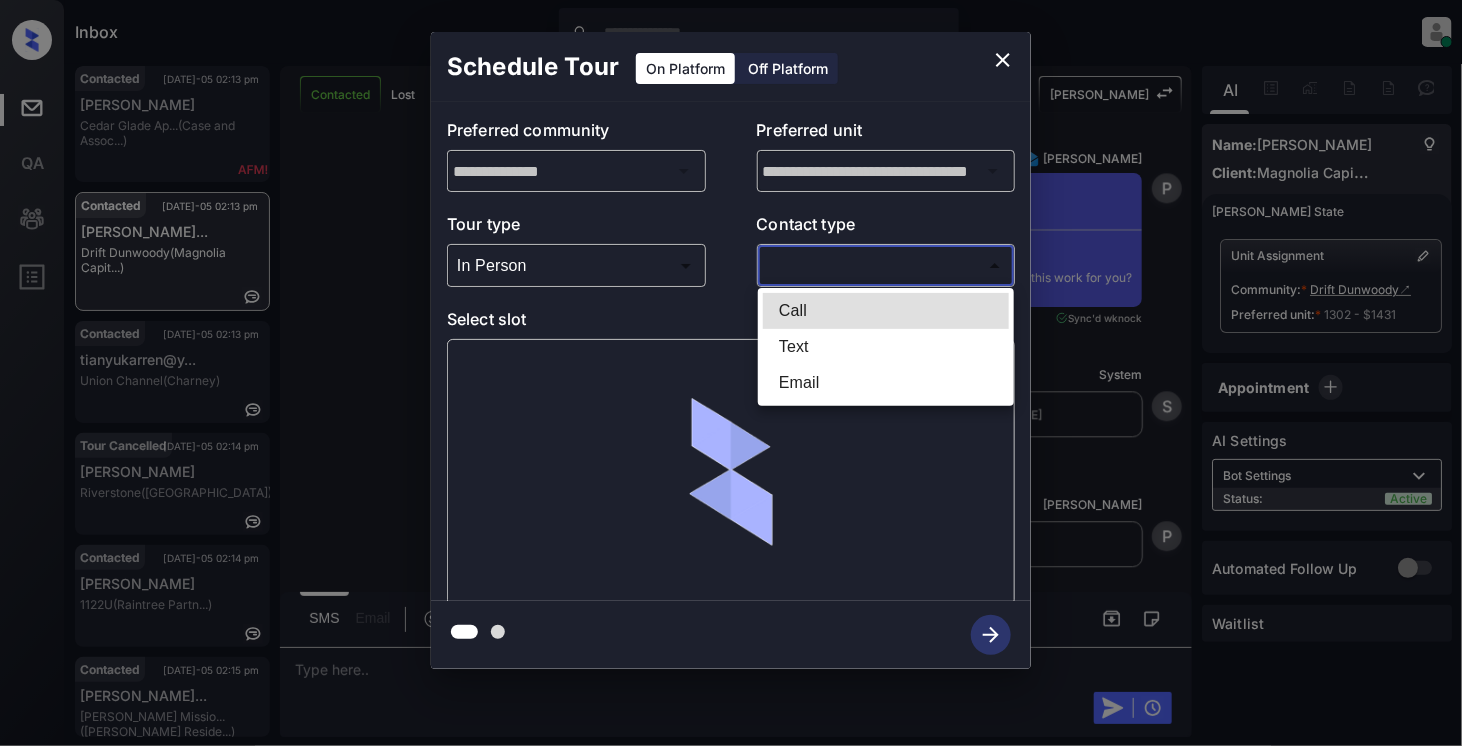 click on "Text" at bounding box center (886, 347) 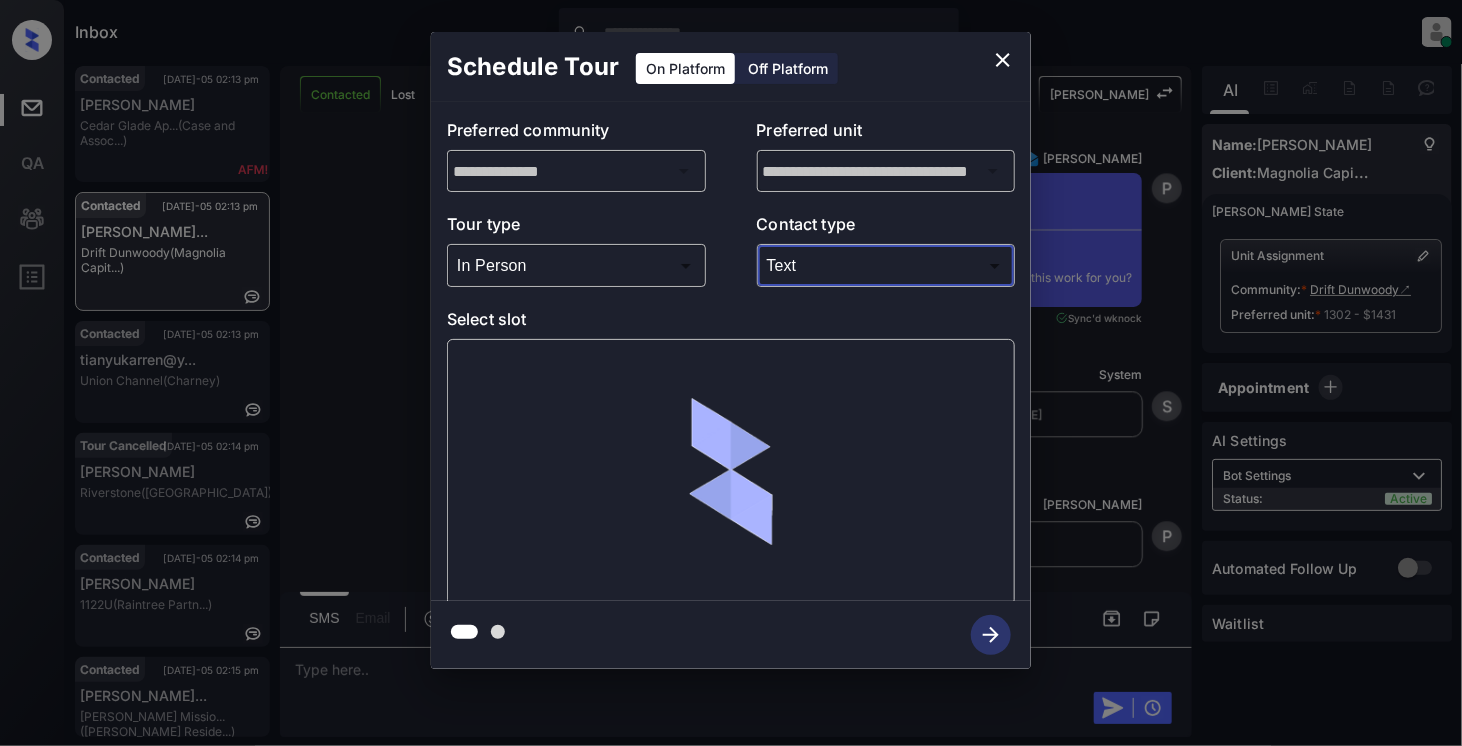 click on "Inbox [PERSON_NAME] Online Set yourself   offline Set yourself   on break Profile Switch to  light  mode Sign out Contacted [DATE]-05 02:13 pm   [PERSON_NAME] Cedar Glade Ap...  (Case and Assoc...) Contacted [DATE]-05 02:13 pm   [PERSON_NAME]... Drift Dunwoody  (Magnolia Capit...) Contacted [DATE]-05 02:13 pm   tianyukarren@y... Union Channel  (Charney) Tour Cancelled [DATE]-05 02:14 pm   [PERSON_NAME] Riverstone  ([GEOGRAPHIC_DATA]) Contacted [DATE]-05 02:14 pm   [PERSON_NAME] 1122U  (Raintree Partn...) Contacted [DATE]-05 02:15 pm   [PERSON_NAME]... [PERSON_NAME] Missio...  ([PERSON_NAME] Reside...) Contacted Lost Lead Sentiment: Angry Upon sliding the acknowledgement:  Lead will move to lost stage. * ​ SMS and call option will be set to opt out. AFM will be turned off for the lead. [PERSON_NAME] New Message Agent Lead created via webhook in Inbound stage. [DATE] 12:52 pm A New Message [PERSON_NAME] Lead transferred to leasing agent: [PERSON_NAME] [DATE] 12:52 pm  Sync'd w  knock Z New Message Agent AFM Request sent to [PERSON_NAME]. [DATE] 12:52 pm A" at bounding box center [731, 373] 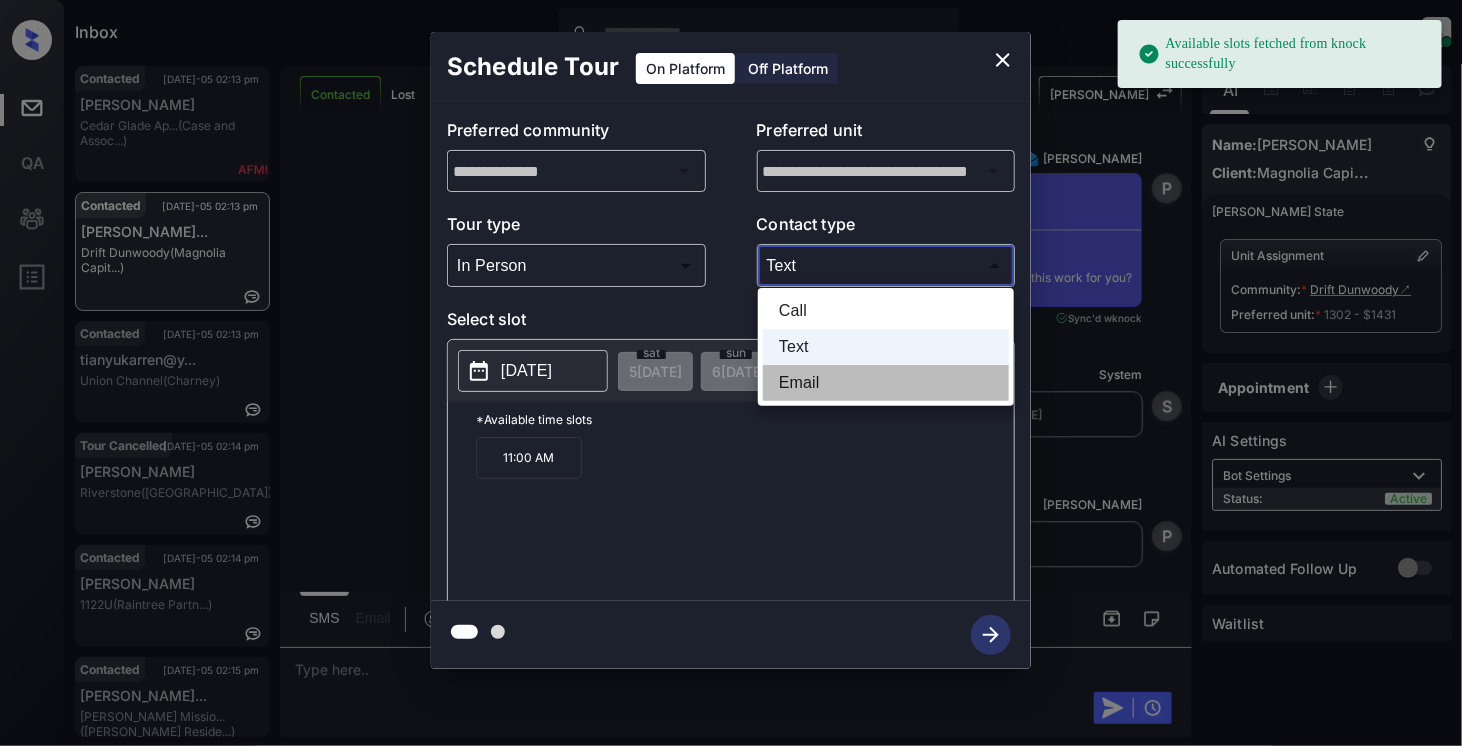 click on "Email" at bounding box center (886, 383) 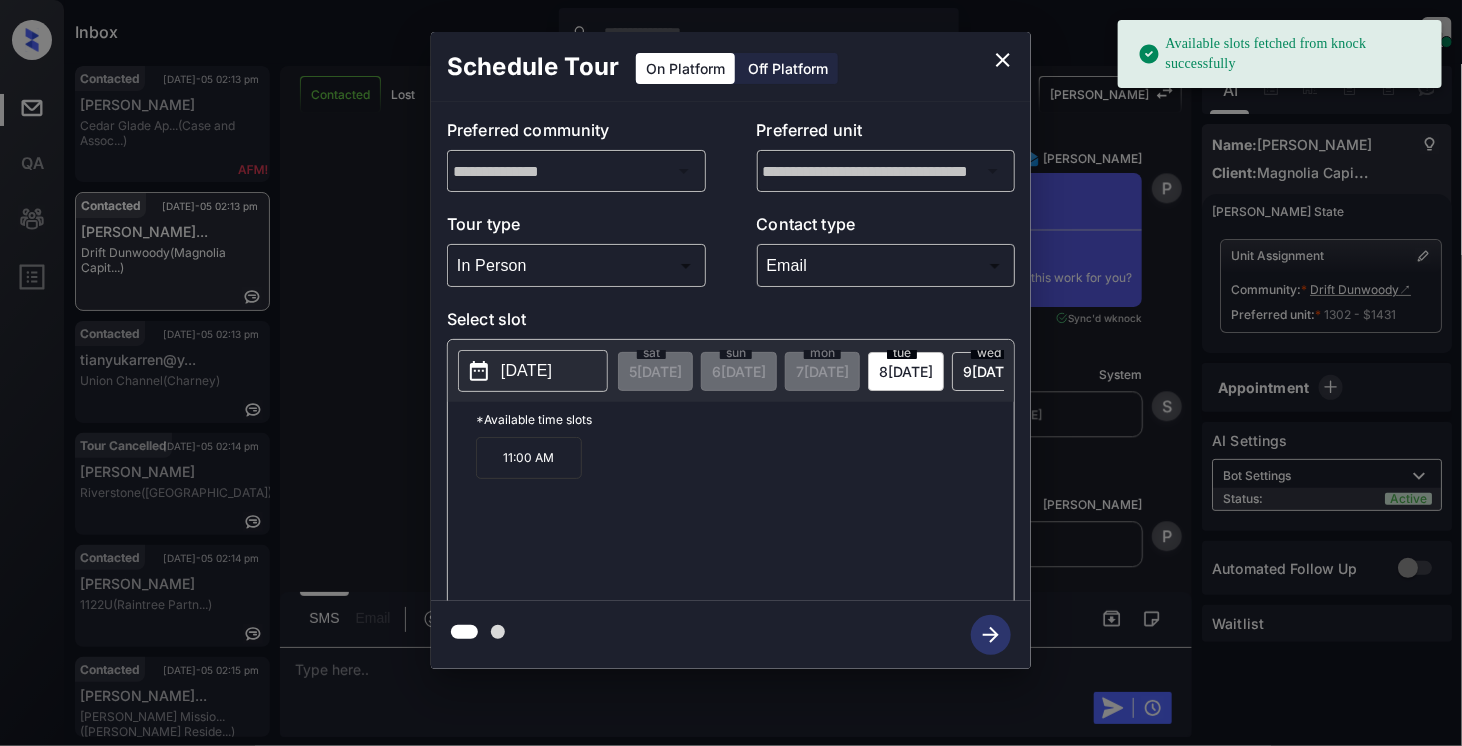 click on "[DATE] 5 [DATE] [DATE] [DATE] [DATE] [DATE] [DATE] [DATE] [DATE] [DATE] [DATE] [DATE] [DATE] [DATE] [DATE] [DATE] [DATE] [DATE] [DATE] [DATE] [DATE] [DATE] [DATE] [DATE] [DATE] [DATE] [DATE] [DATE] [DATE] [DATE] [DATE] [DATE] [DATE] [DATE] [DATE] [DATE] [DATE] [DATE] [DATE] [DATE] [DATE] [DATE] [DATE] [DATE] [DATE] [DATE] [DATE] [DATE] [DATE] [DATE] [DATE] [DATE] [DATE] [DATE] [DATE] [DATE] [DATE] [DATE] [DATE] [DATE] [DATE]" at bounding box center (731, 371) 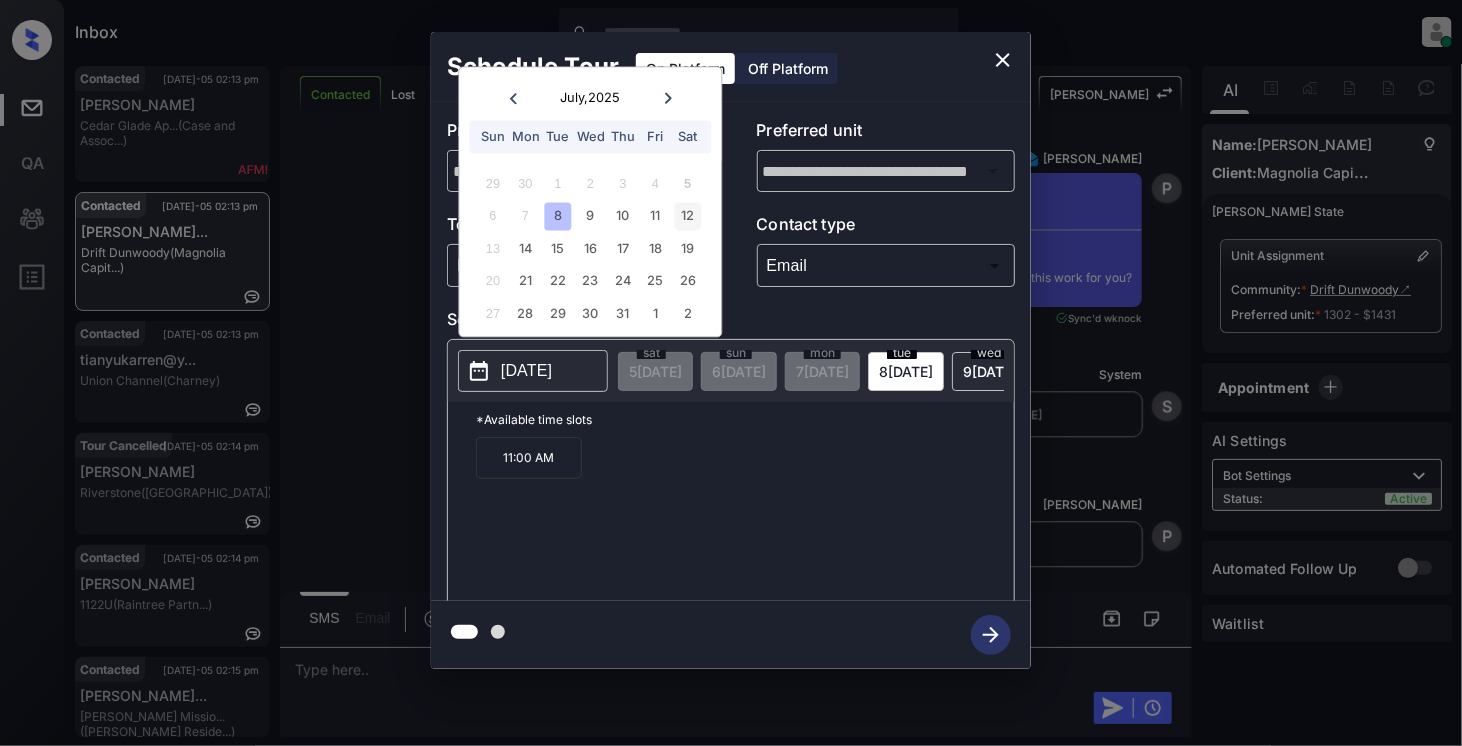 click on "12" at bounding box center [687, 216] 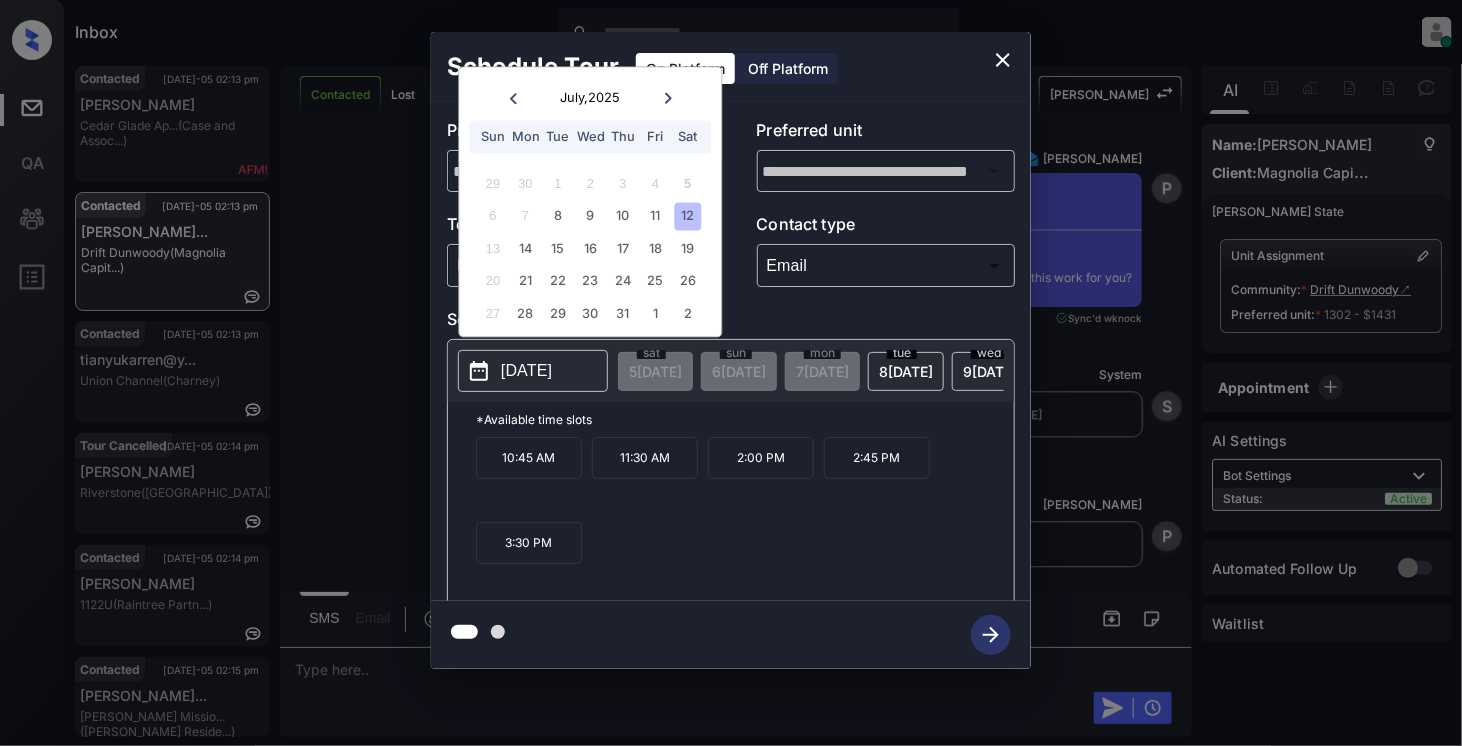click on "3:30 PM" at bounding box center (529, 543) 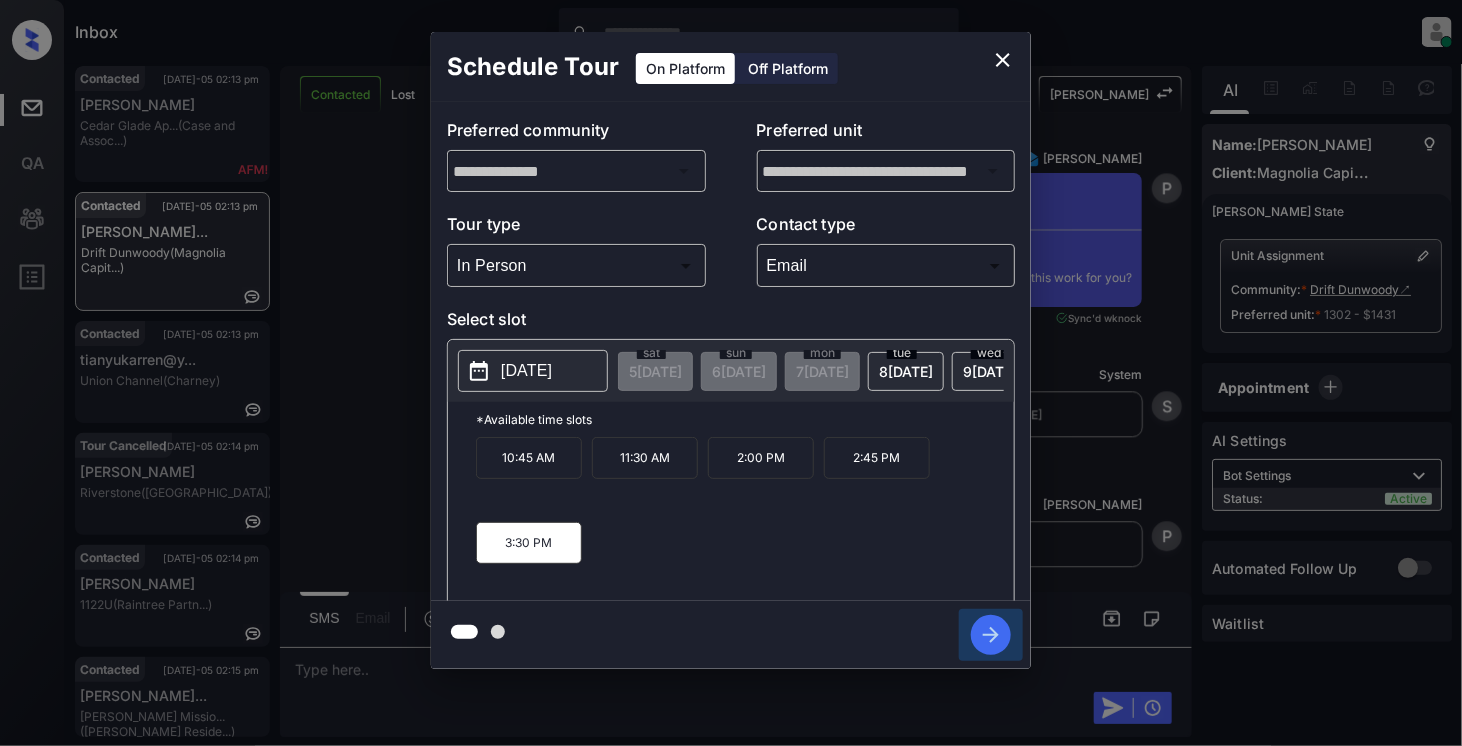 click 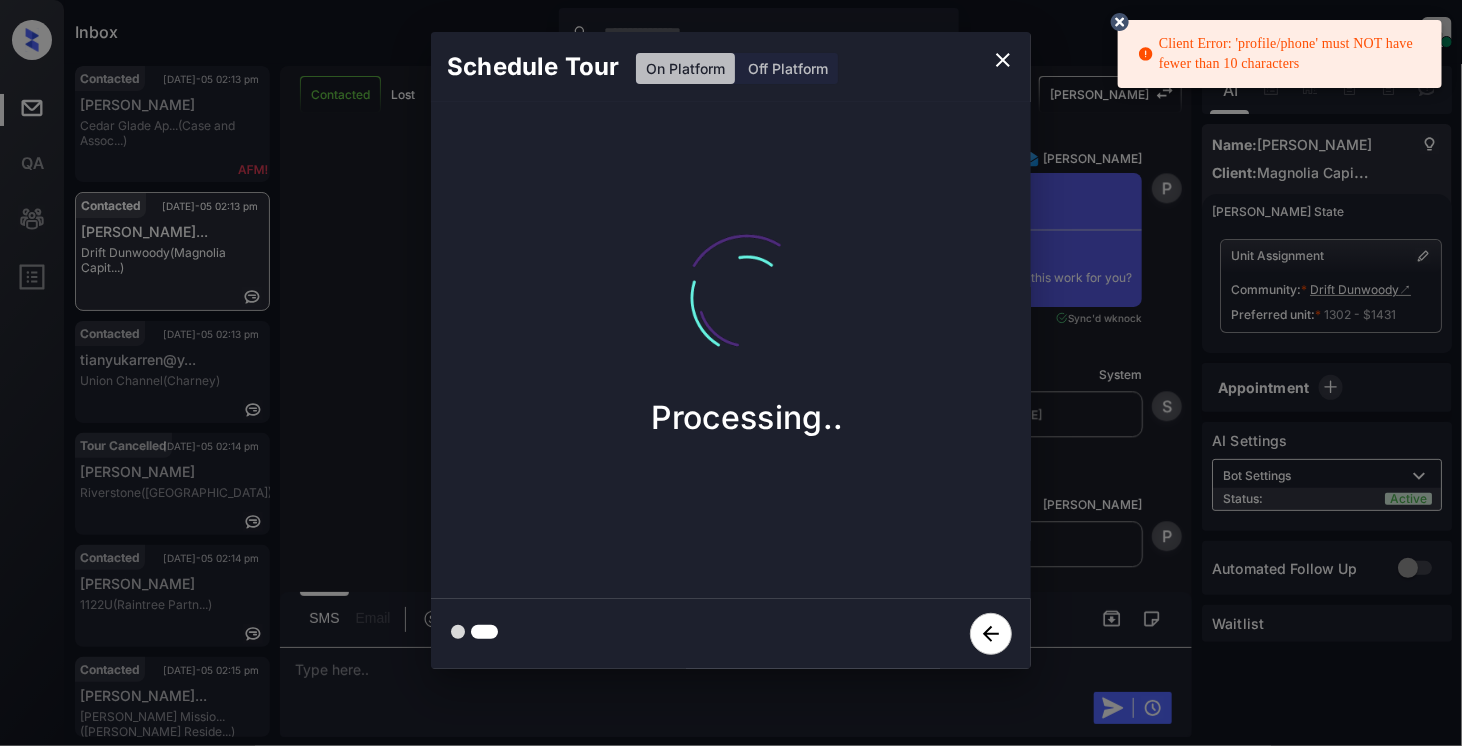 click 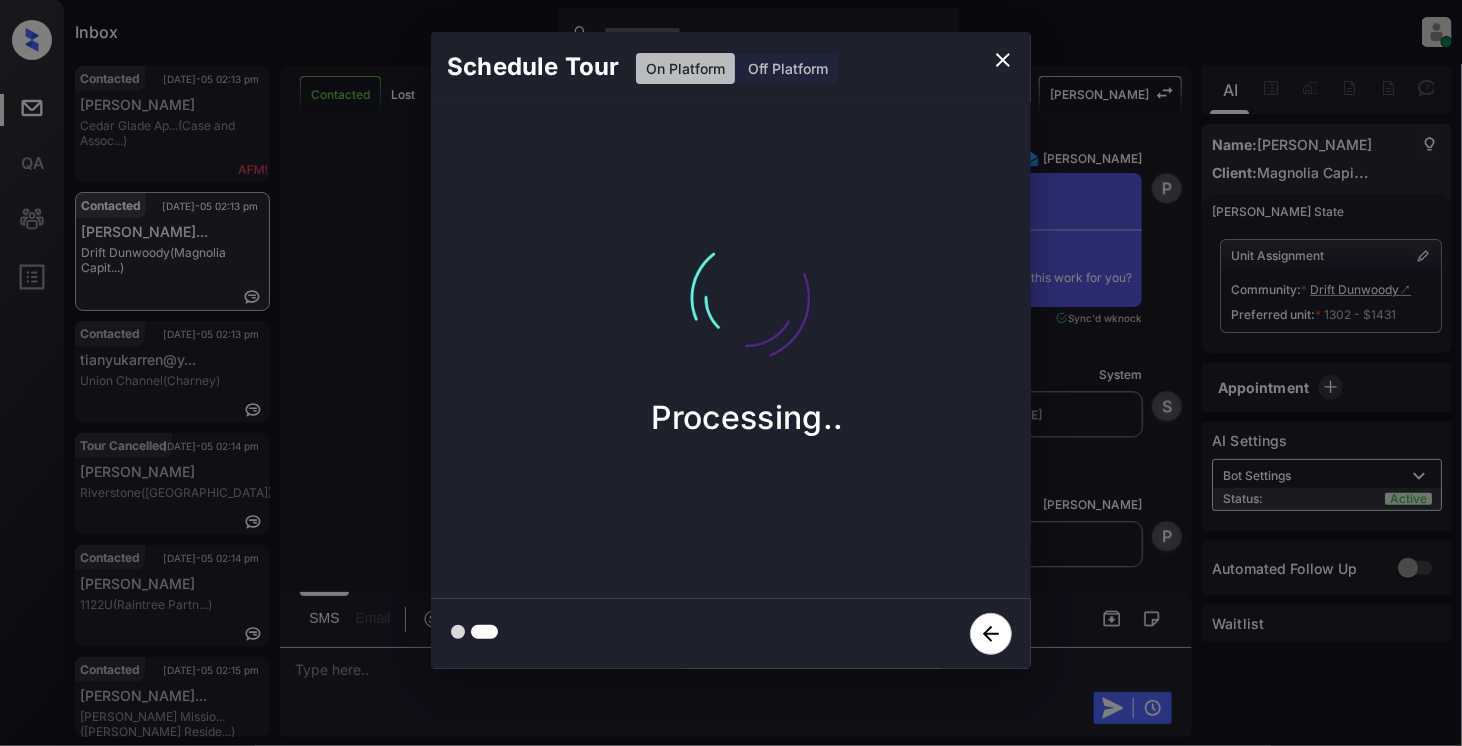 click 